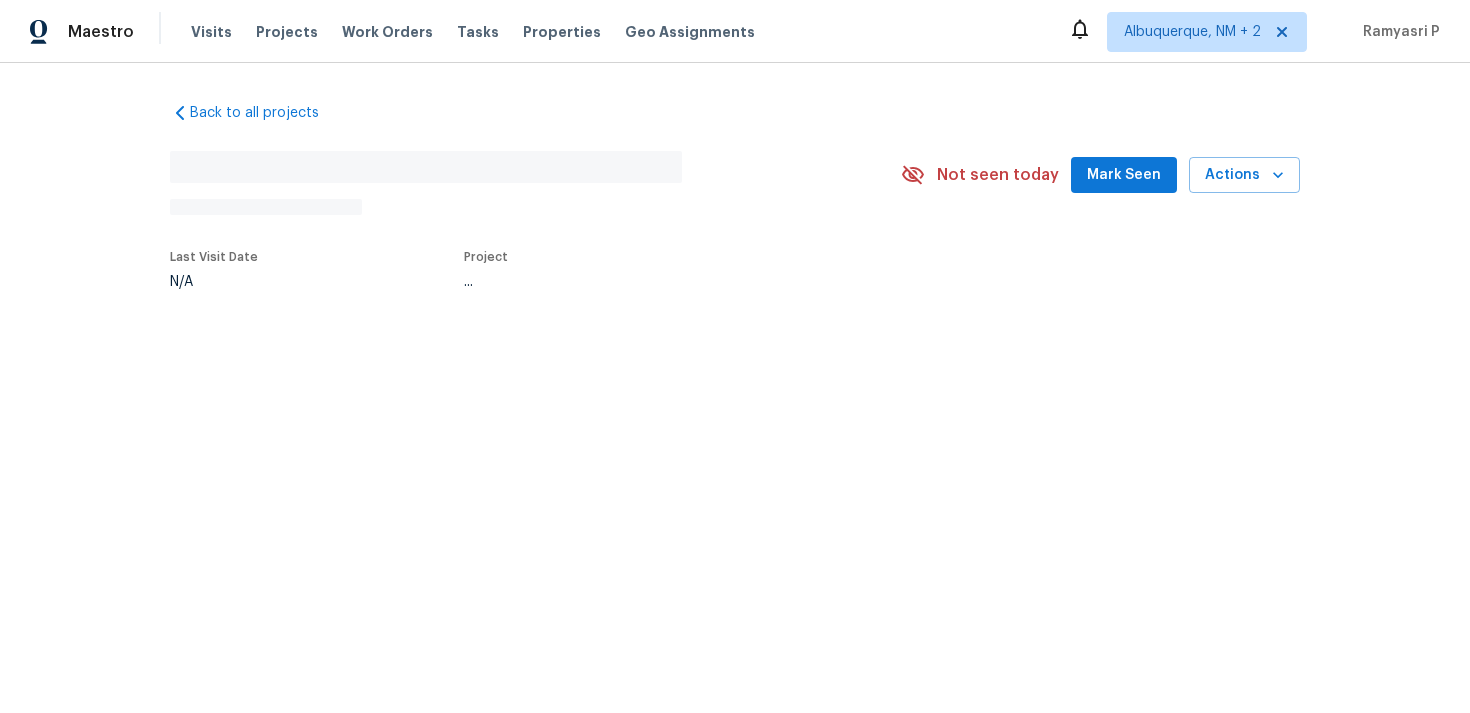 scroll, scrollTop: 0, scrollLeft: 0, axis: both 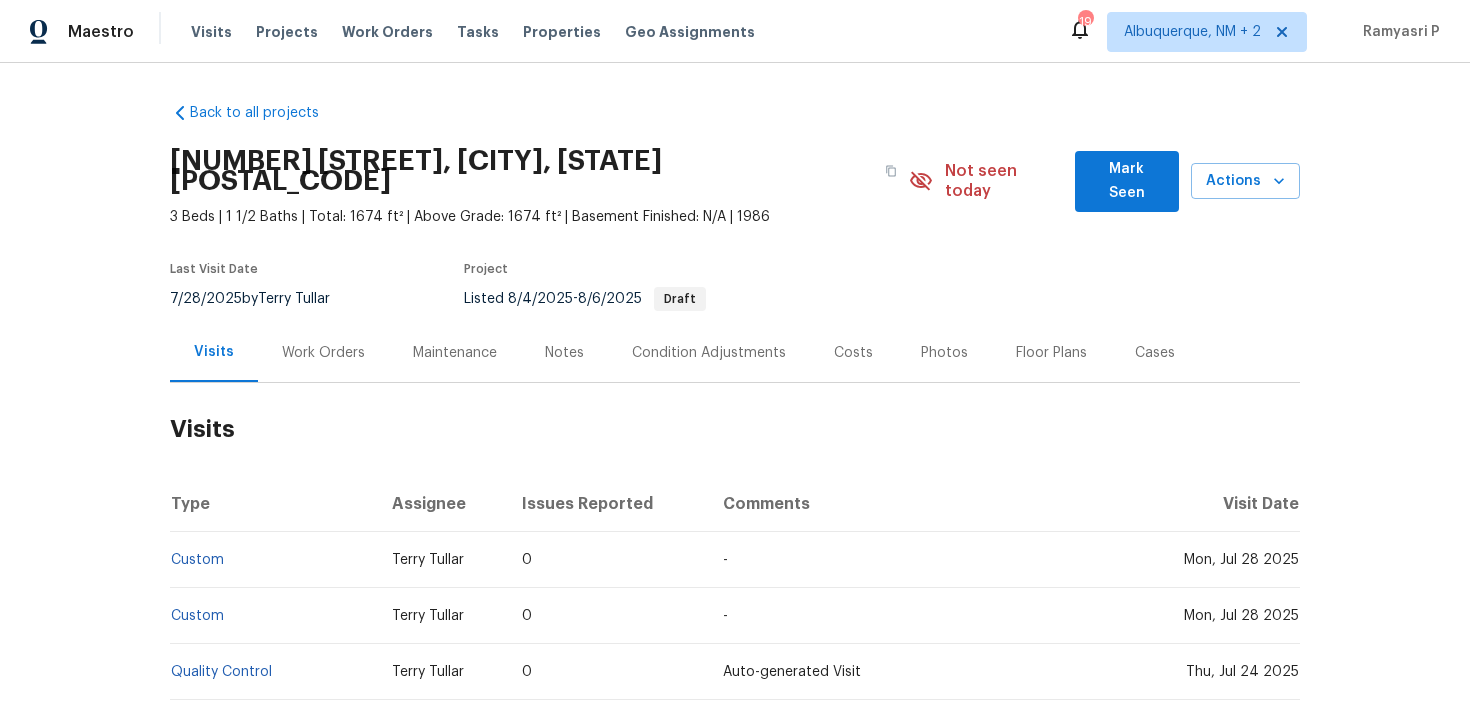 click on "Work Orders" at bounding box center [323, 353] 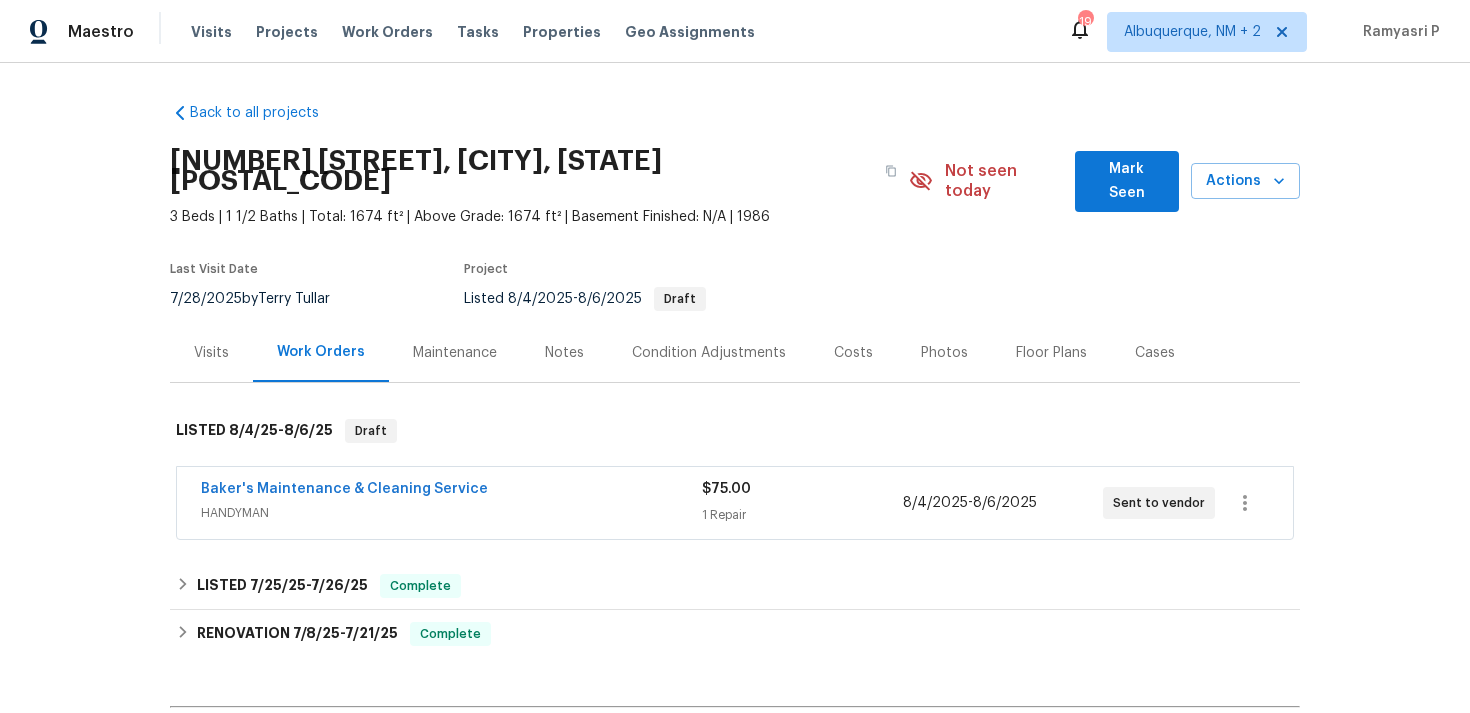 click on "Baker's Maintenance & Cleaning Service" at bounding box center [451, 491] 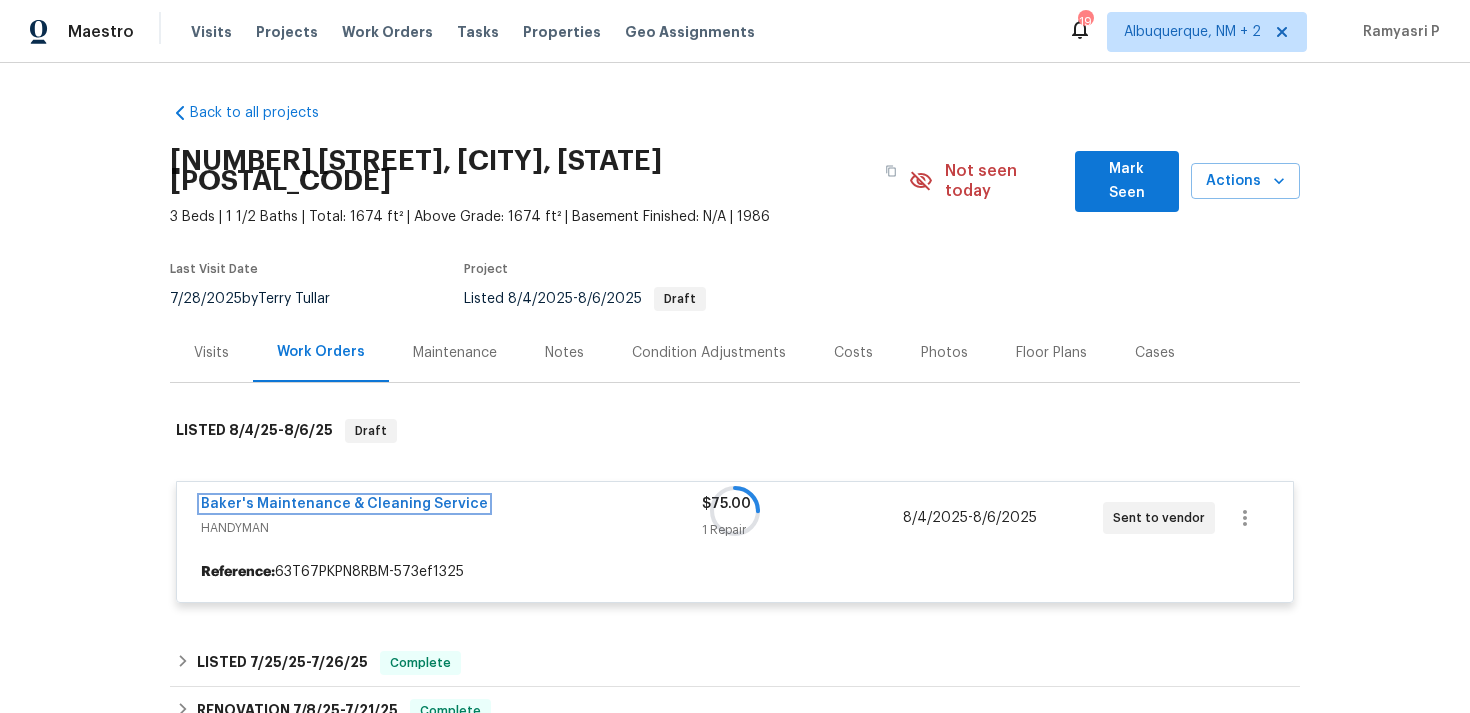 click on "Baker's Maintenance & Cleaning Service" at bounding box center (344, 504) 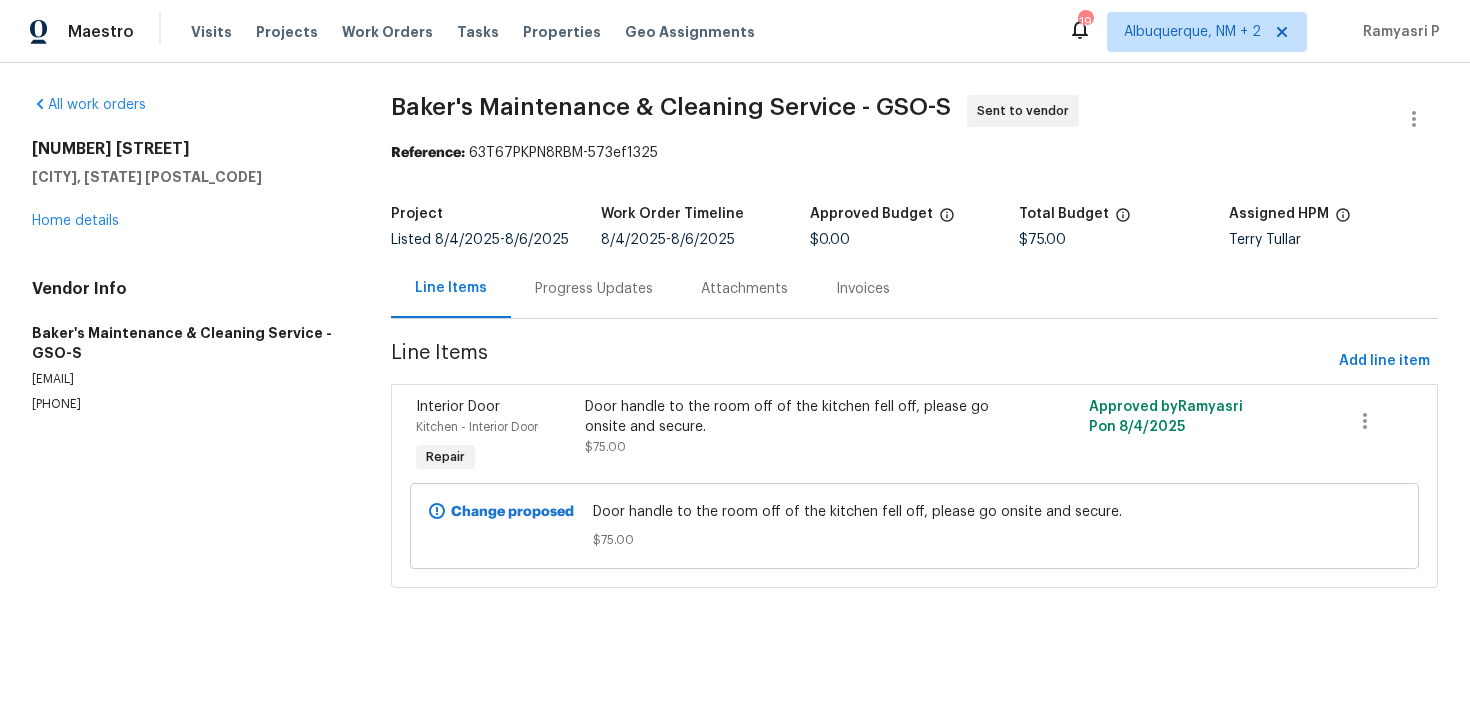 click on "Progress Updates" at bounding box center [594, 288] 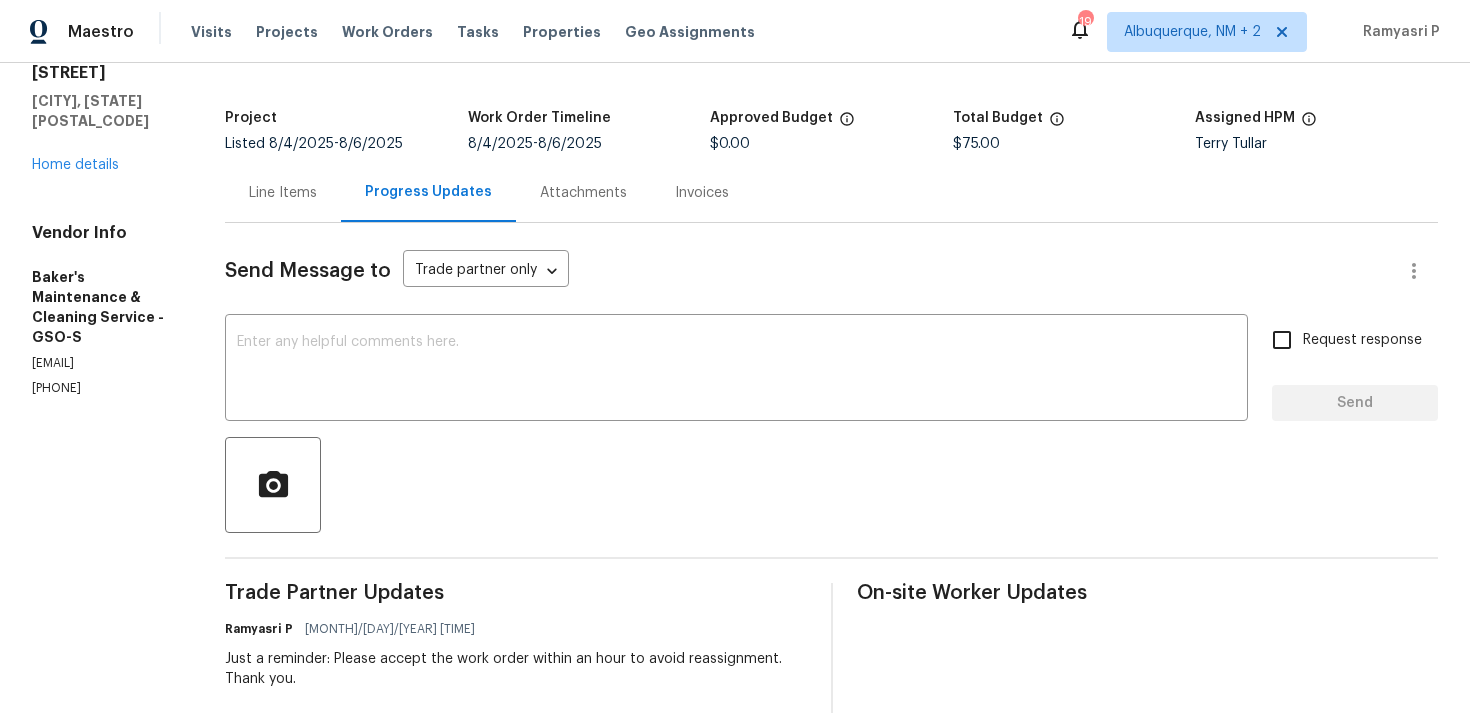 scroll, scrollTop: 0, scrollLeft: 0, axis: both 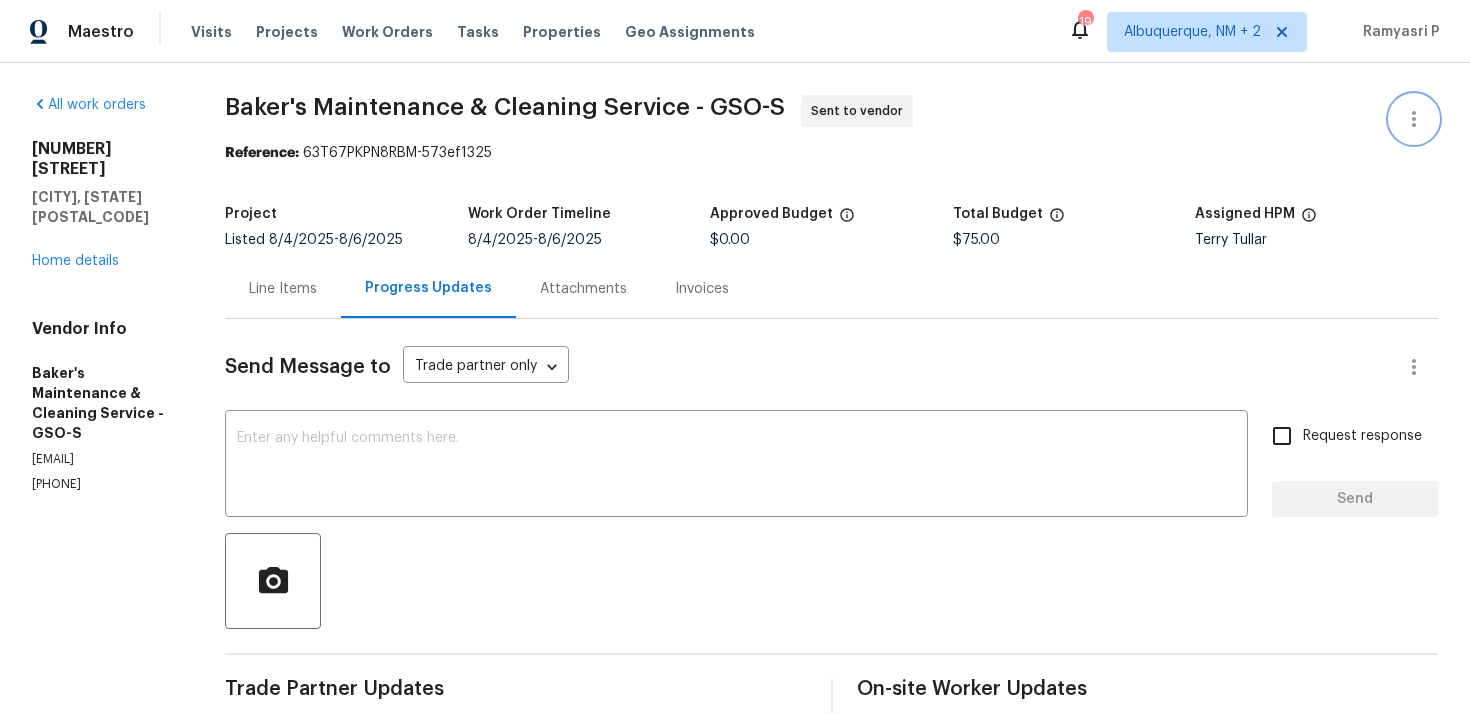 click 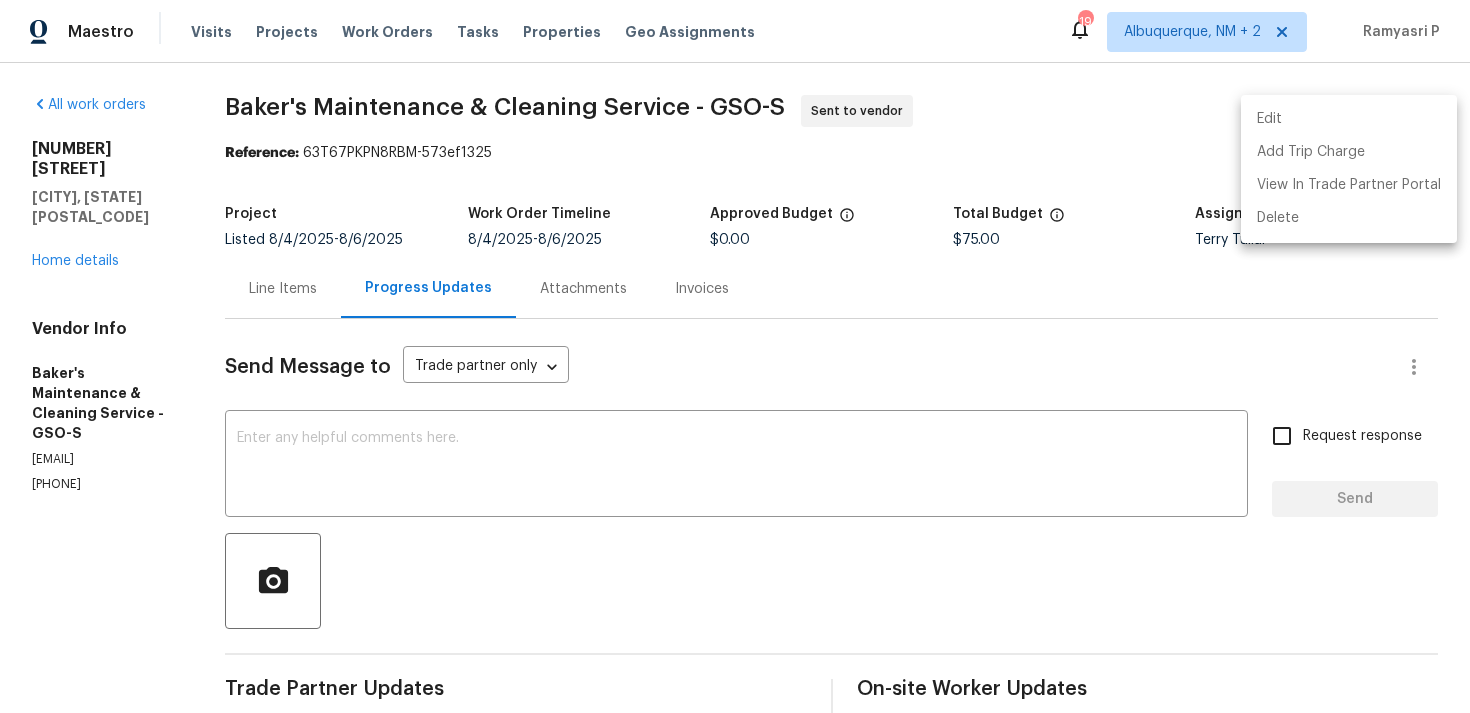 click on "Edit" at bounding box center (1349, 119) 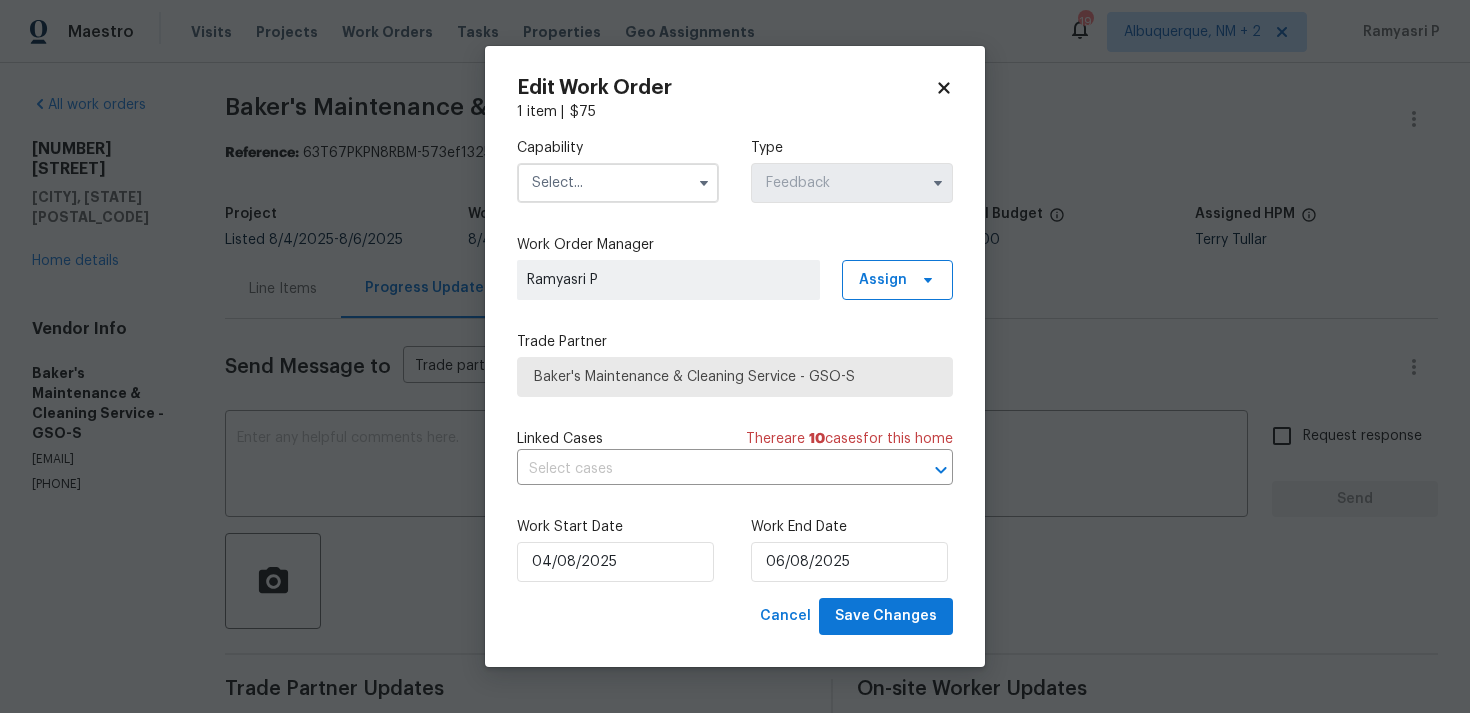 click at bounding box center (618, 183) 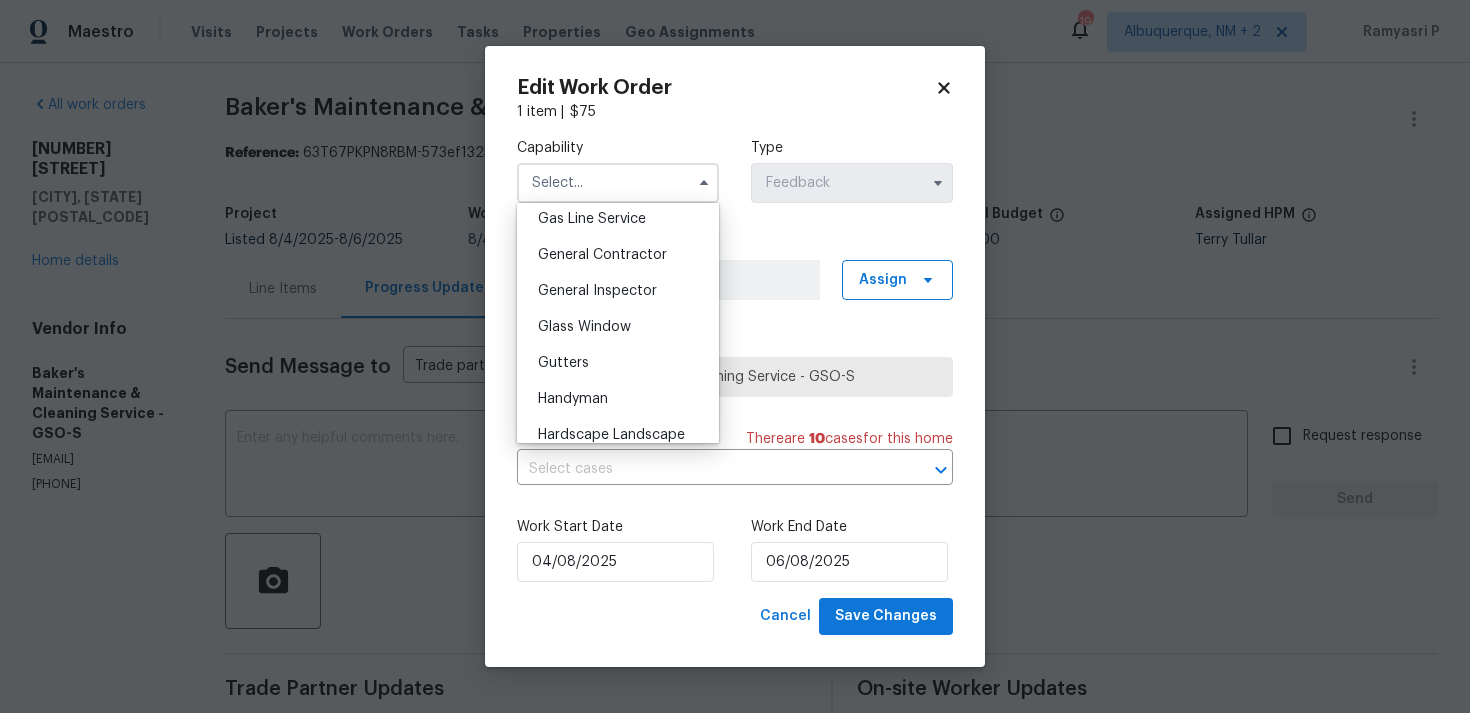 scroll, scrollTop: 993, scrollLeft: 0, axis: vertical 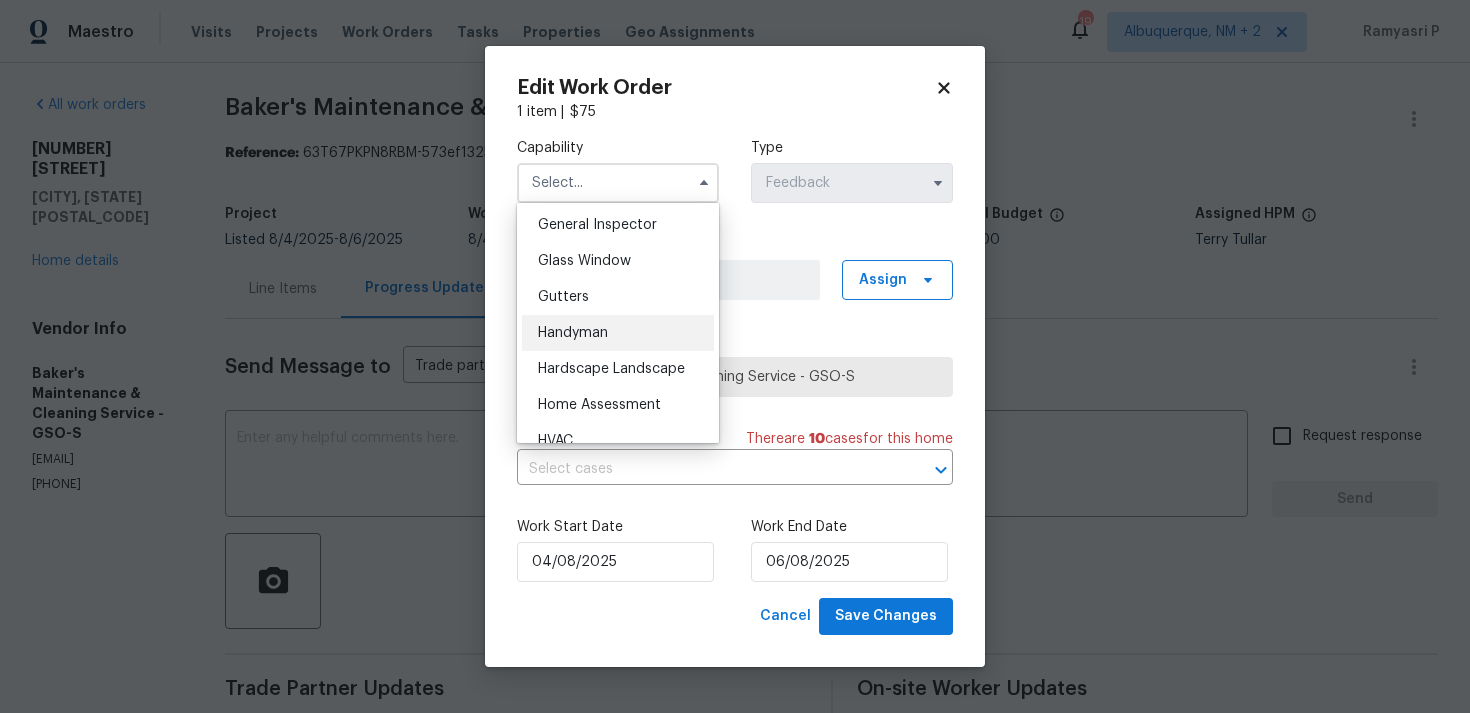 click on "Handyman" at bounding box center (573, 333) 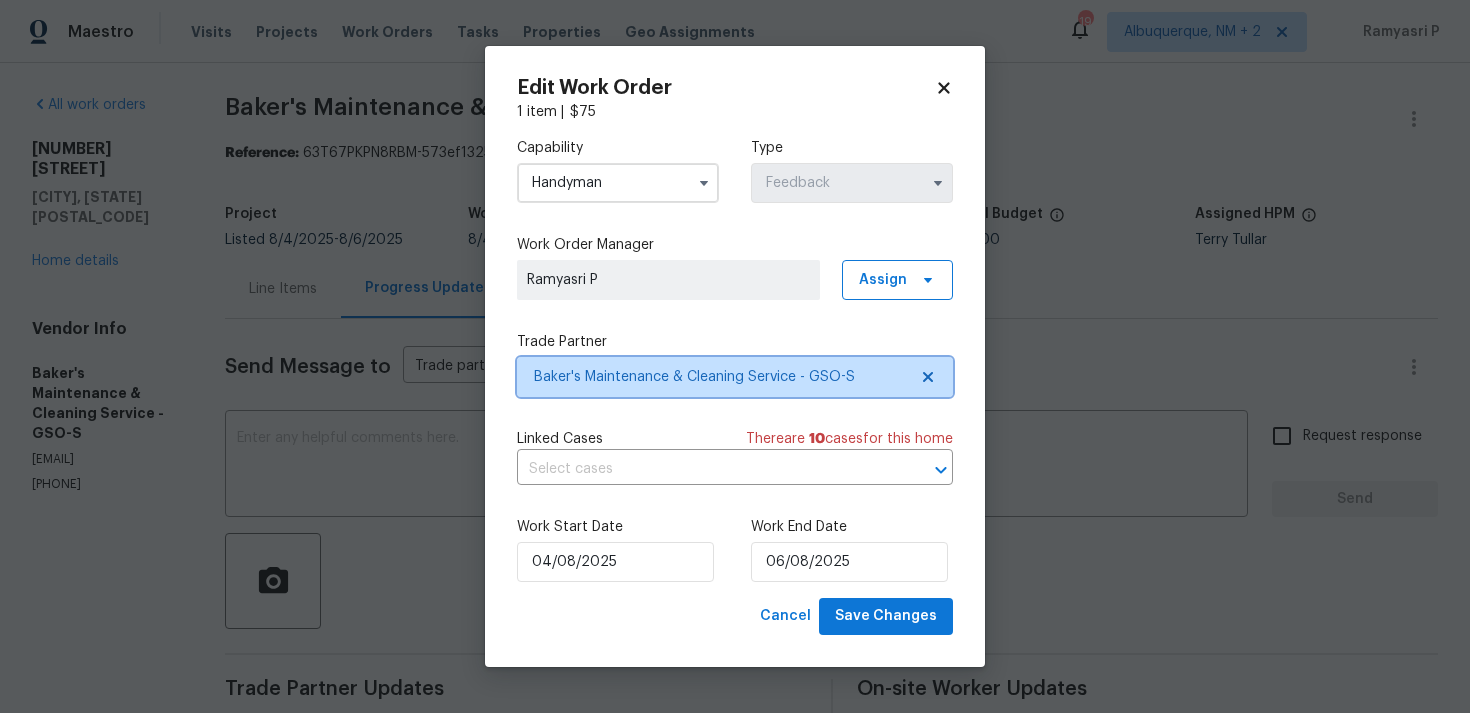 click on "Baker's Maintenance & Cleaning Service - GSO-S" at bounding box center (720, 377) 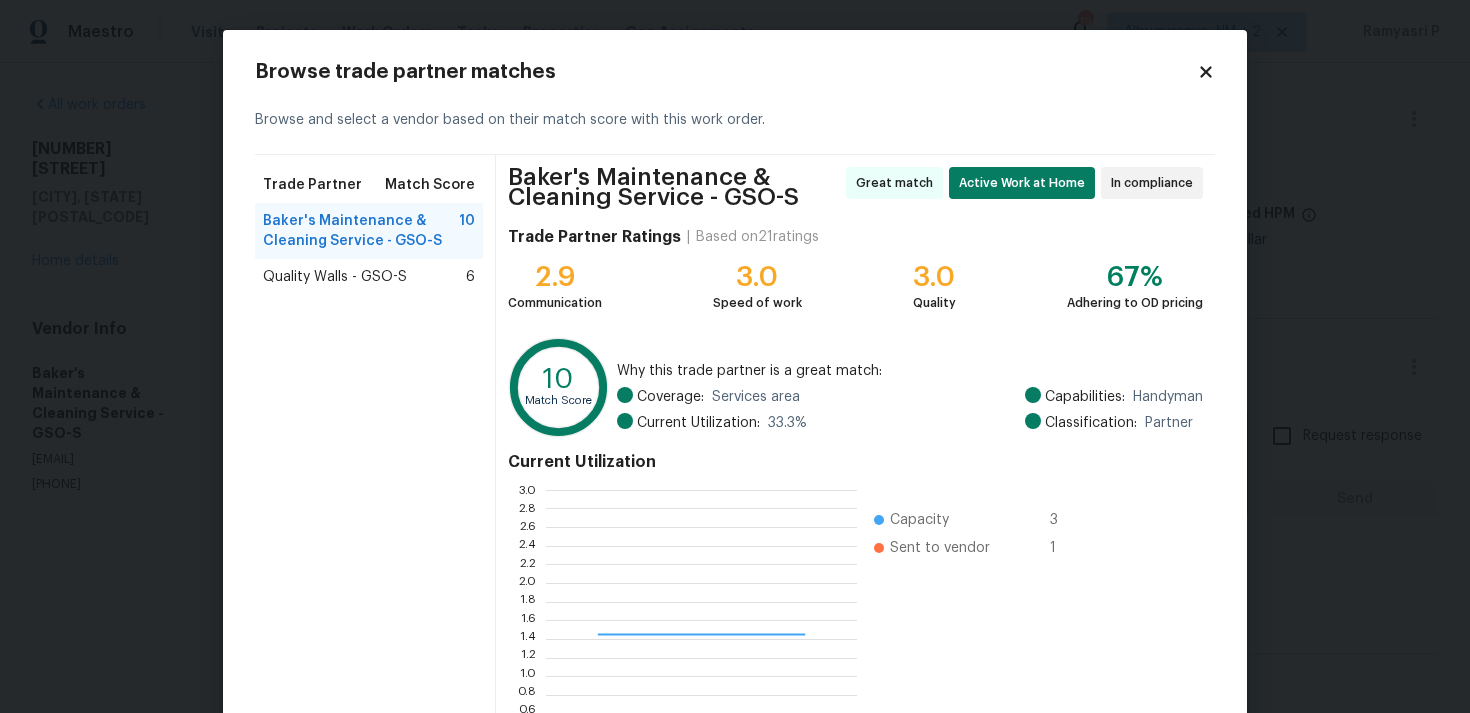 scroll, scrollTop: 2, scrollLeft: 1, axis: both 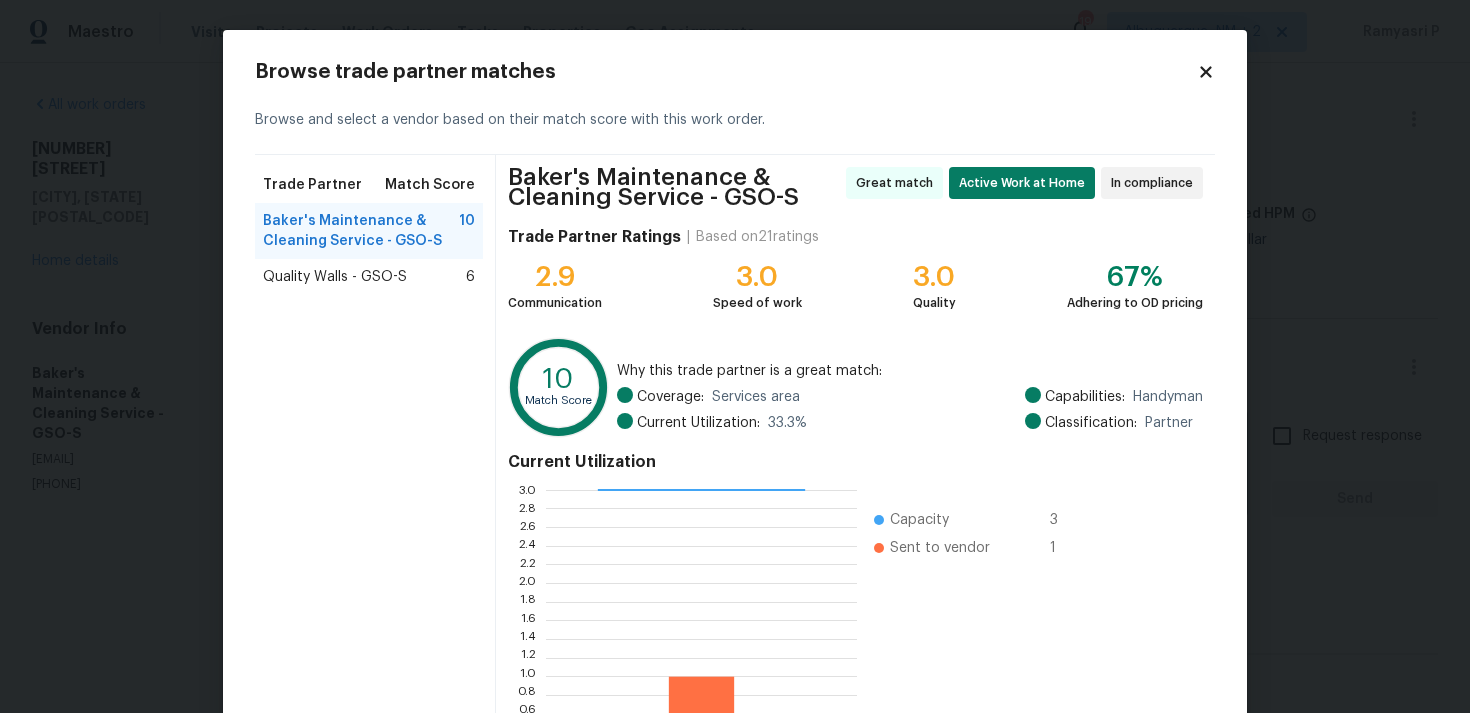 click on "Quality Walls - GSO-S" at bounding box center (335, 277) 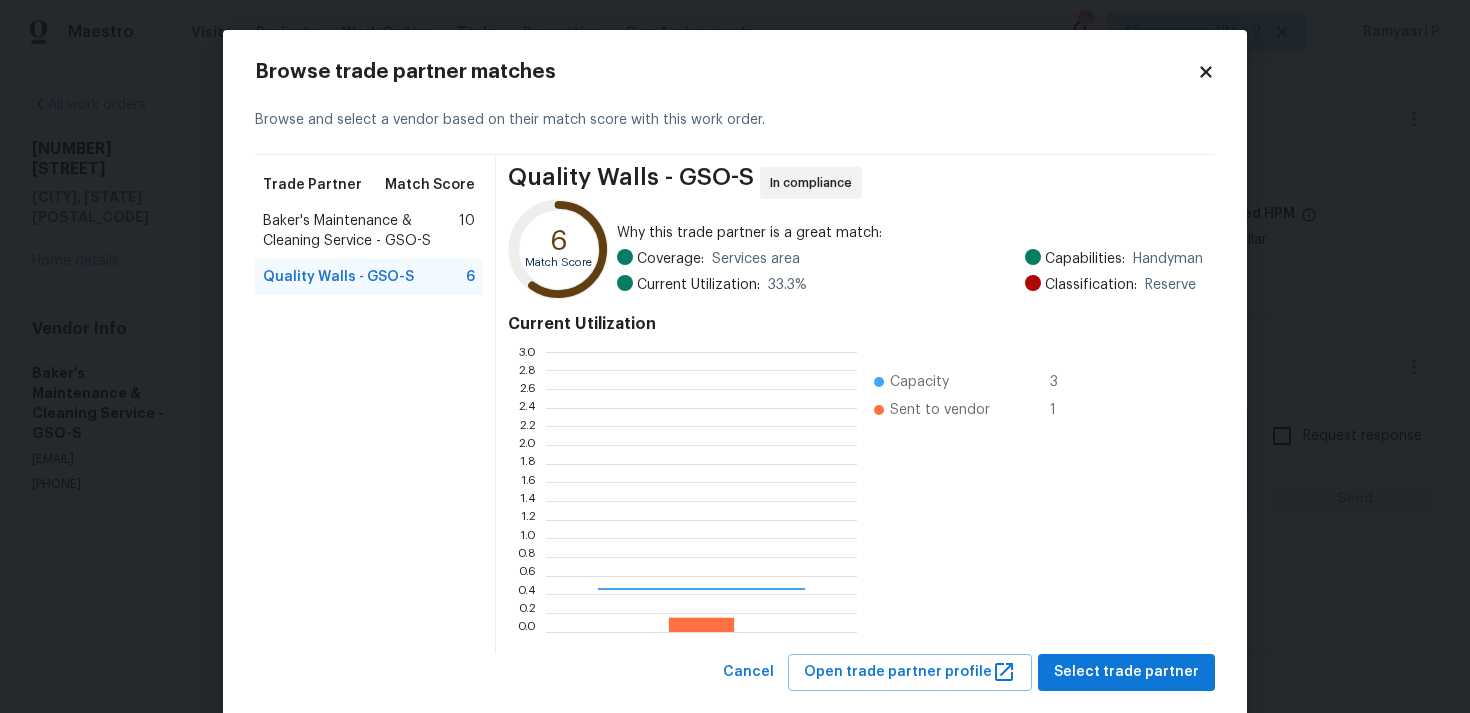 scroll, scrollTop: 2, scrollLeft: 1, axis: both 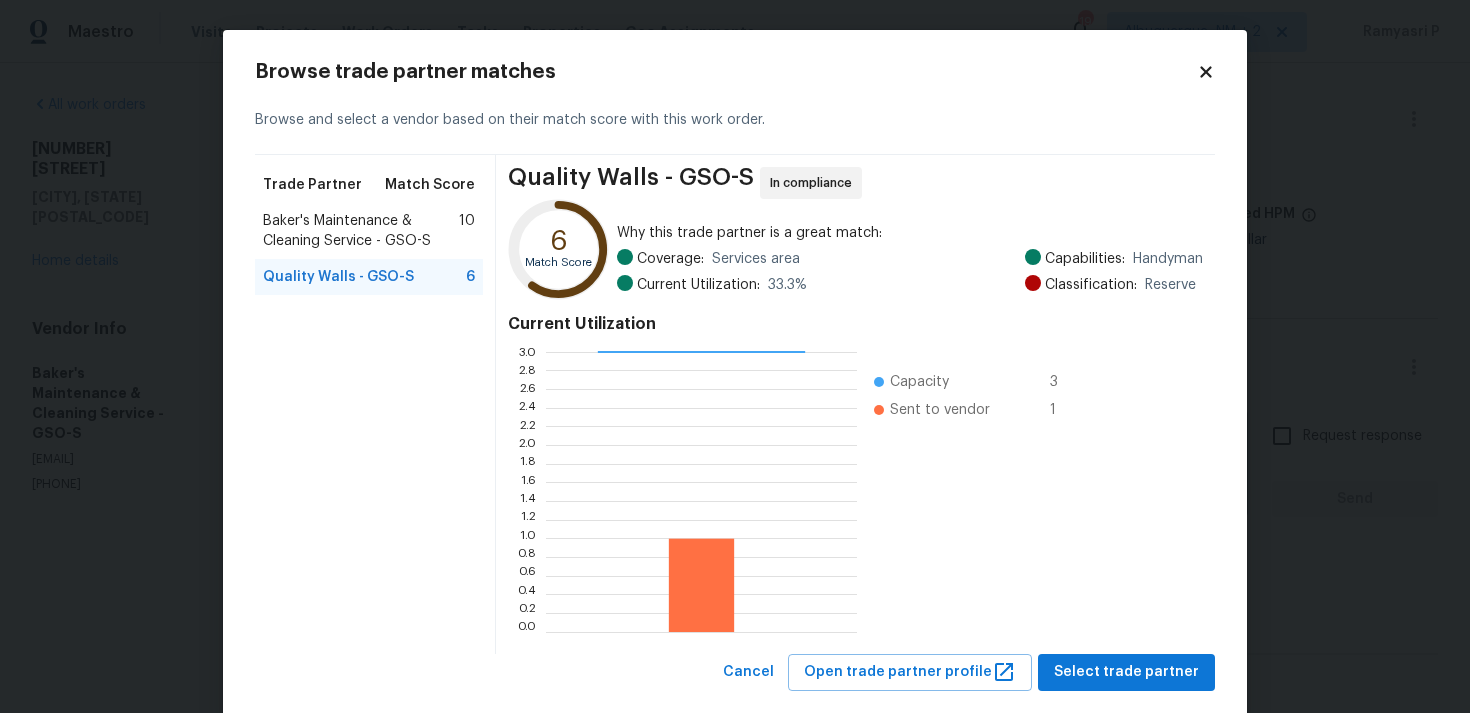click 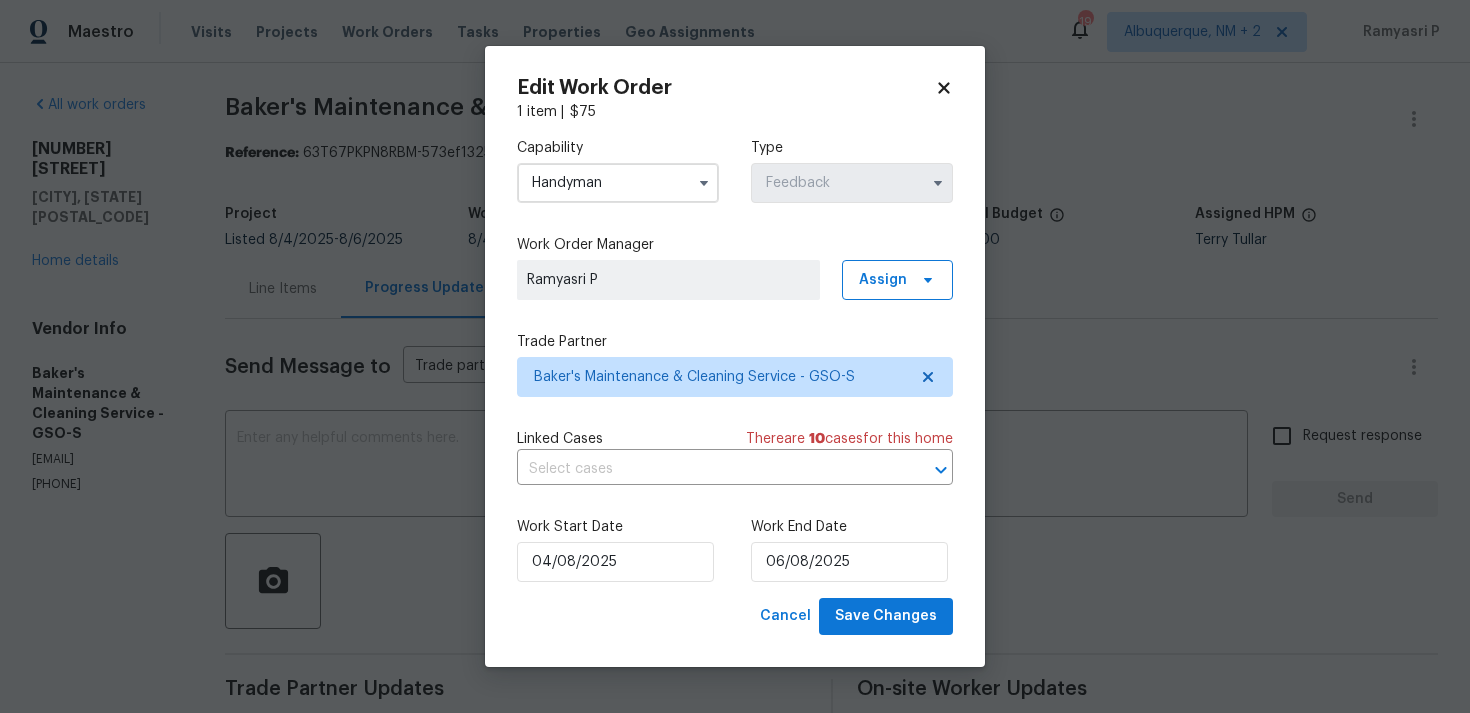 click on "Handyman" at bounding box center (618, 183) 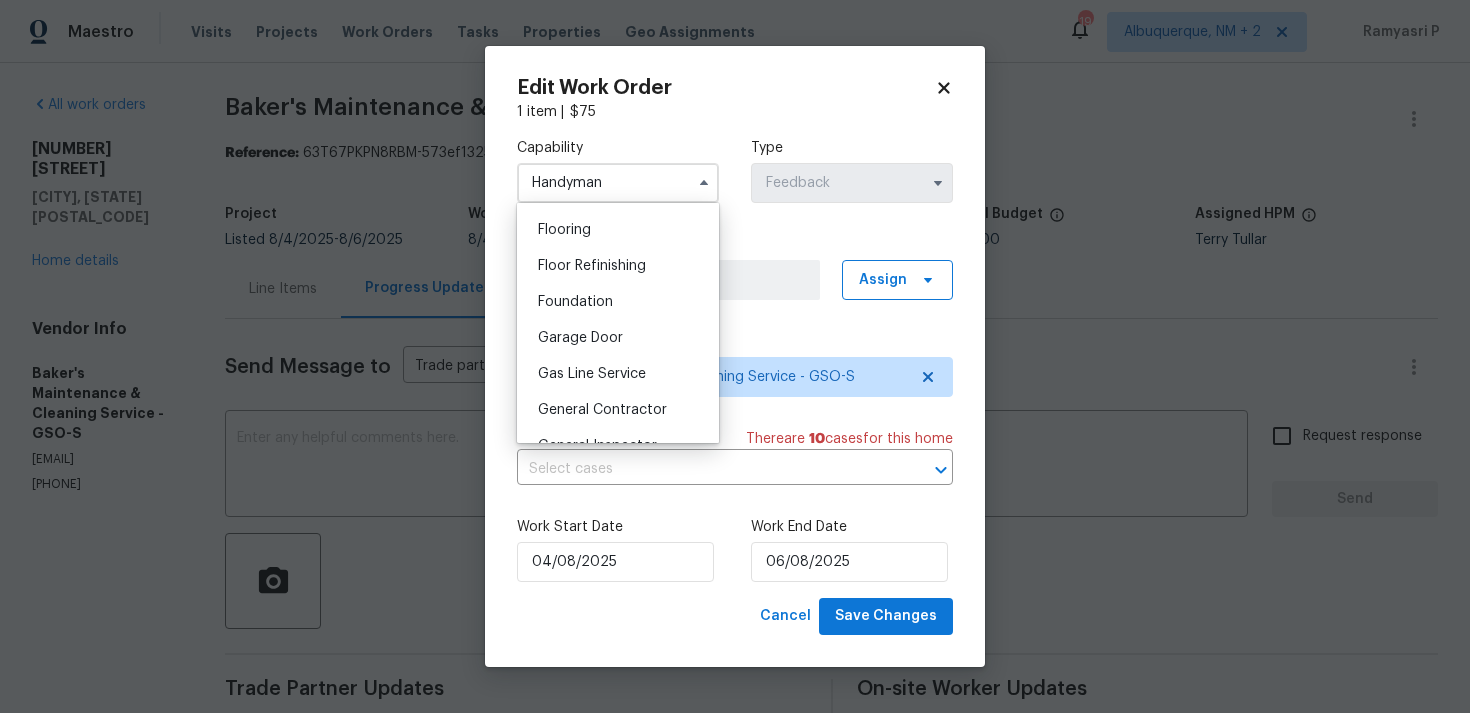 scroll, scrollTop: 785, scrollLeft: 0, axis: vertical 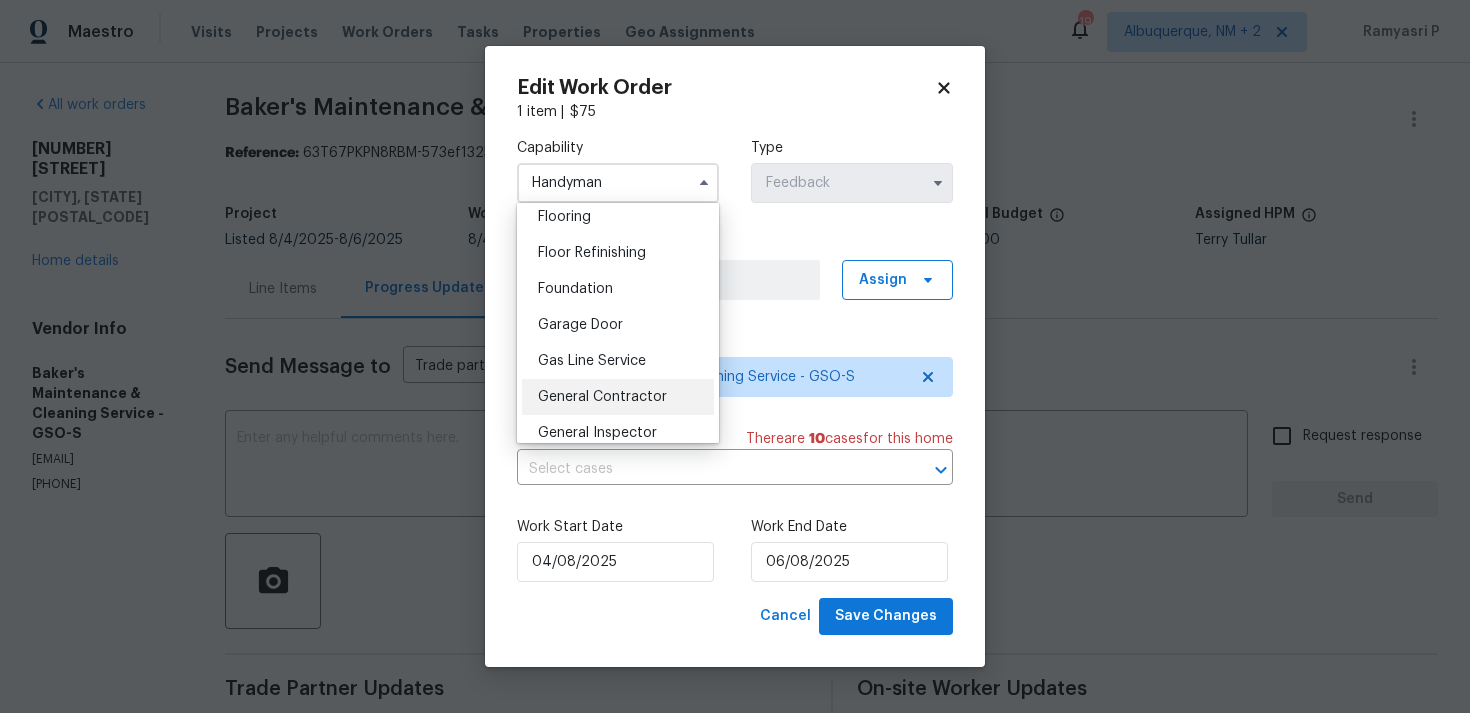 click on "General Contractor" at bounding box center (602, 397) 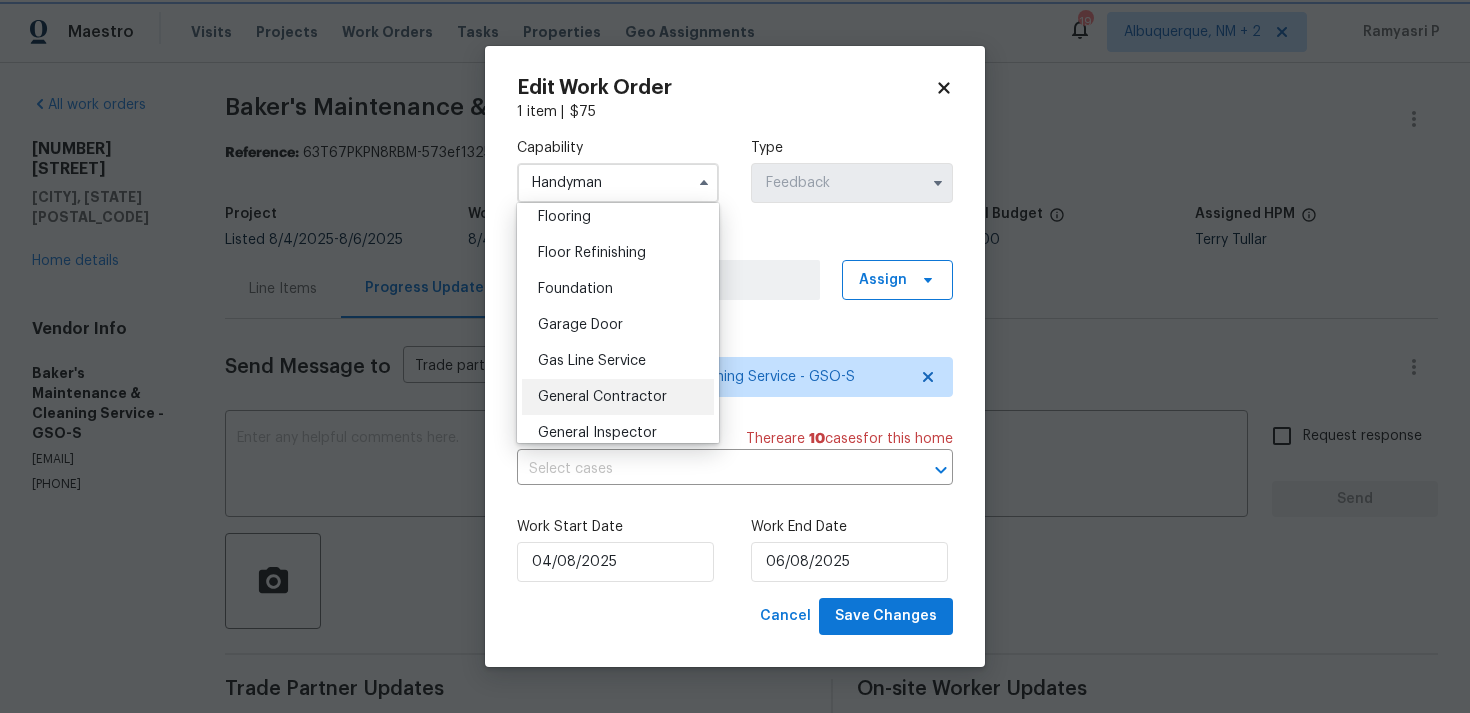 type on "General Contractor" 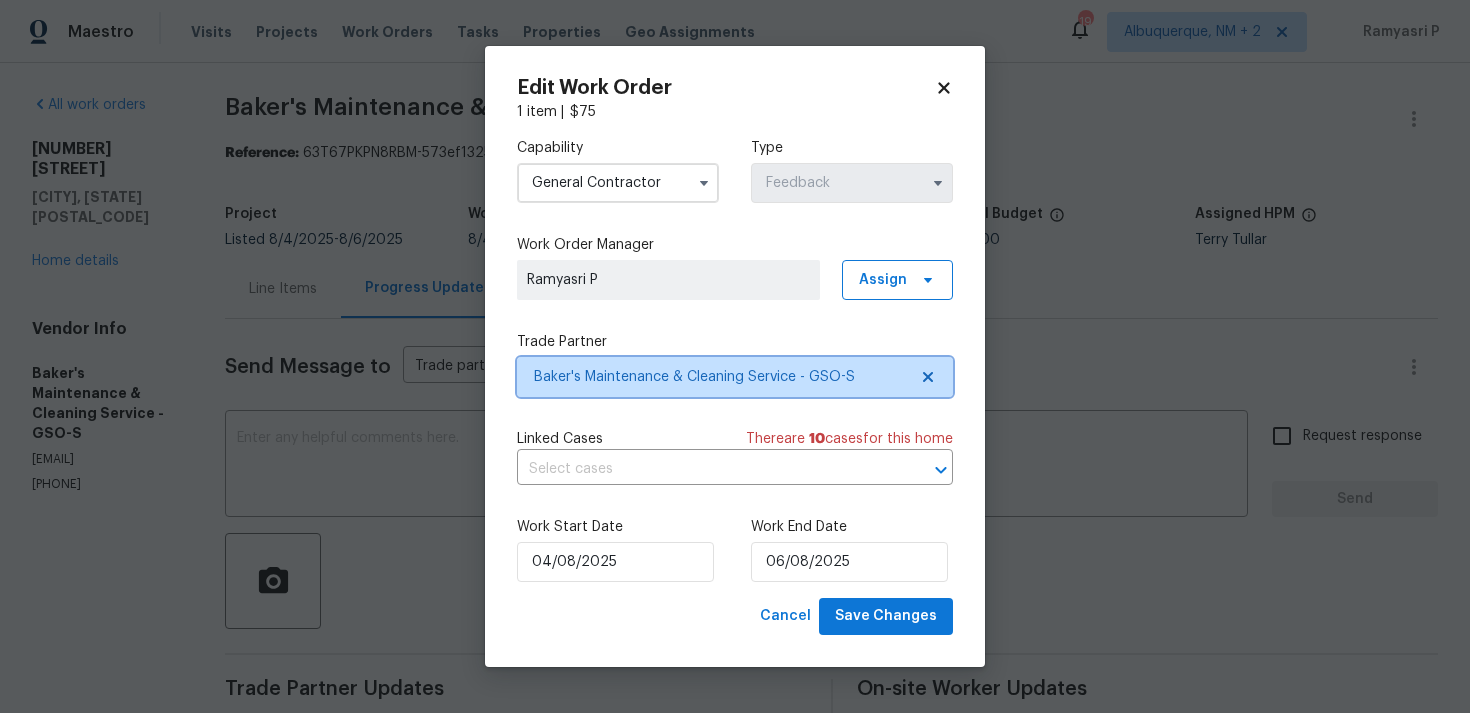 click on "Baker's Maintenance & Cleaning Service - GSO-S" at bounding box center (720, 377) 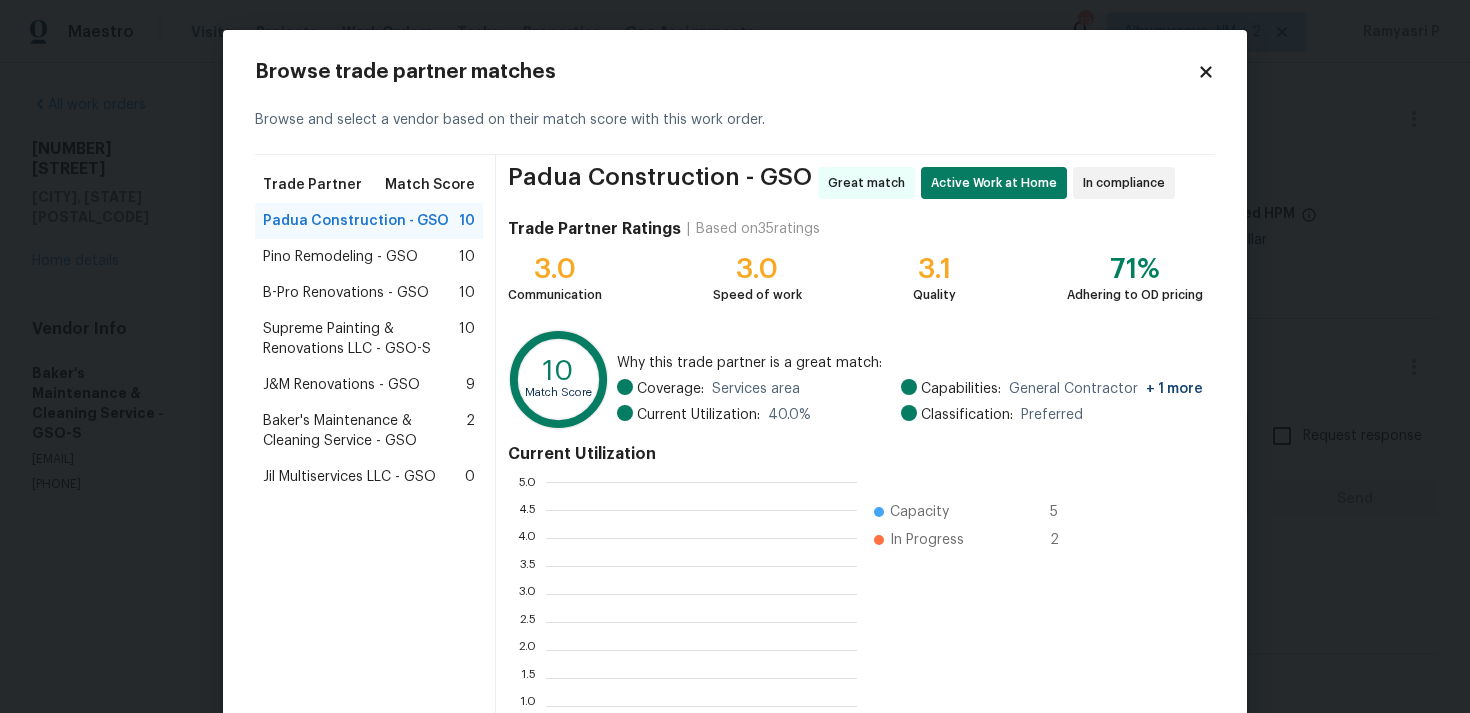 scroll, scrollTop: 2, scrollLeft: 1, axis: both 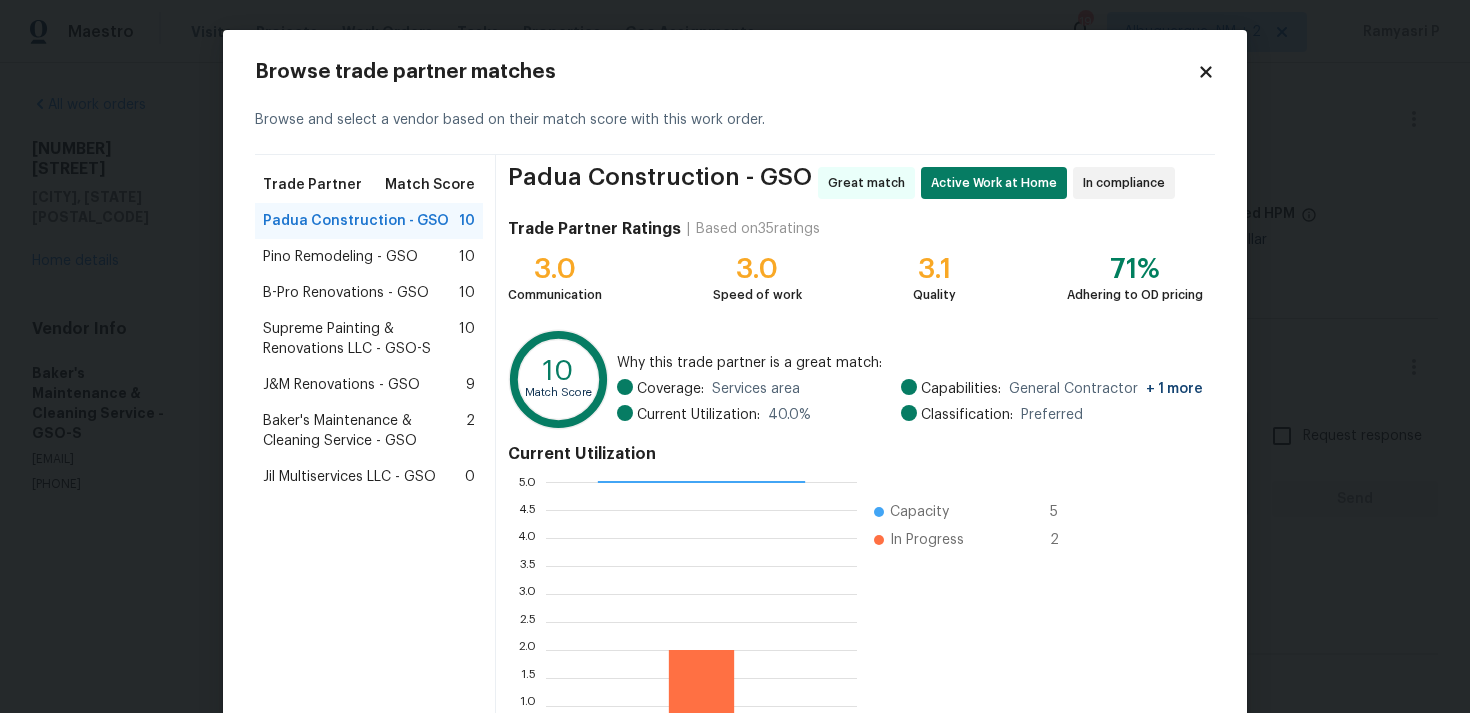click on "Pino Remodeling - GSO" at bounding box center [340, 257] 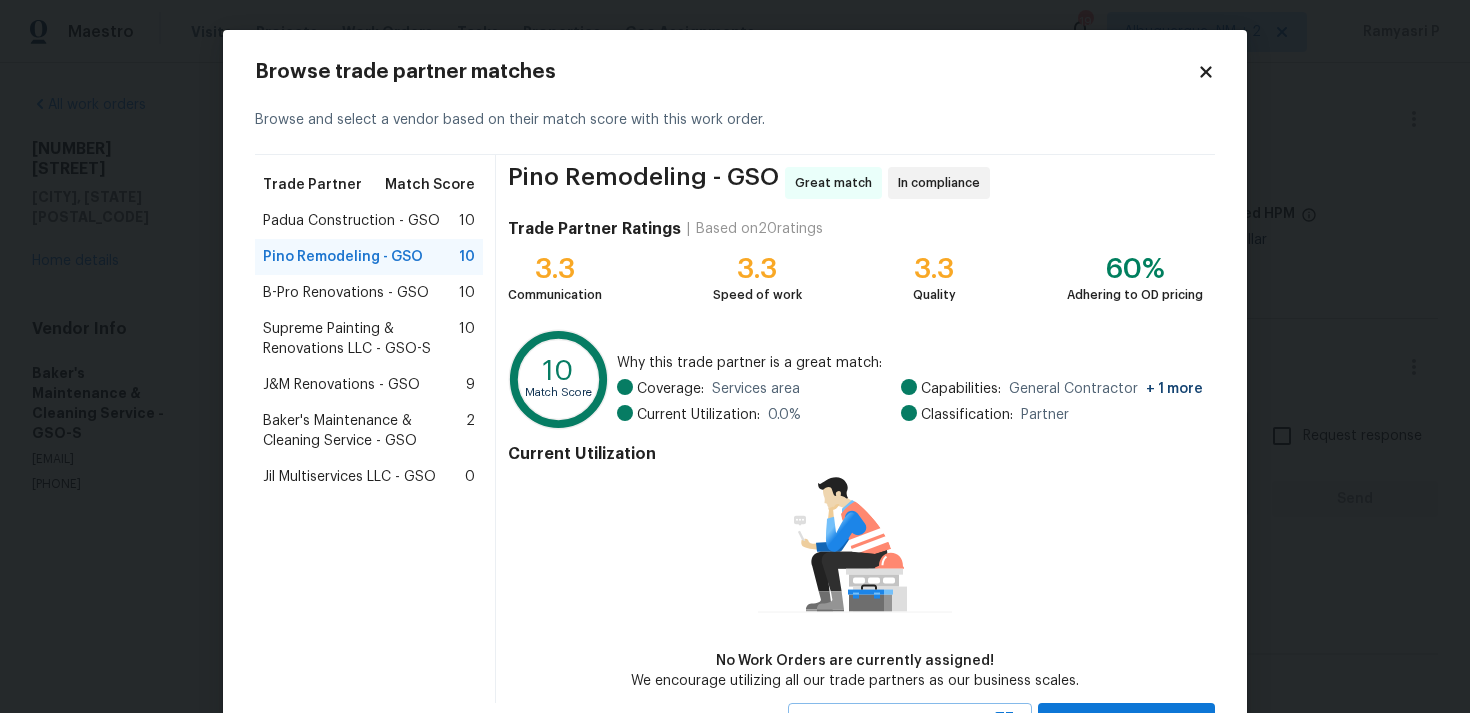 scroll, scrollTop: 87, scrollLeft: 0, axis: vertical 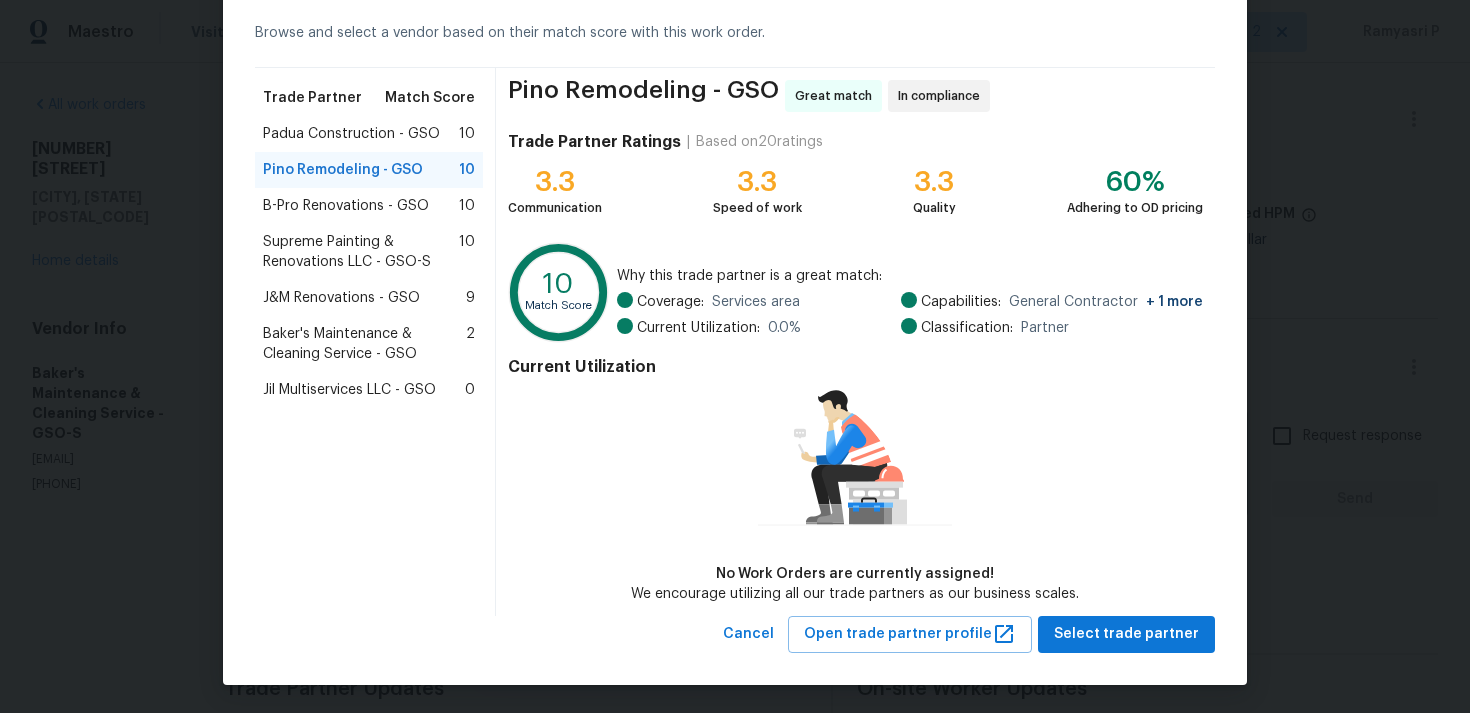 click on "Jil Multiservices LLC - GSO" at bounding box center (349, 390) 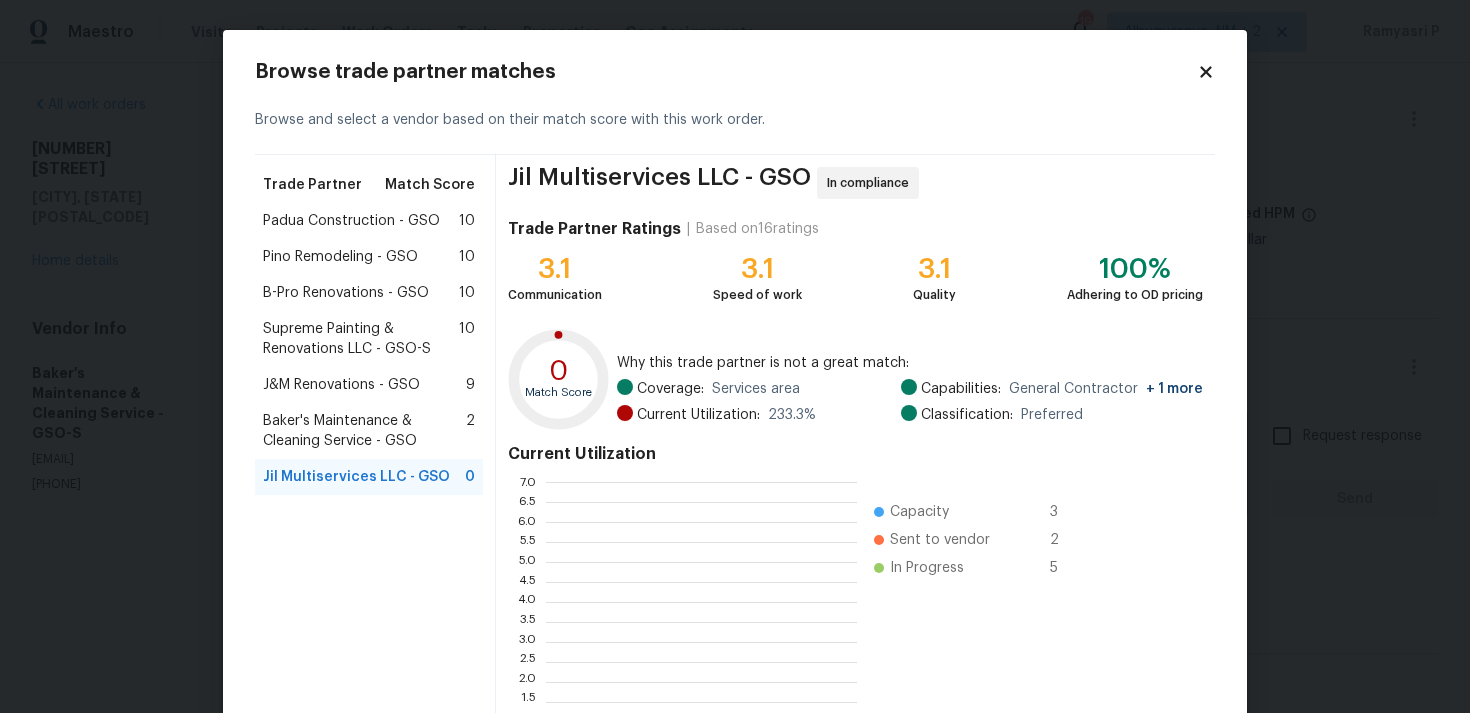 scroll, scrollTop: 2, scrollLeft: 1, axis: both 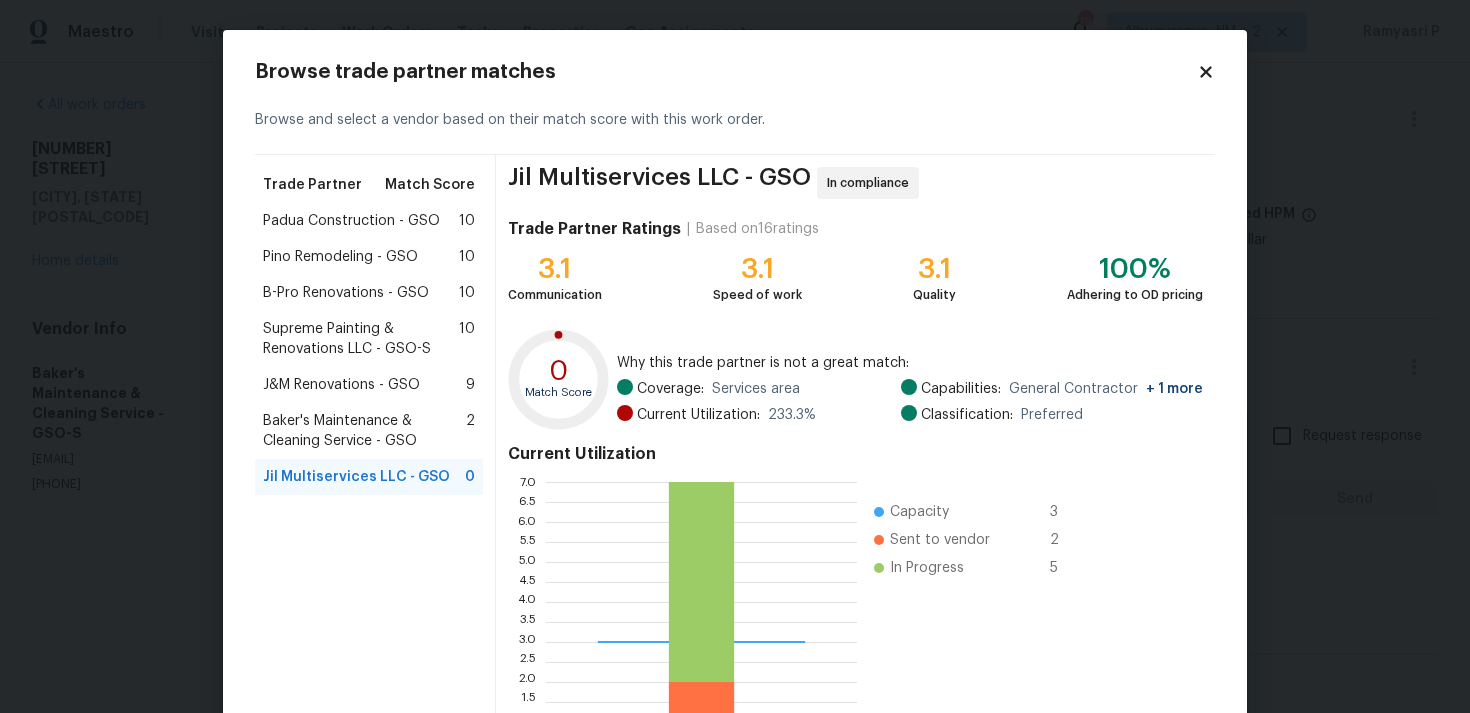 click on "Pino Remodeling - GSO" at bounding box center [340, 257] 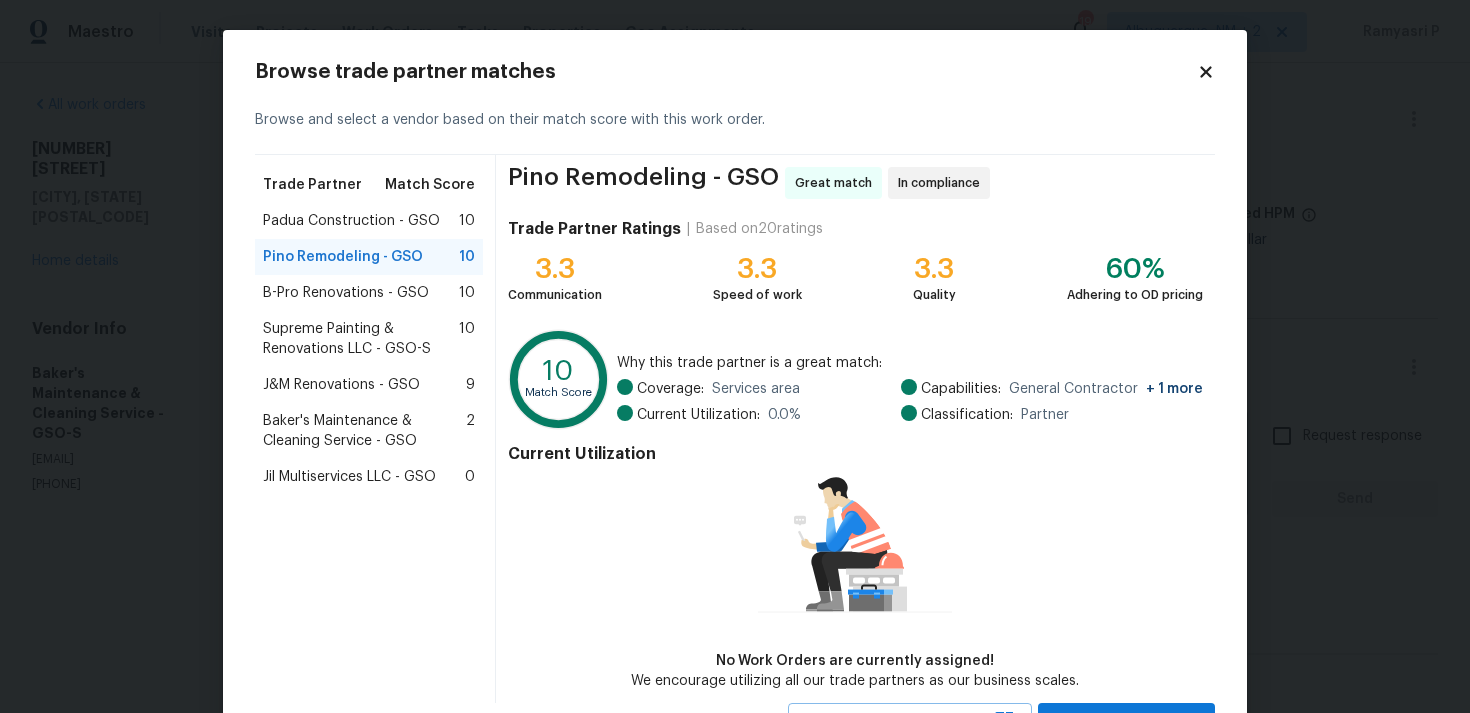 scroll, scrollTop: 87, scrollLeft: 0, axis: vertical 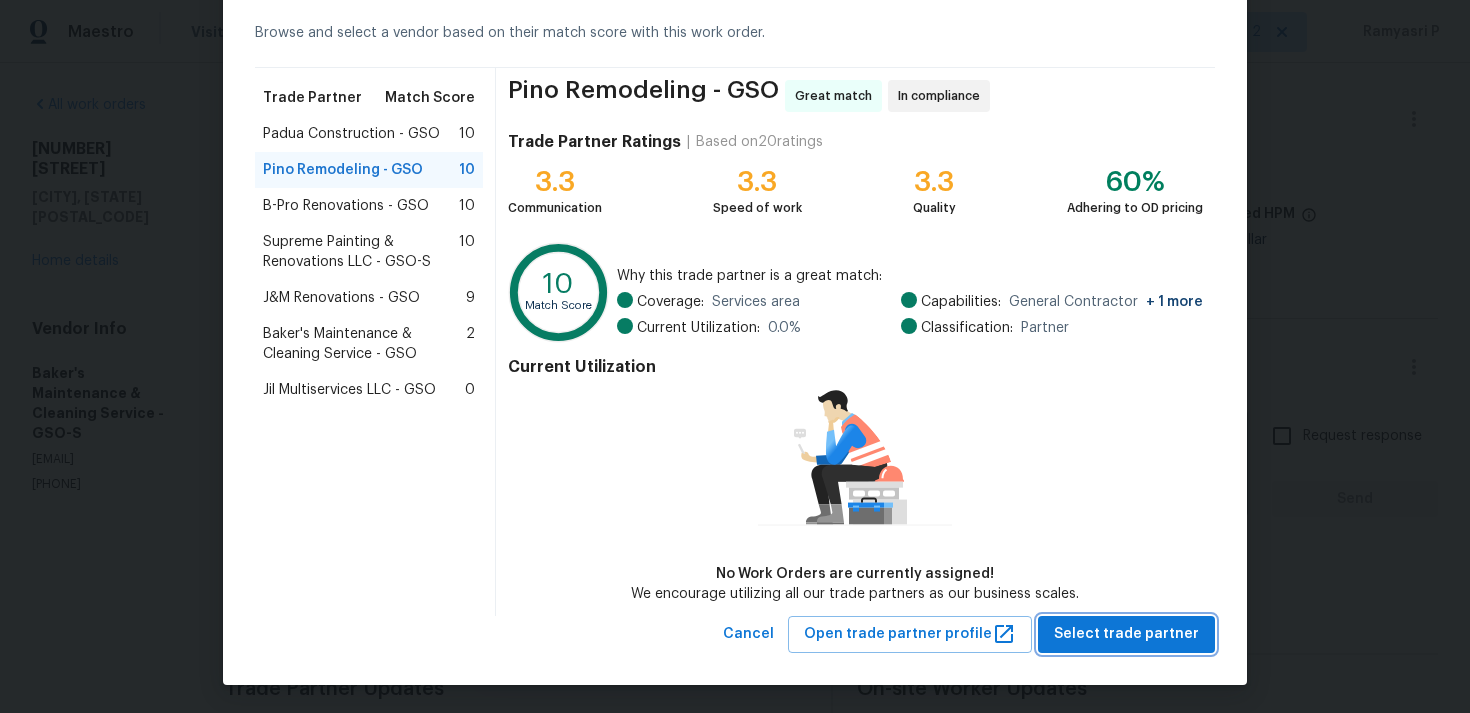 click on "Select trade partner" at bounding box center (1126, 634) 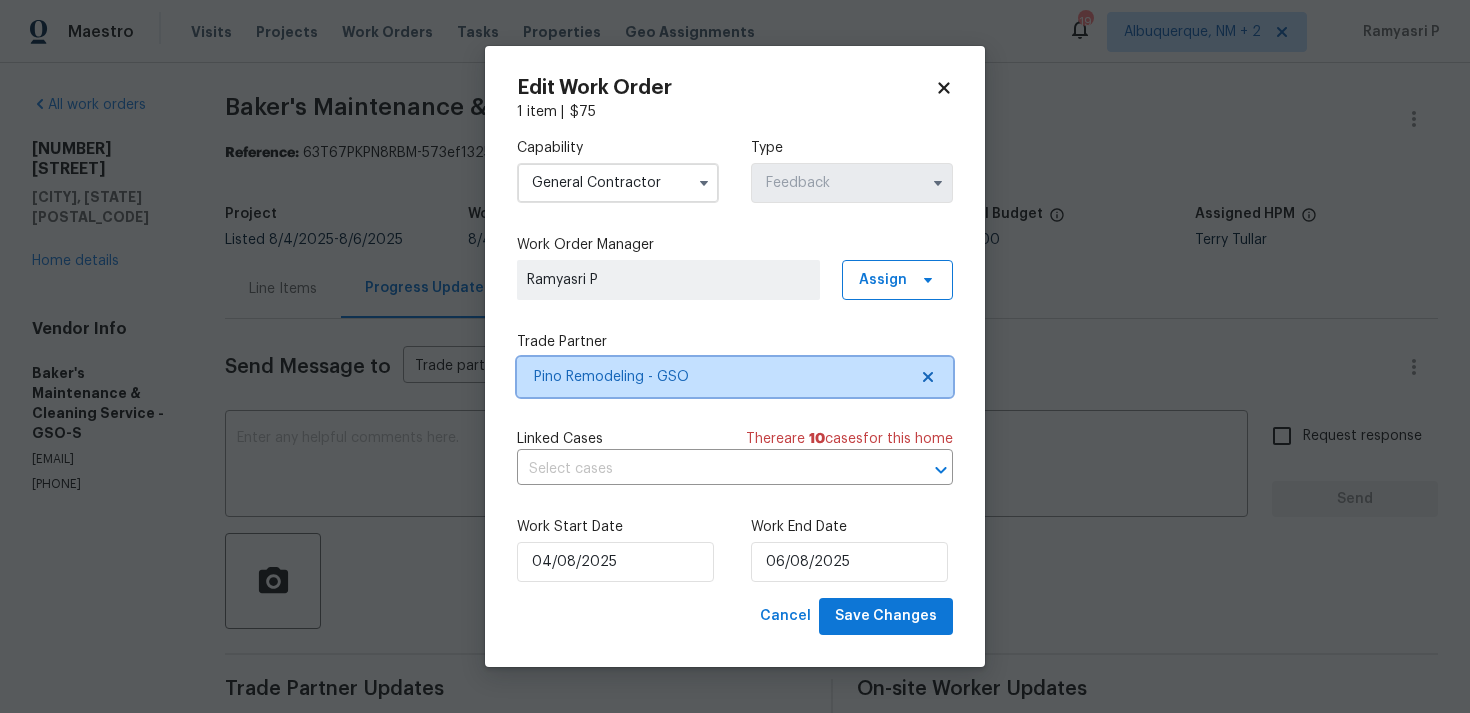 scroll, scrollTop: 0, scrollLeft: 0, axis: both 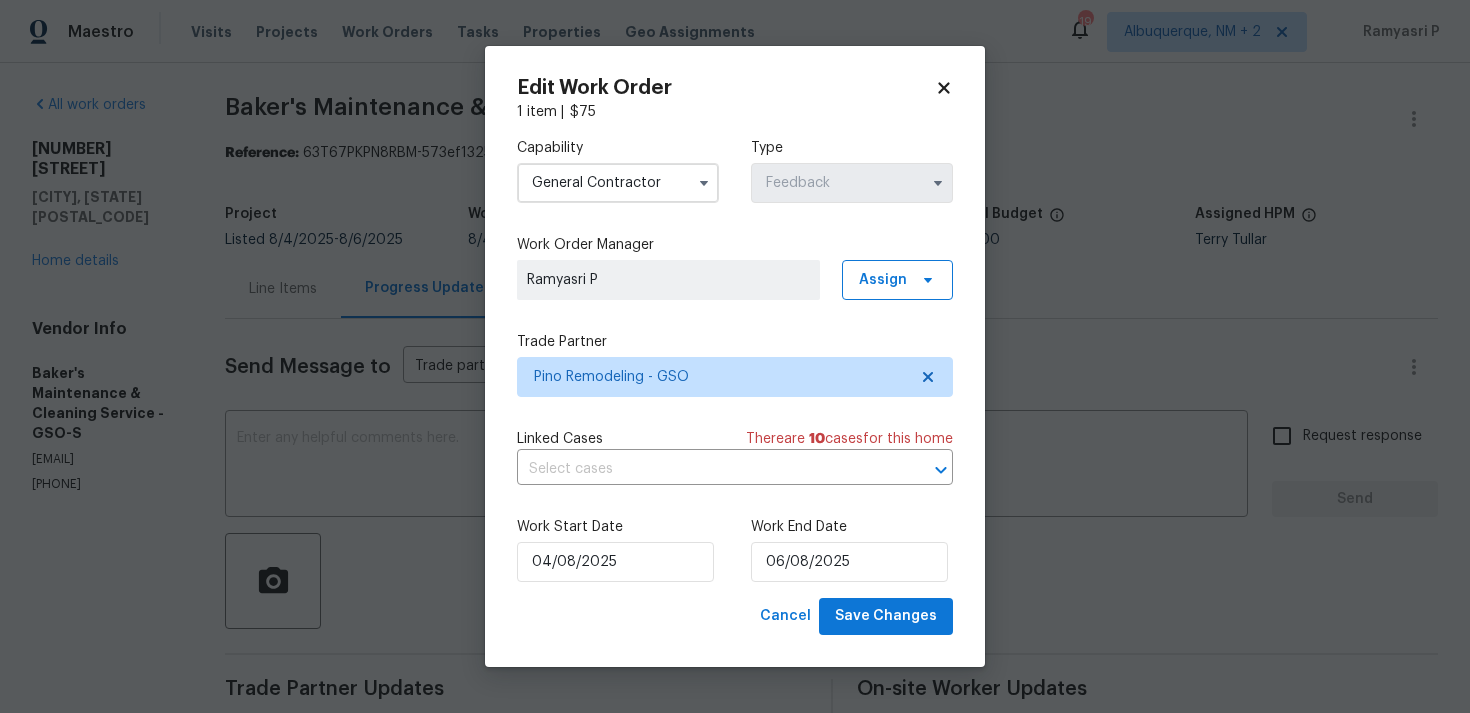 click 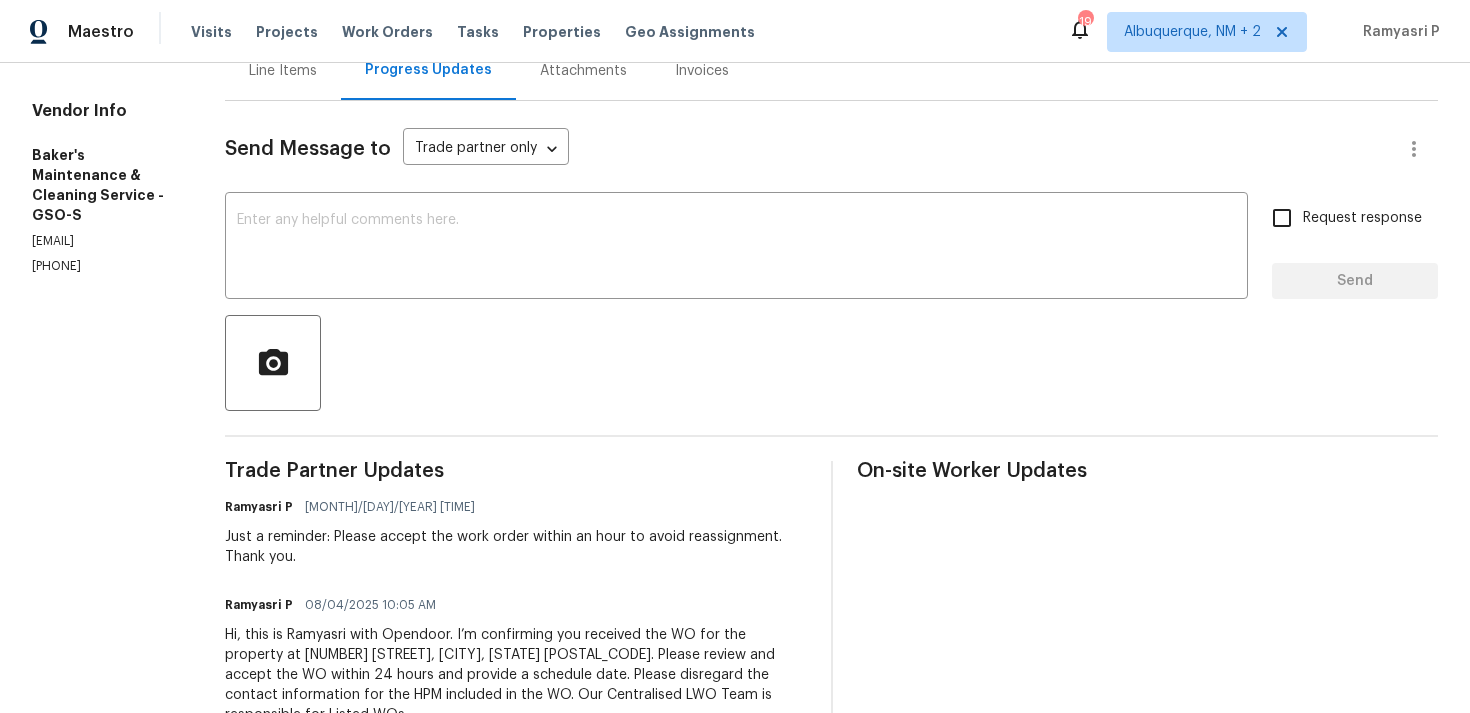 scroll, scrollTop: 212, scrollLeft: 0, axis: vertical 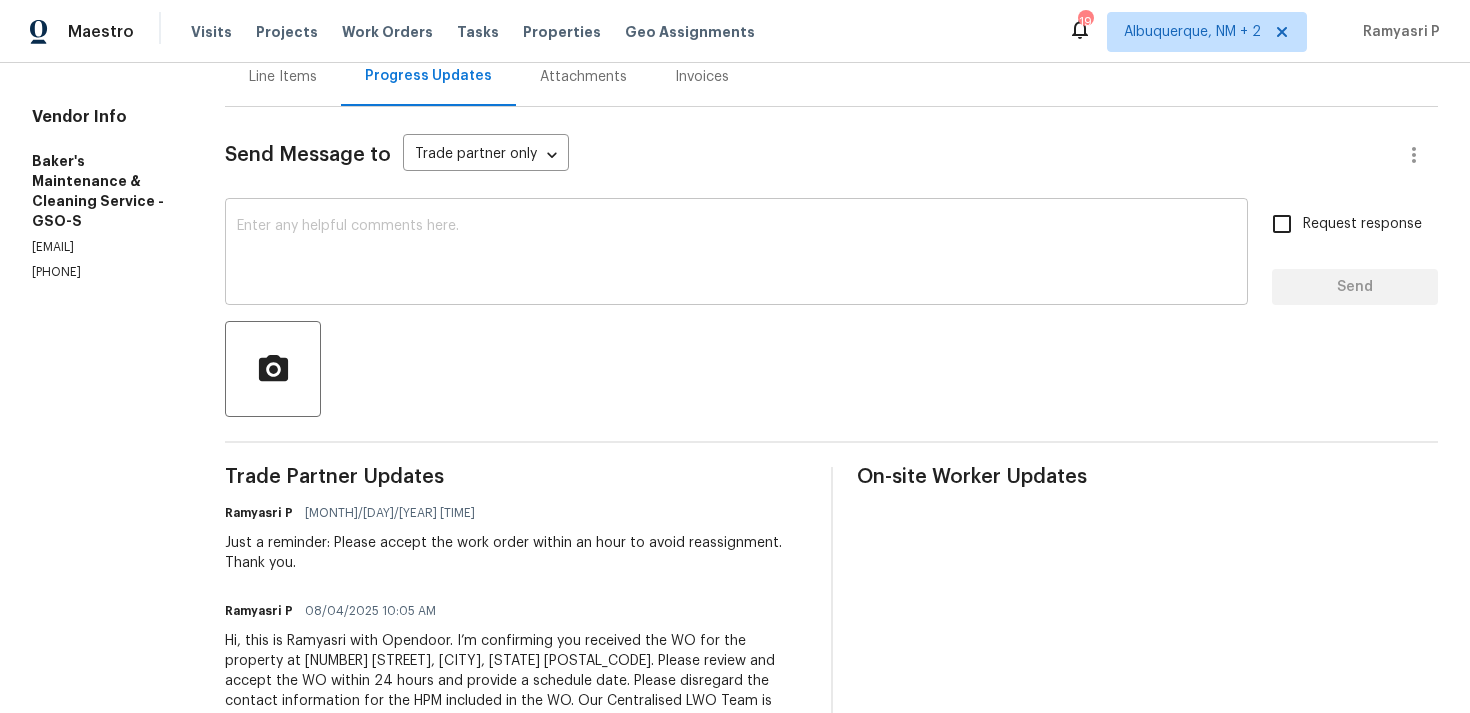 click at bounding box center (736, 254) 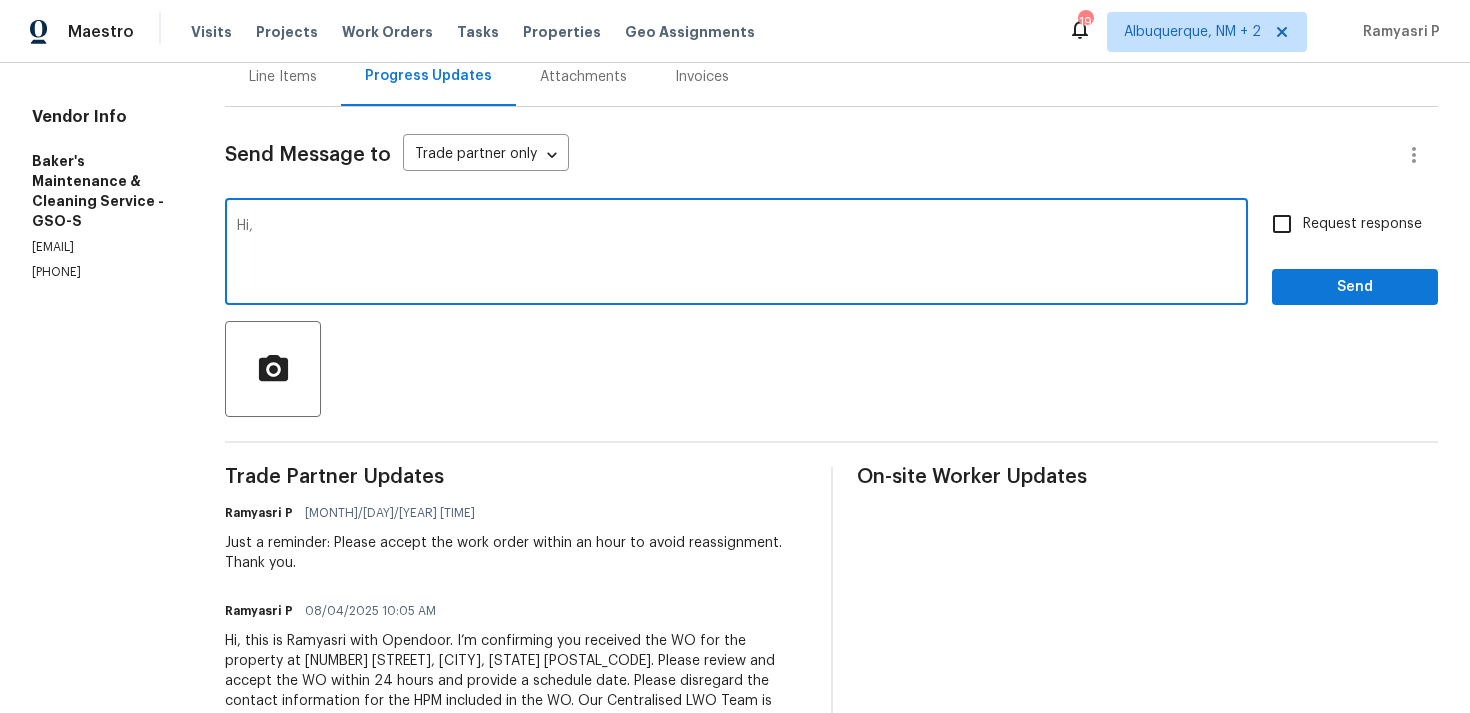 paste on "We regret to inform you that the work order has been reassigned as it was not accepted within 24 hours." 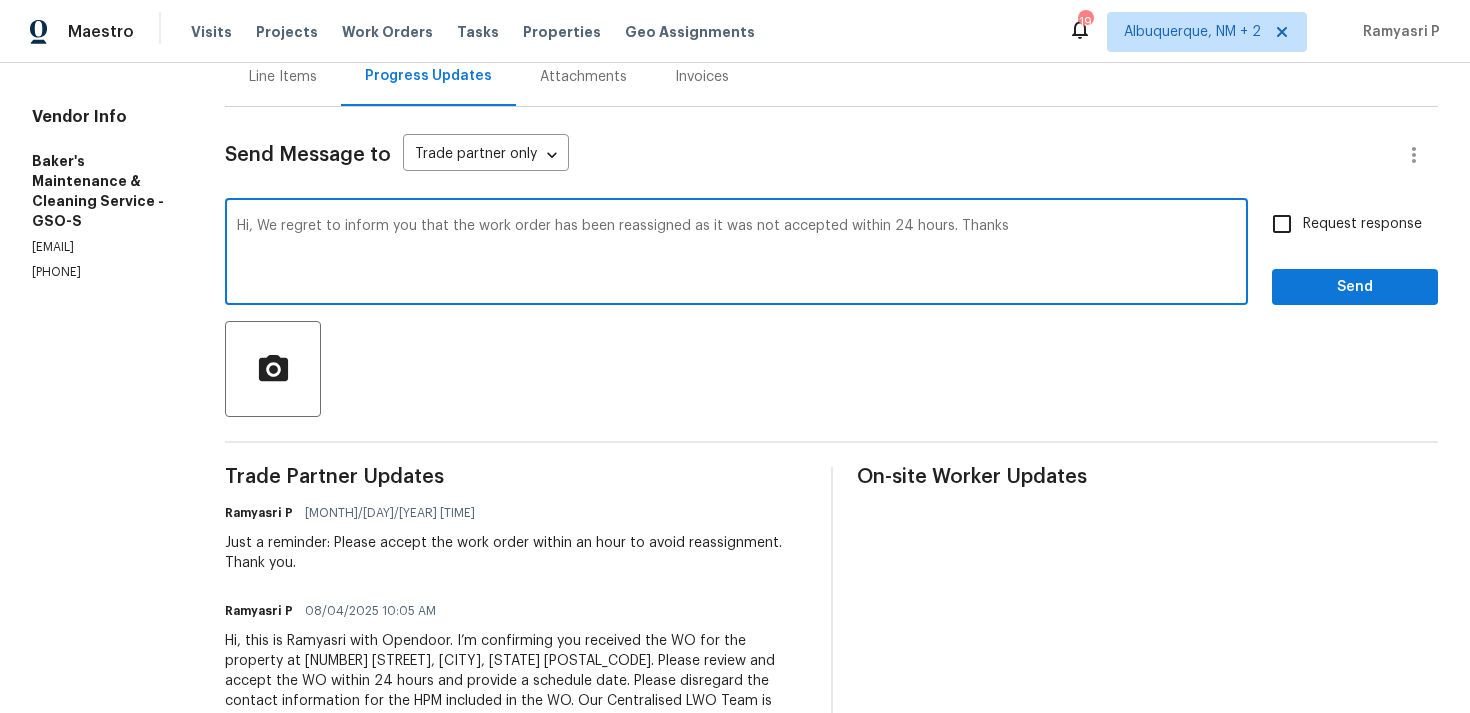 type on "Hi, We regret to inform you that the work order has been reassigned as it was not accepted within 24 hours. Thanks" 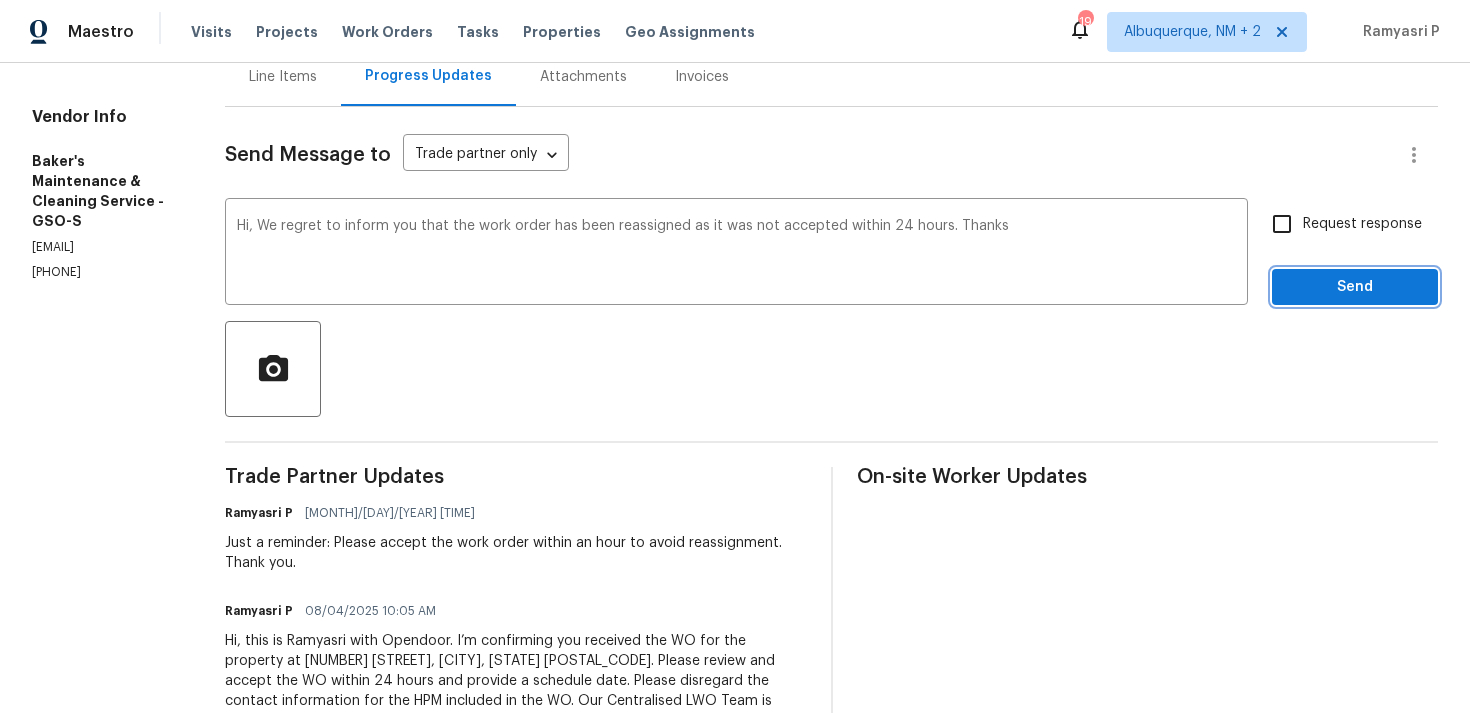 click on "Send" at bounding box center [1355, 287] 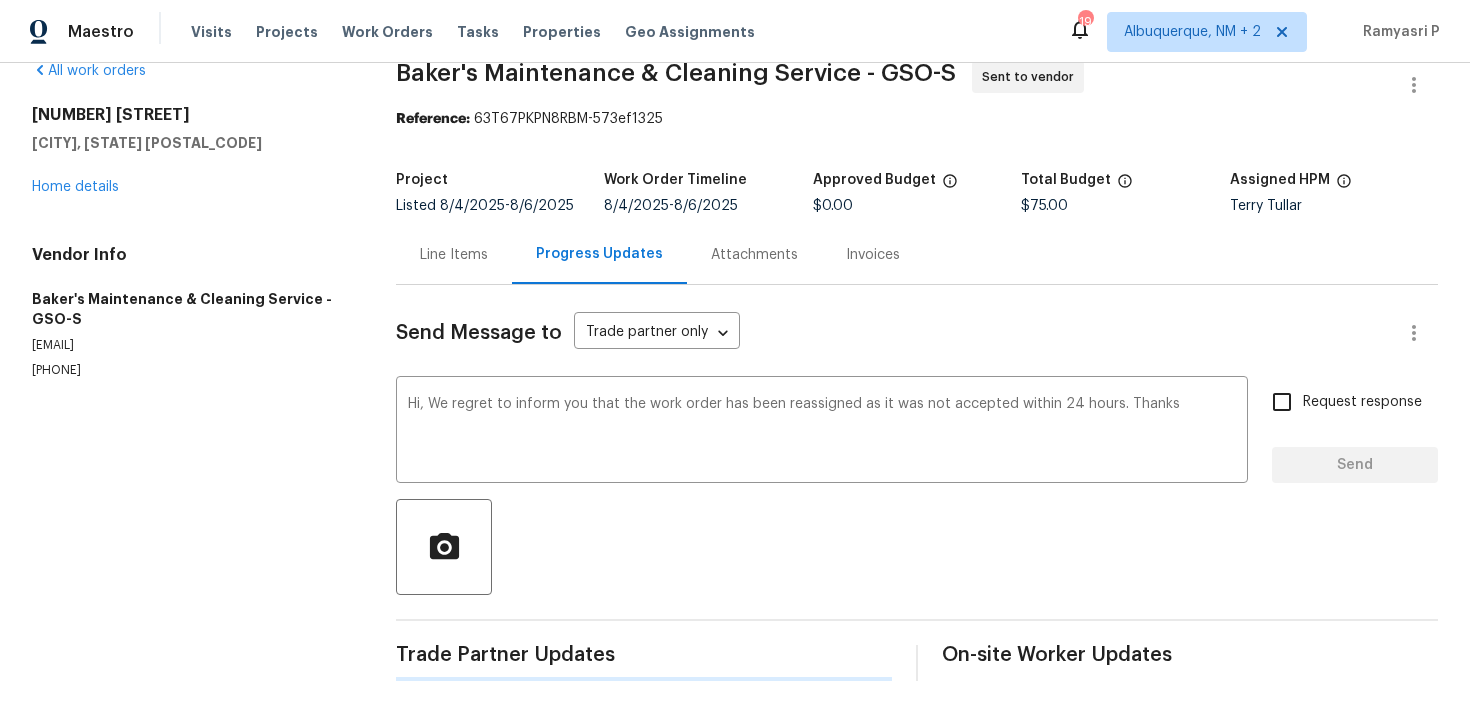 type 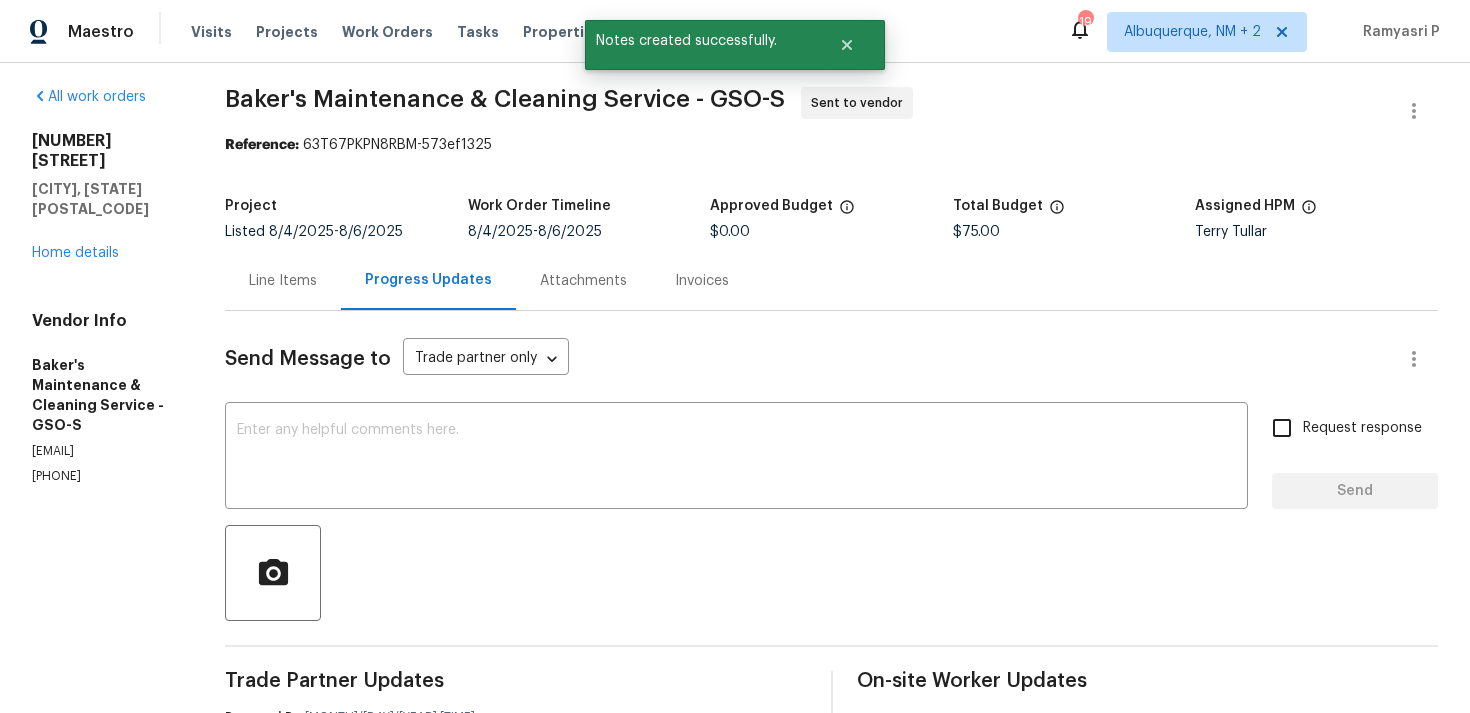 scroll, scrollTop: 0, scrollLeft: 0, axis: both 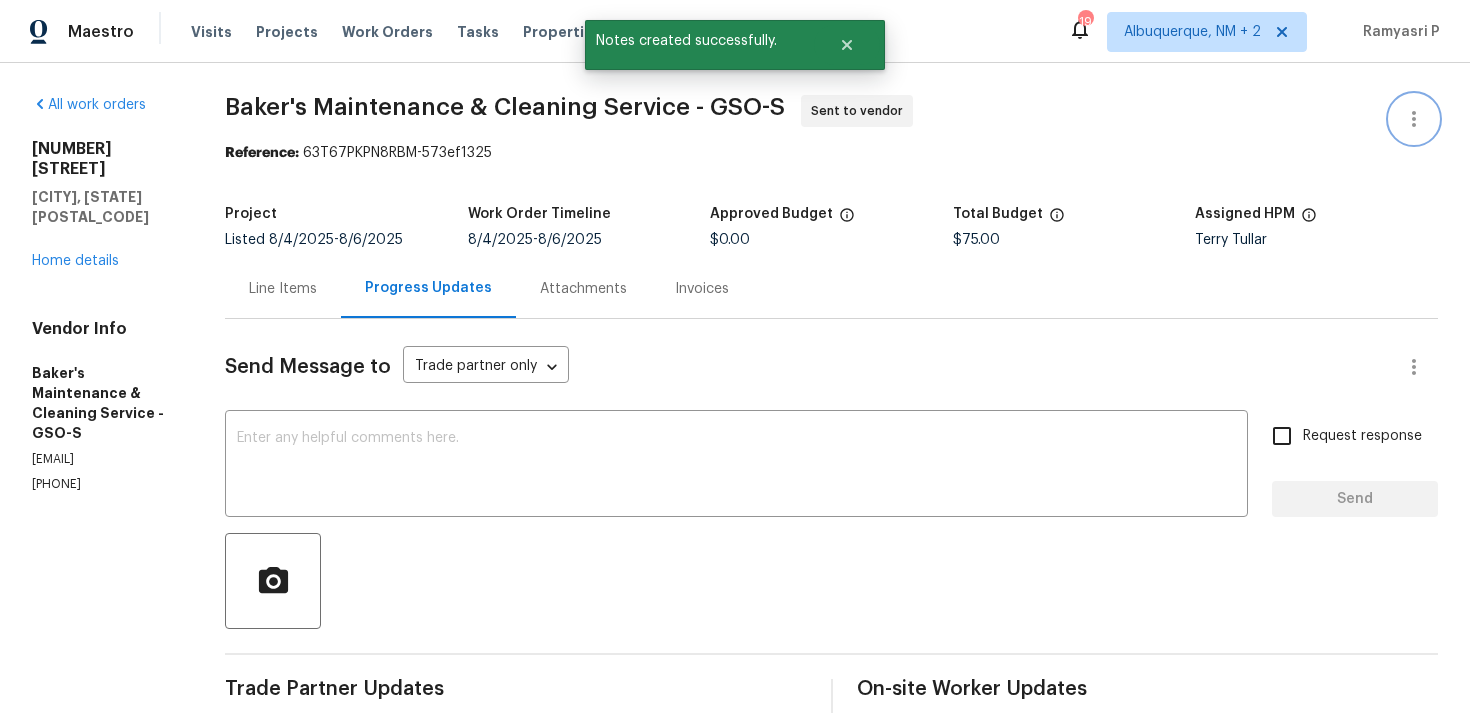 click at bounding box center (1414, 119) 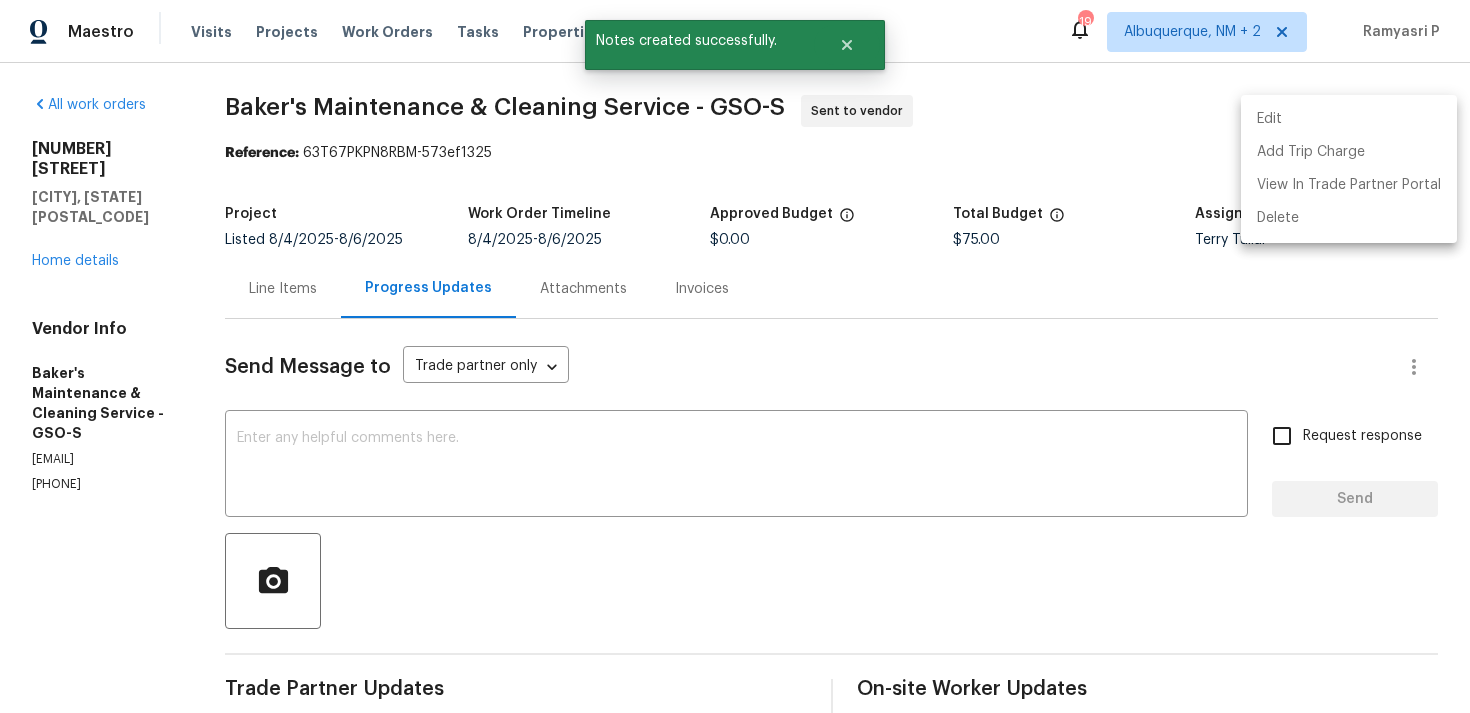 click on "Edit" at bounding box center [1349, 119] 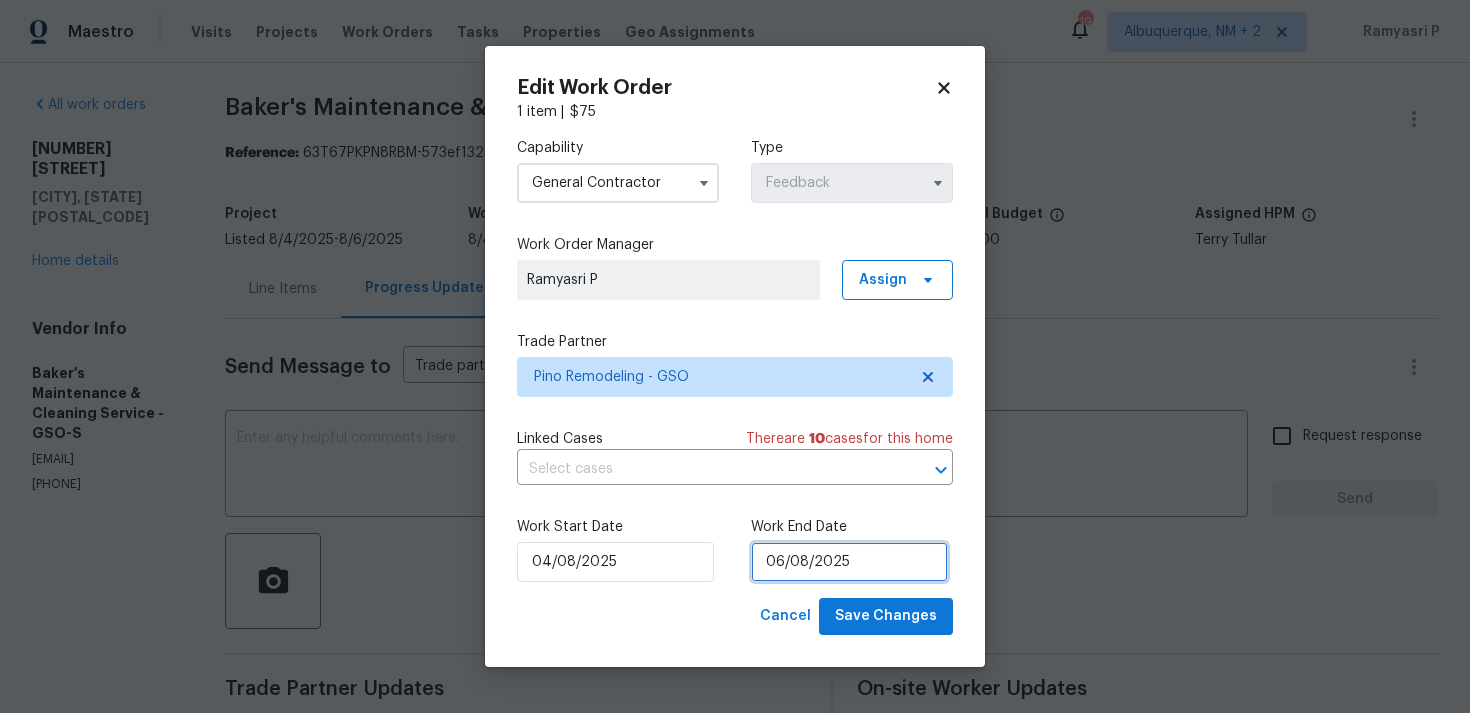 click on "06/08/2025" at bounding box center (849, 562) 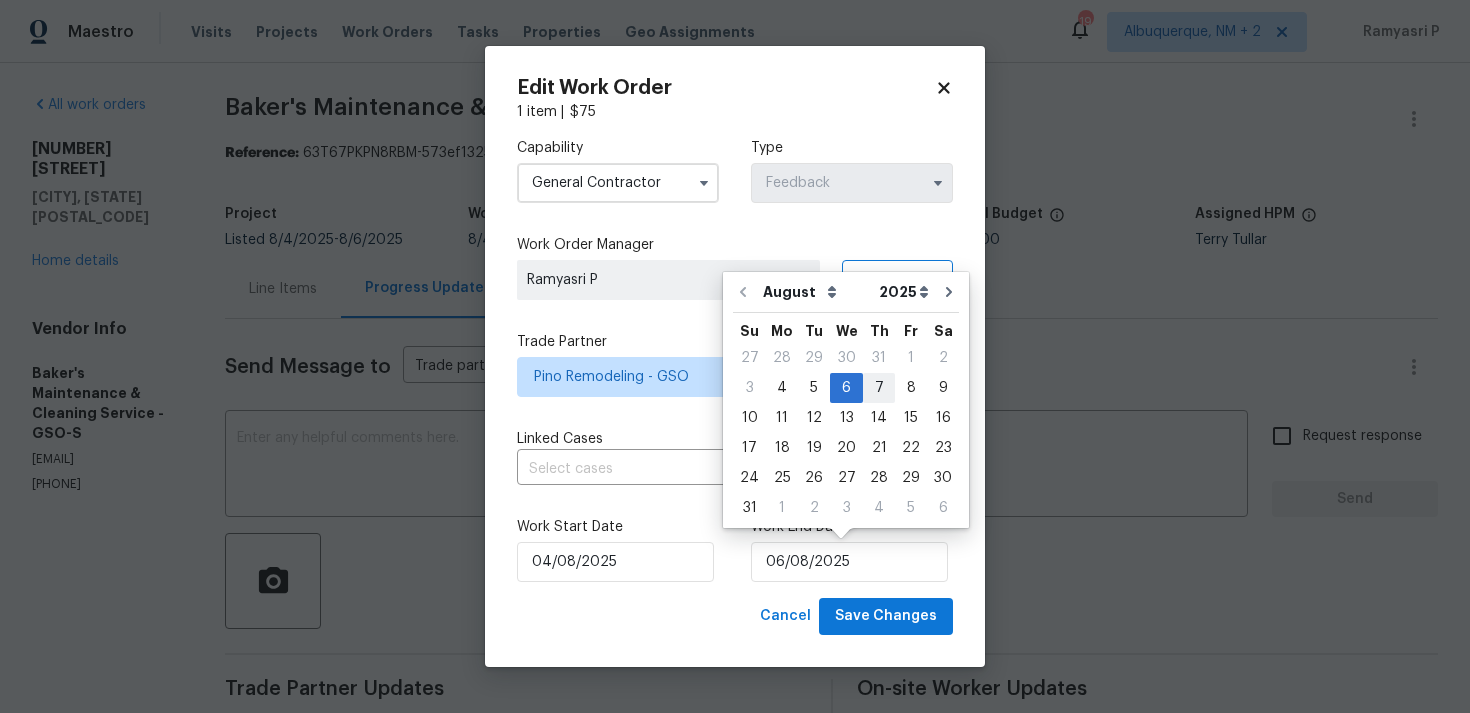 click on "7" at bounding box center [879, 388] 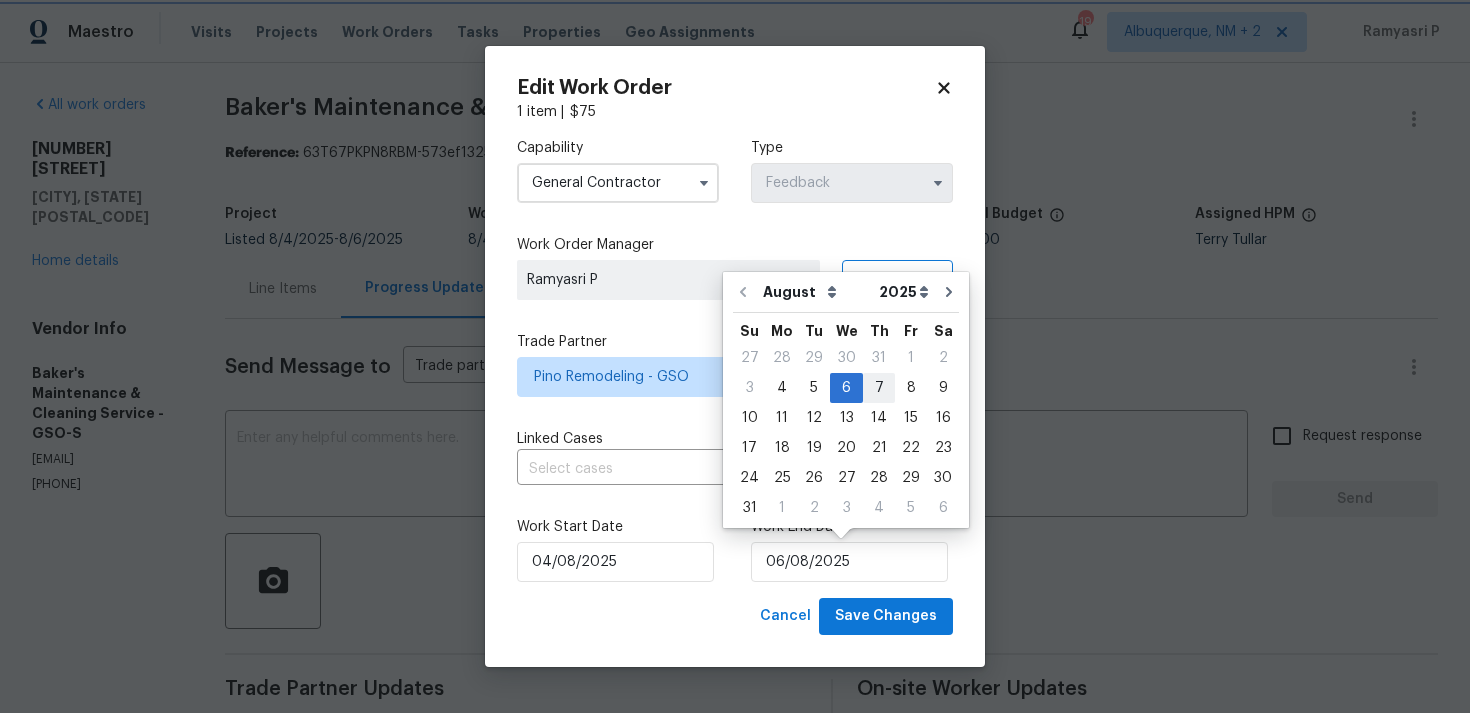 type on "07/08/2025" 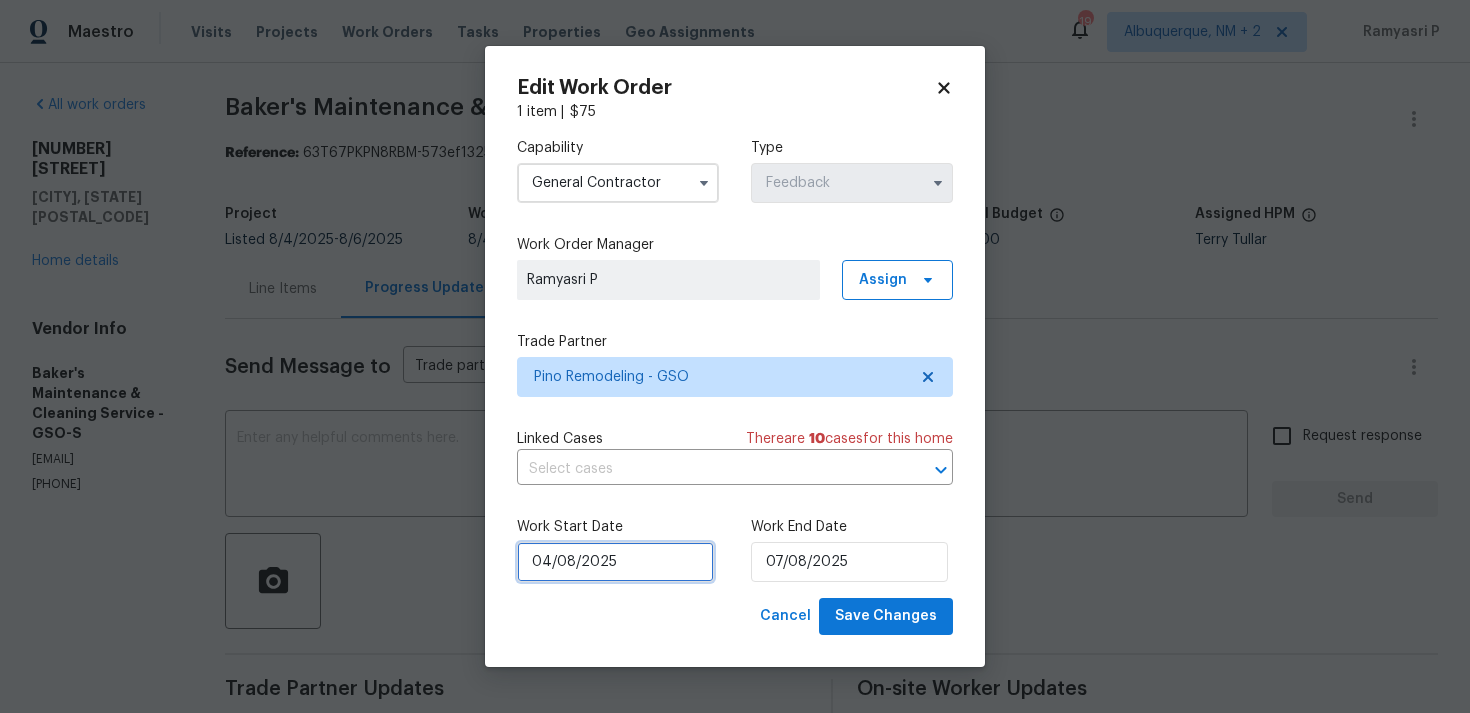 click on "04/08/2025" at bounding box center [615, 562] 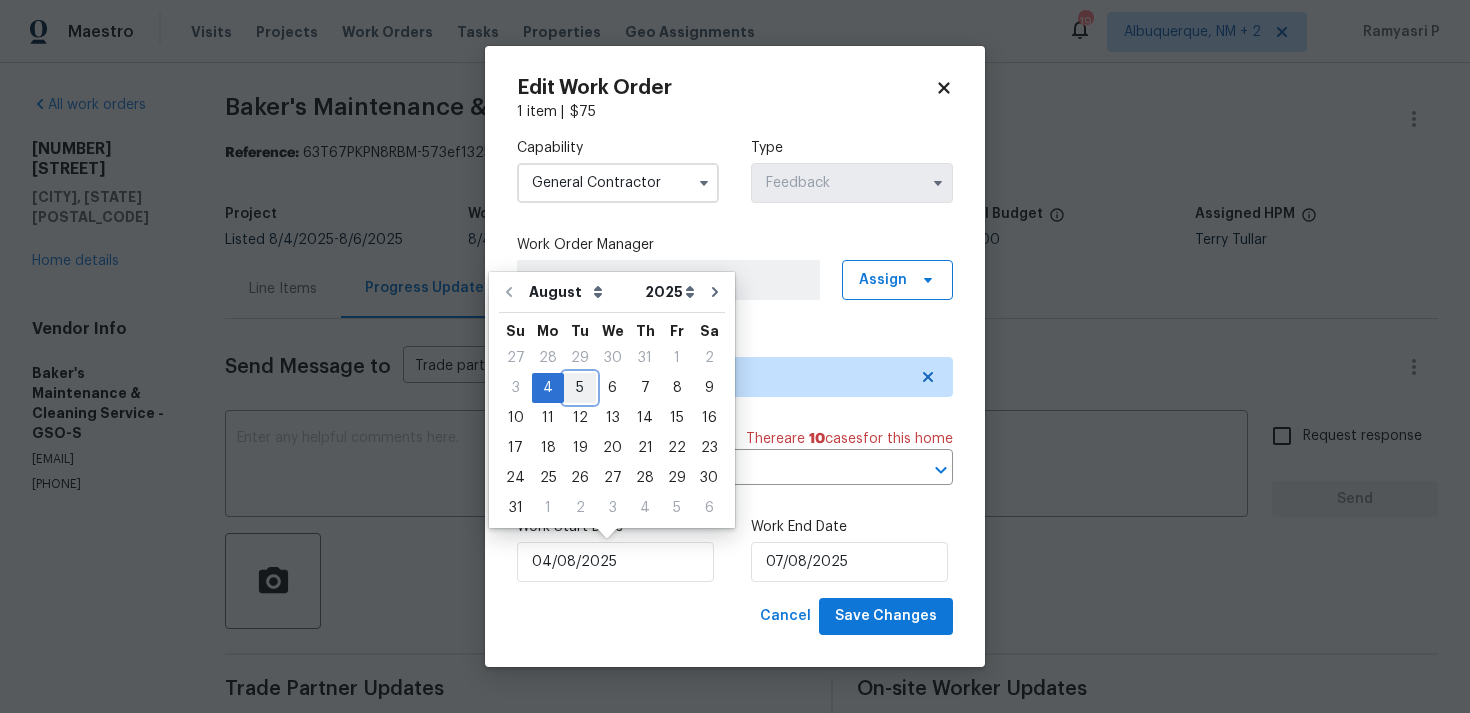 click on "5" at bounding box center (580, 388) 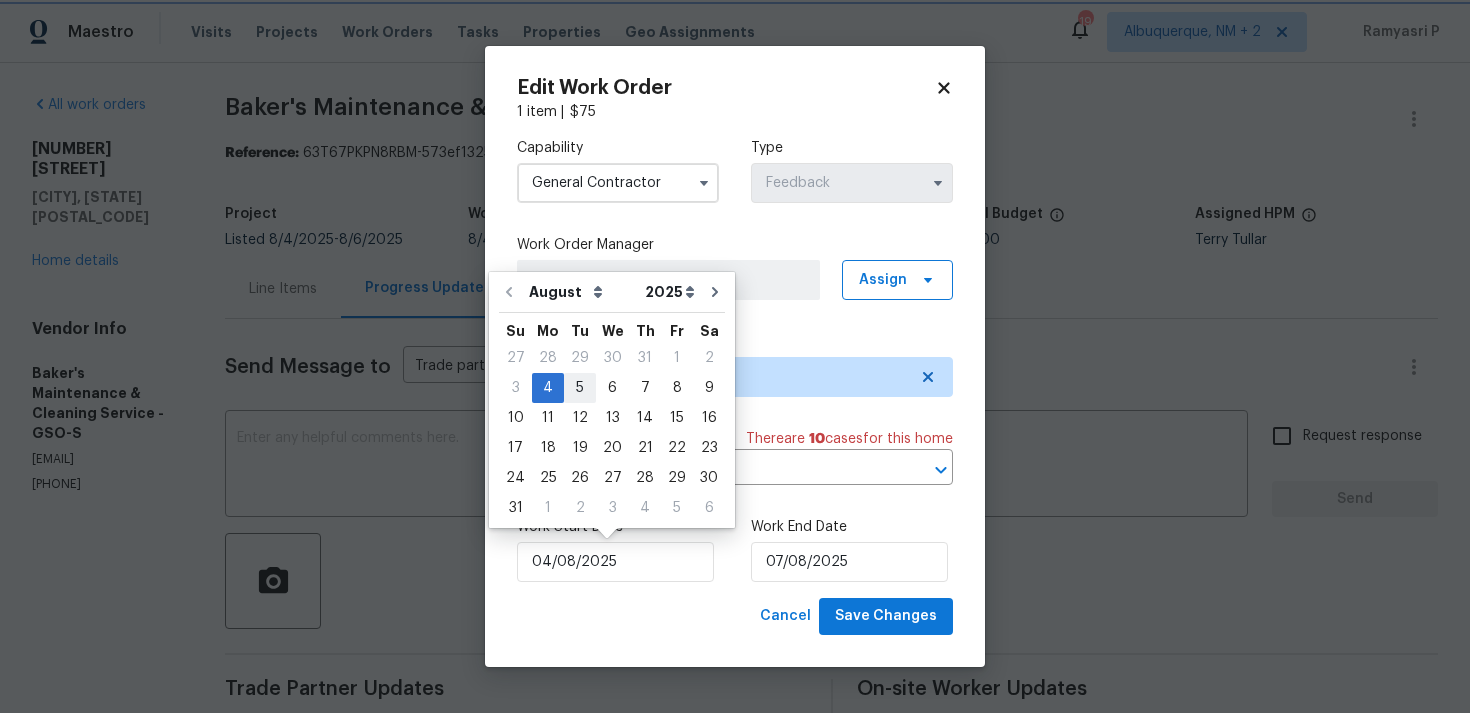 type on "05/08/2025" 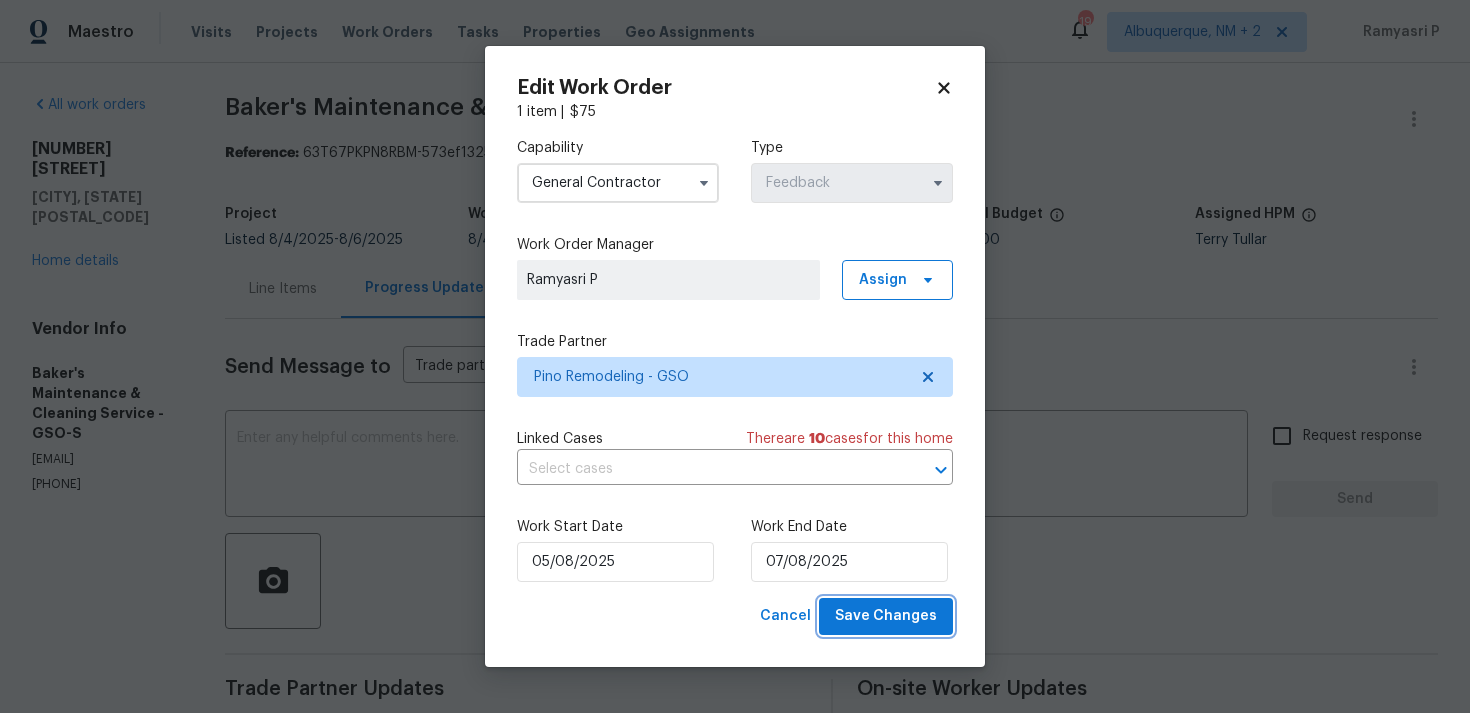 click on "Save Changes" at bounding box center (886, 616) 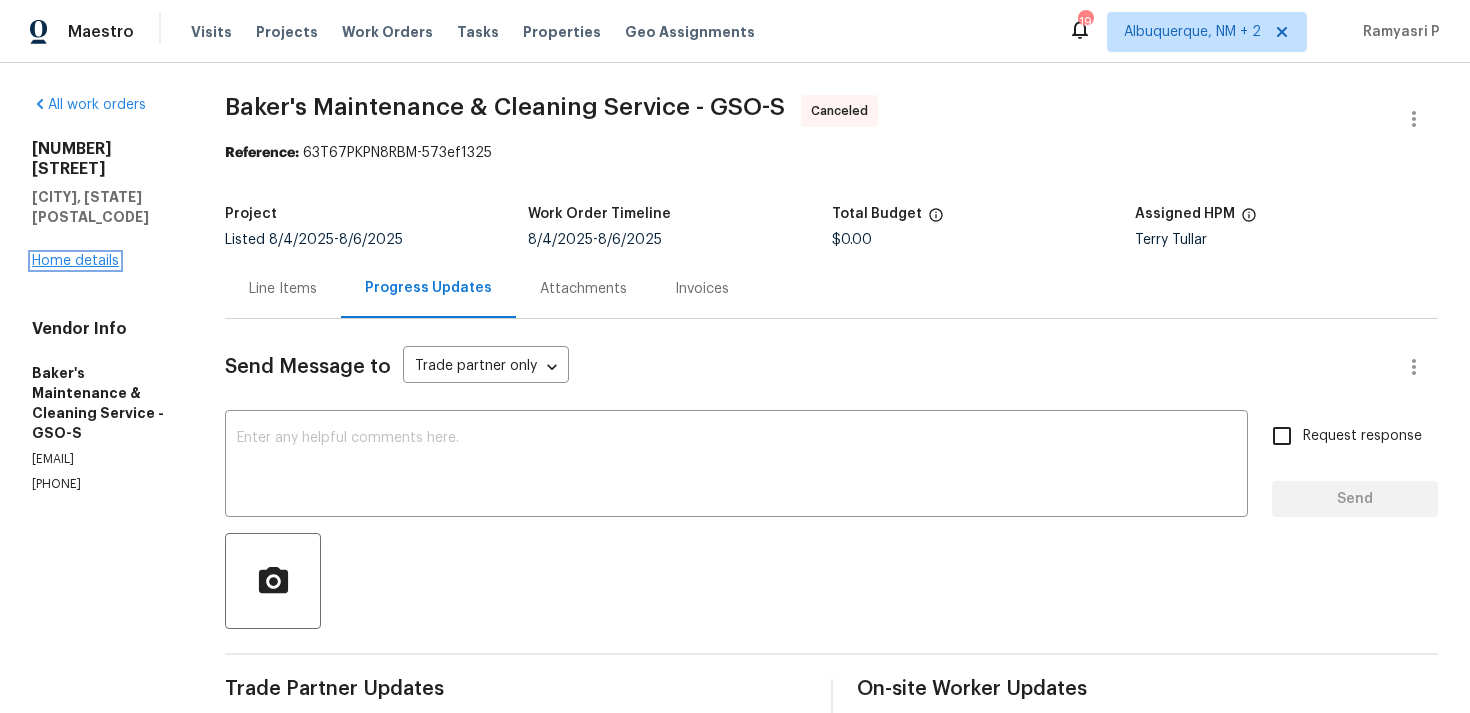 click on "Home details" at bounding box center [75, 261] 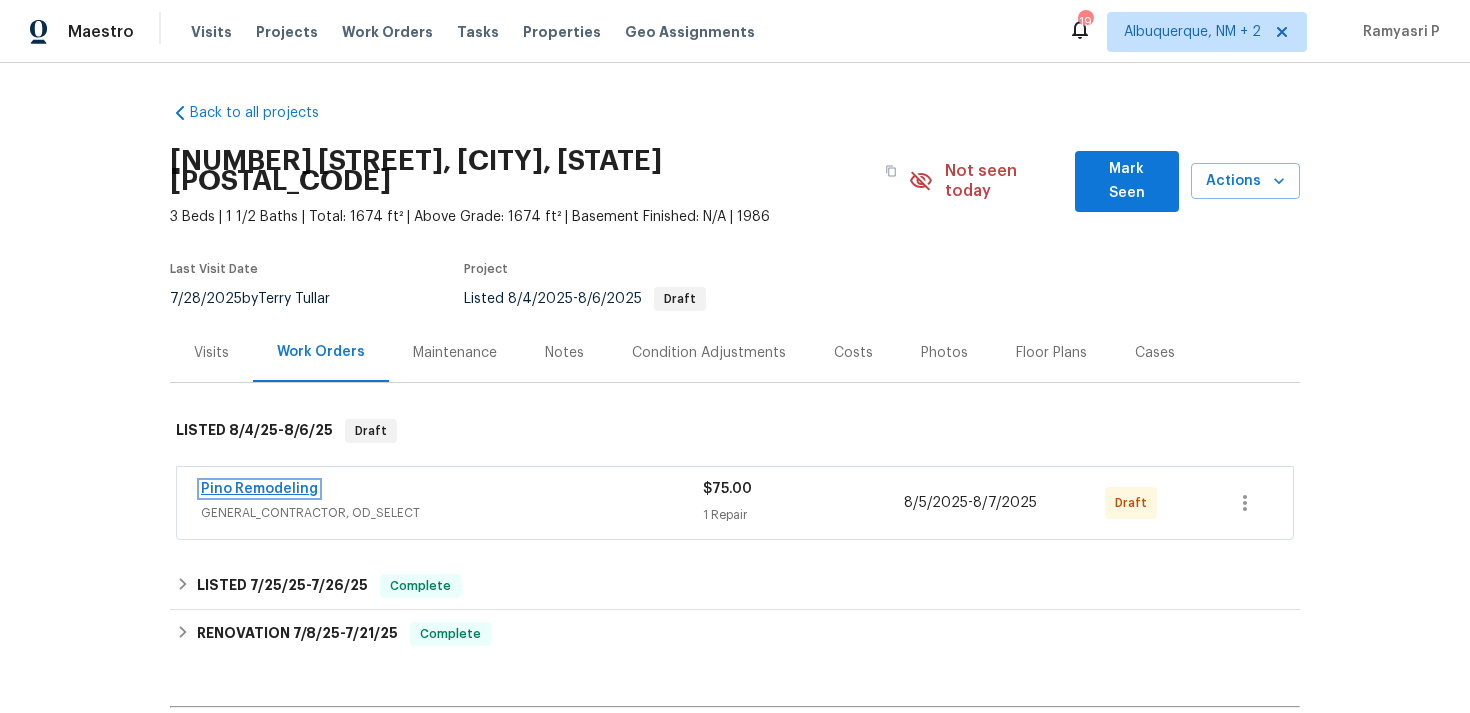 click on "Pino Remodeling" at bounding box center (259, 489) 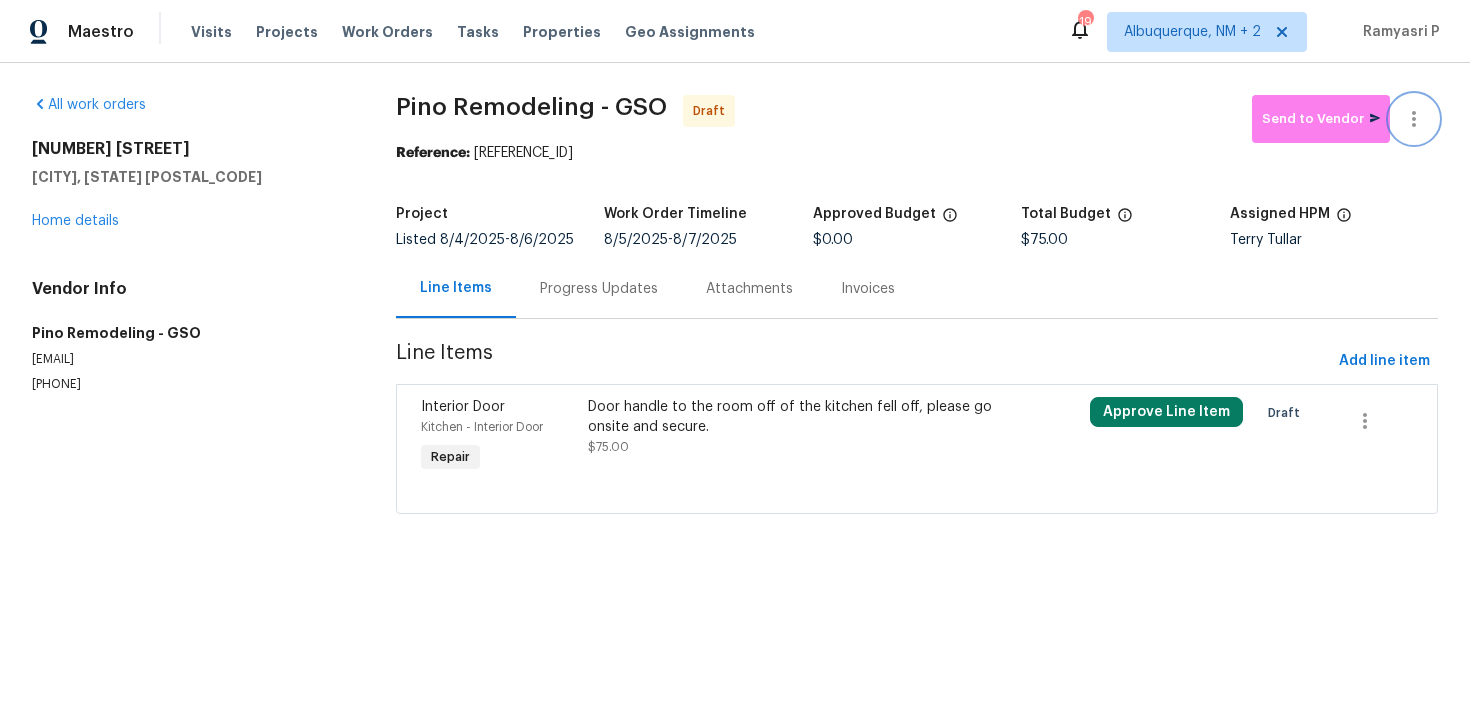 click 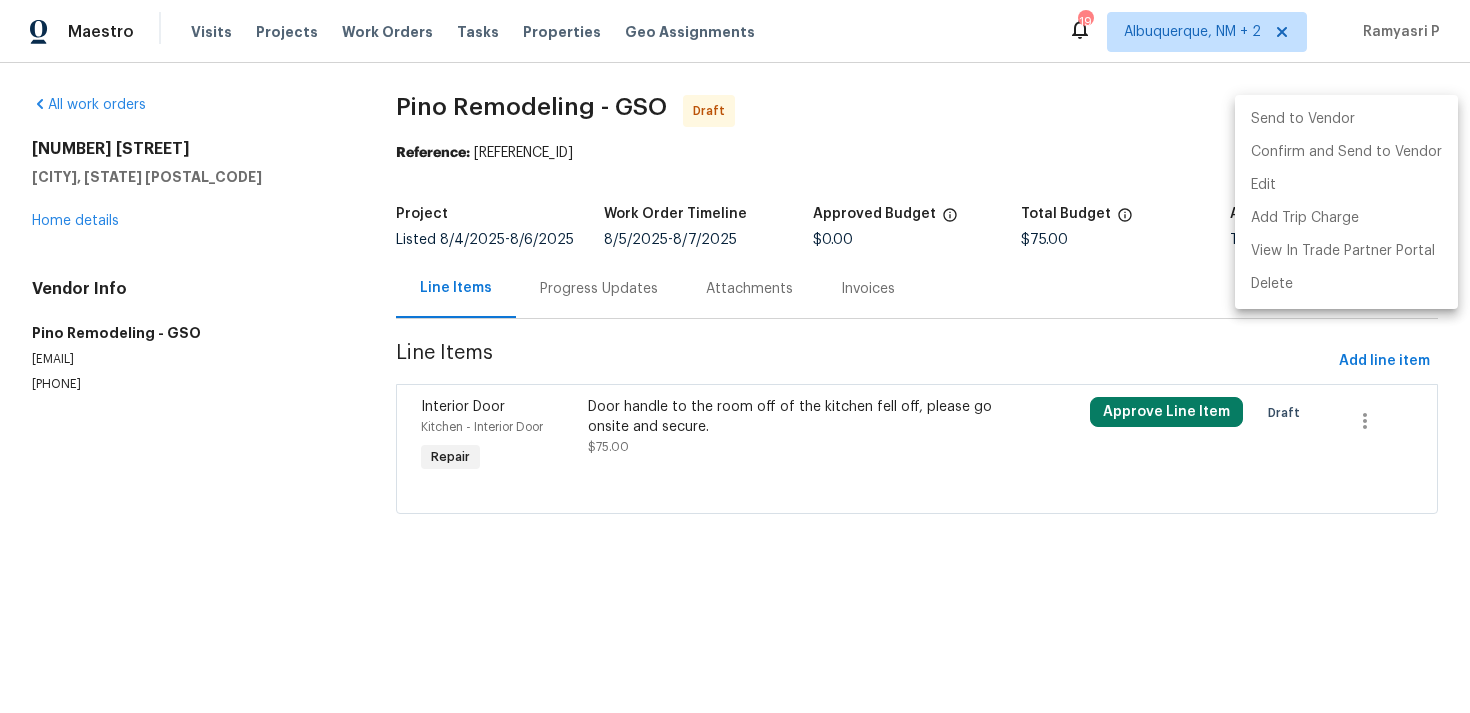 click on "Edit" at bounding box center [1346, 185] 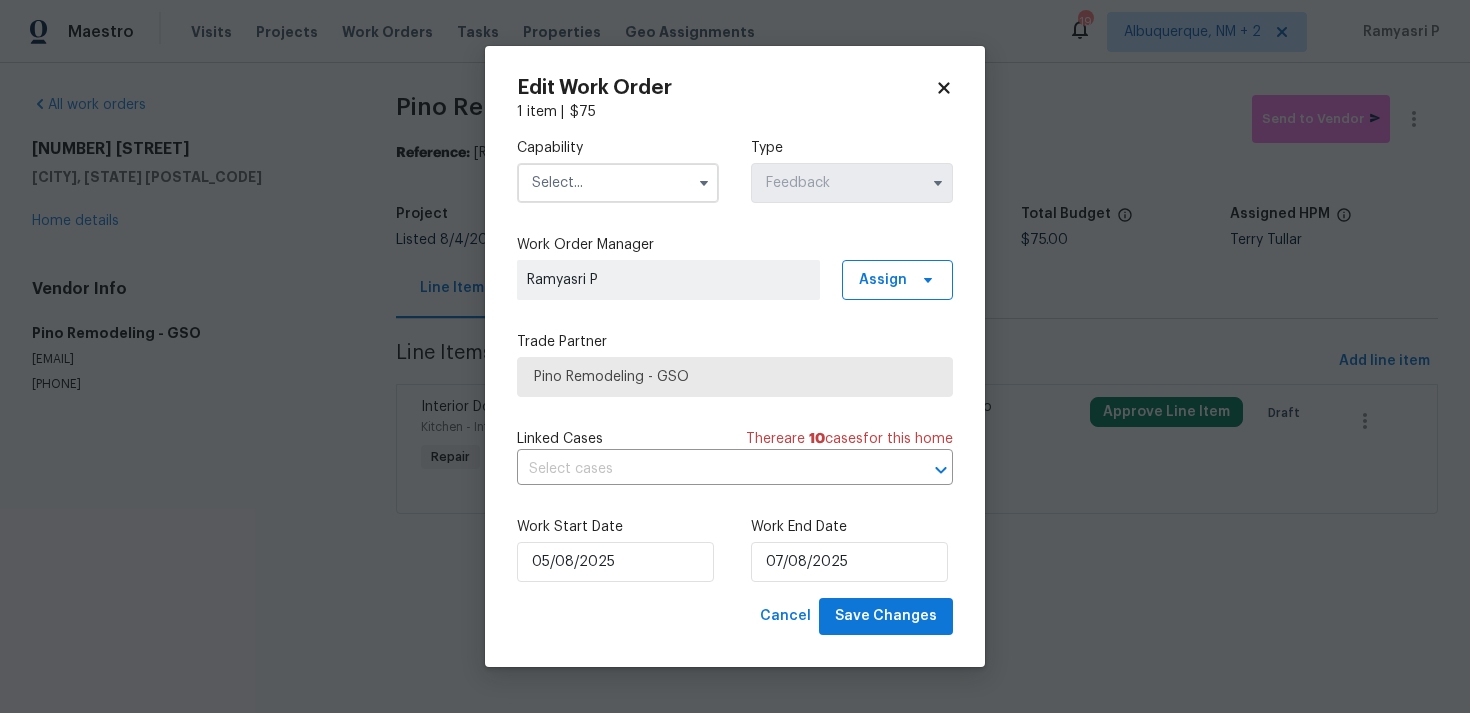 click at bounding box center [618, 183] 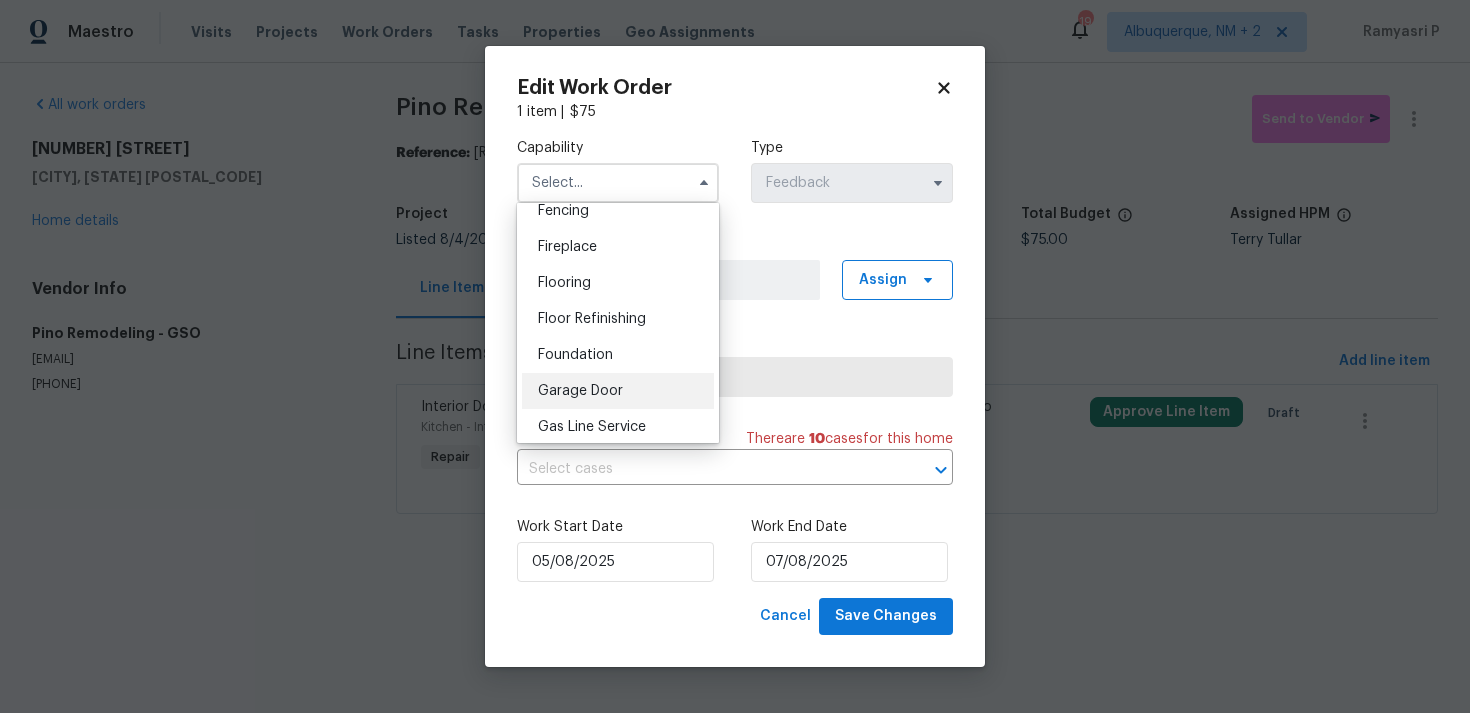 scroll, scrollTop: 849, scrollLeft: 0, axis: vertical 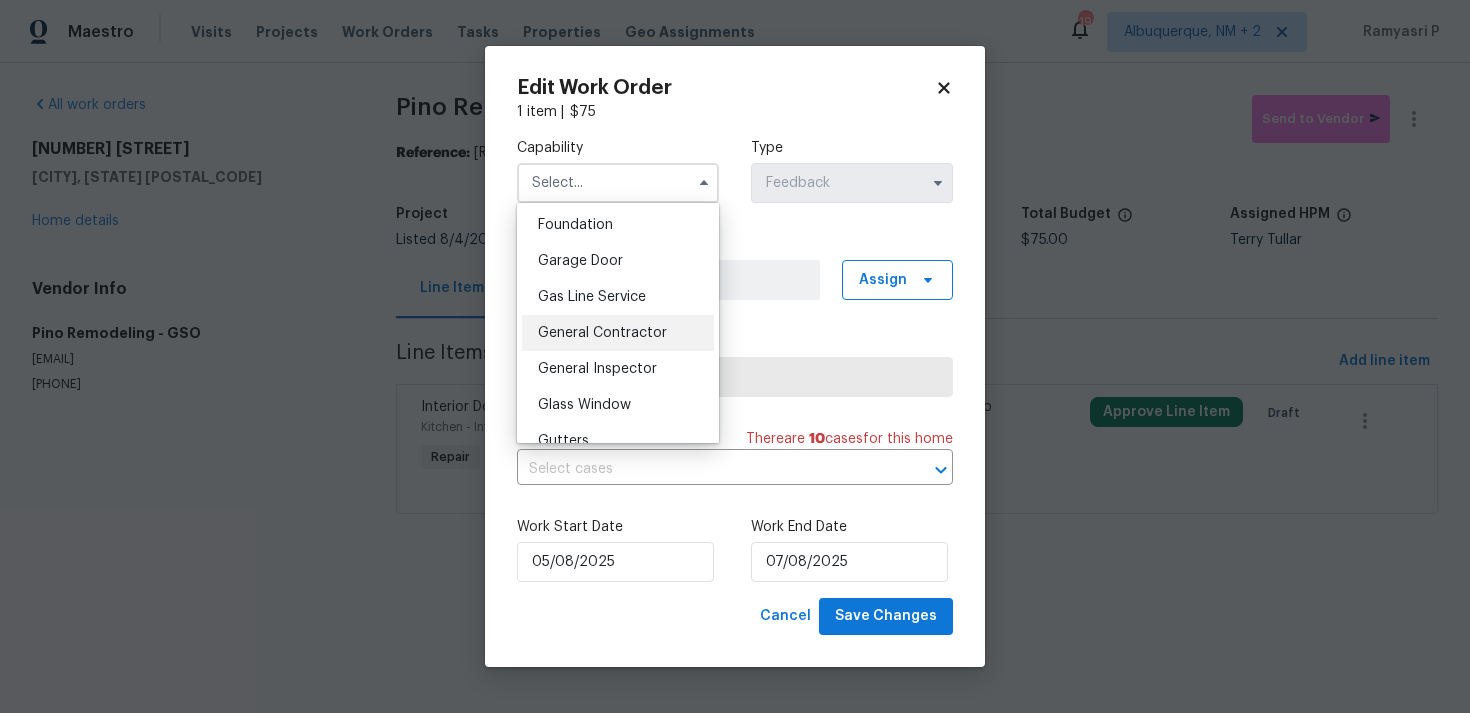 click on "General Contractor" at bounding box center (602, 333) 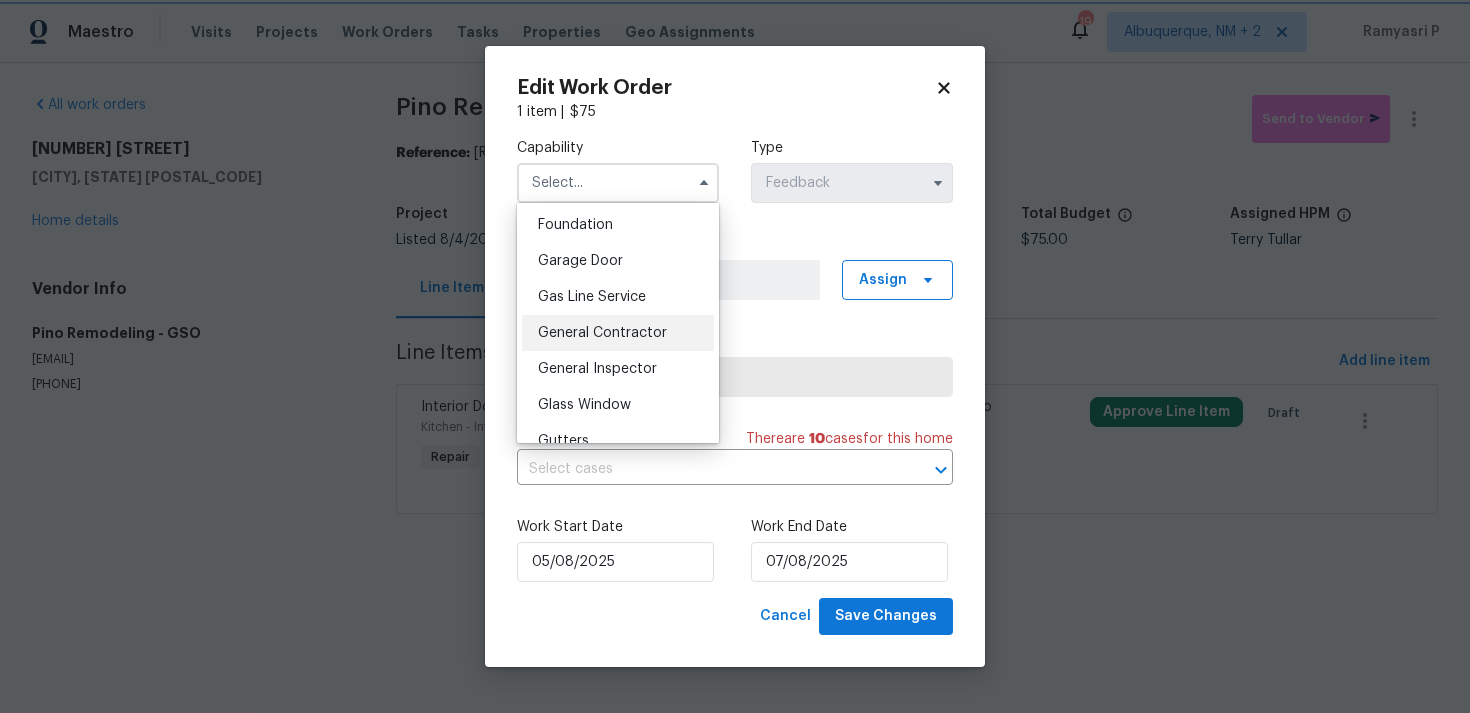 type on "General Contractor" 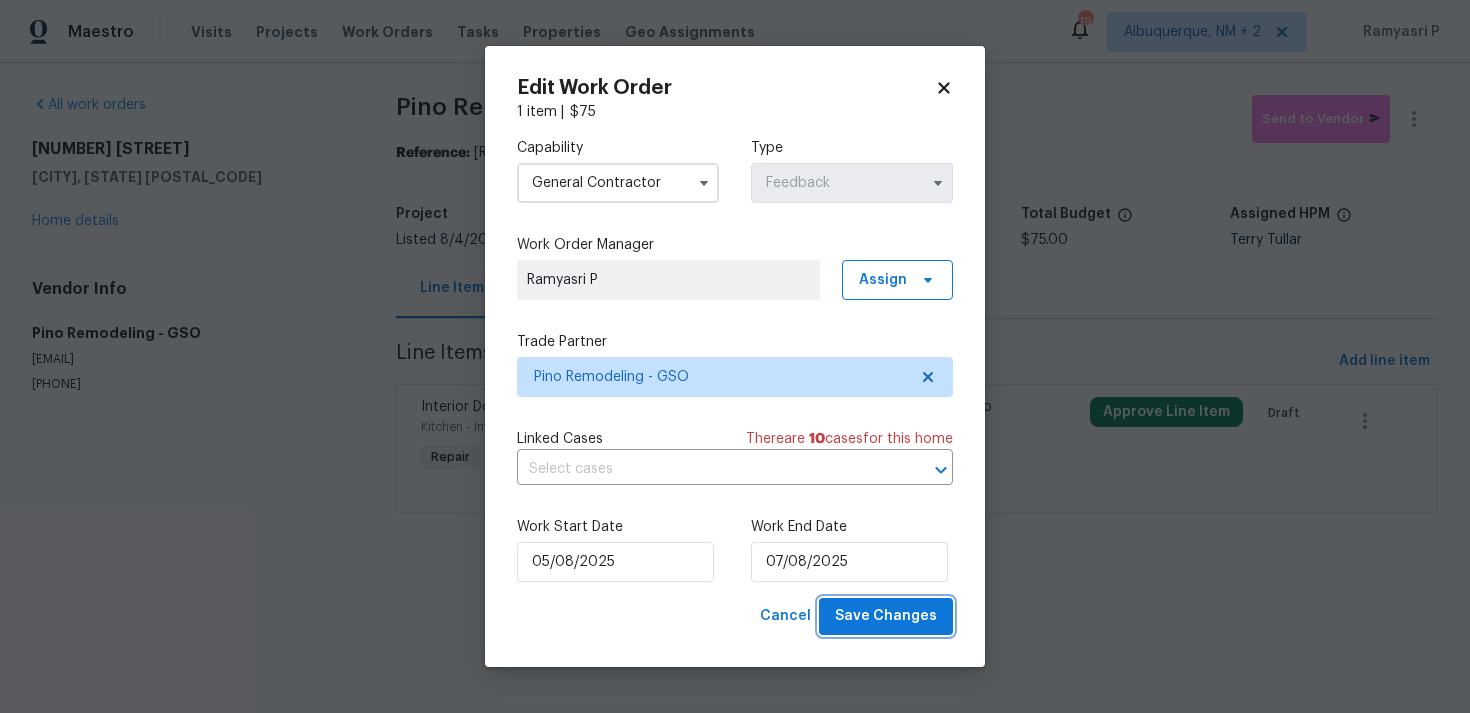 click on "Save Changes" at bounding box center (886, 616) 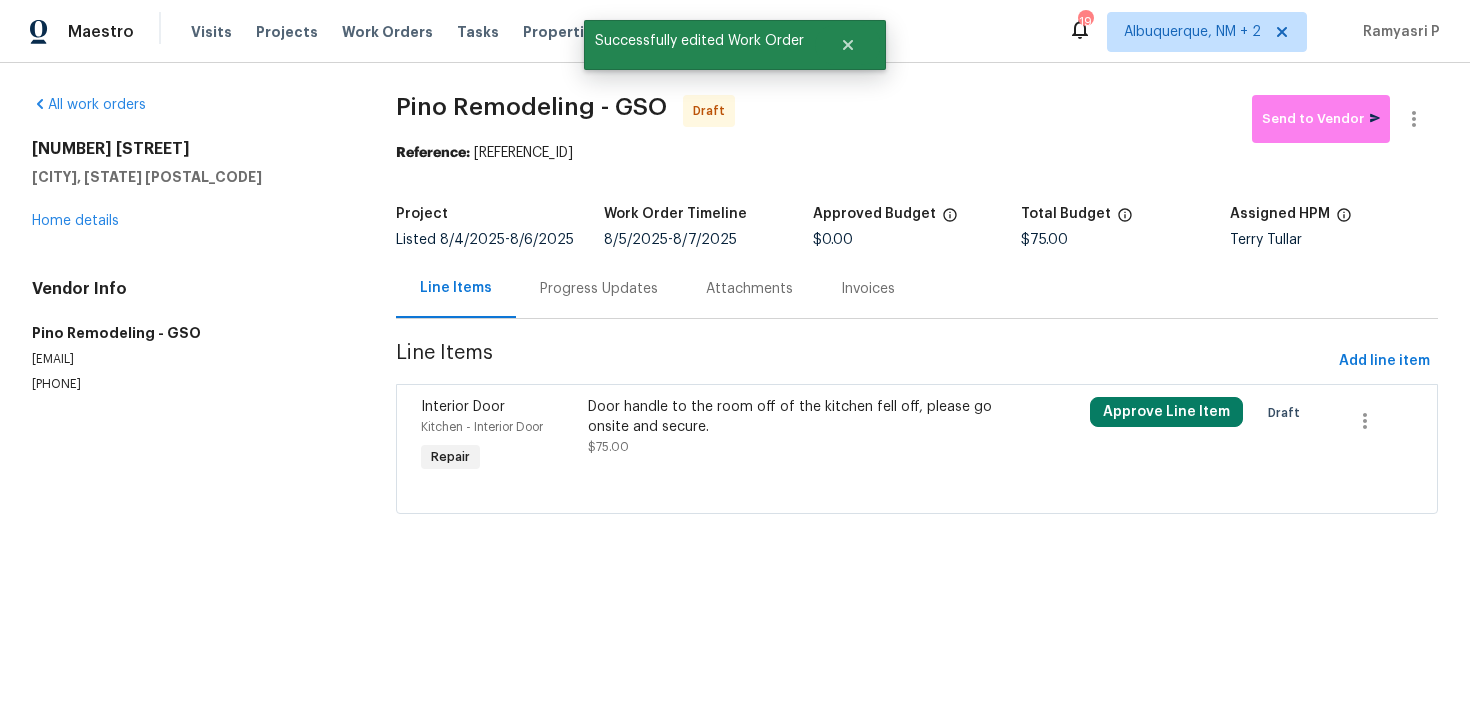 click on "Progress Updates" at bounding box center (599, 289) 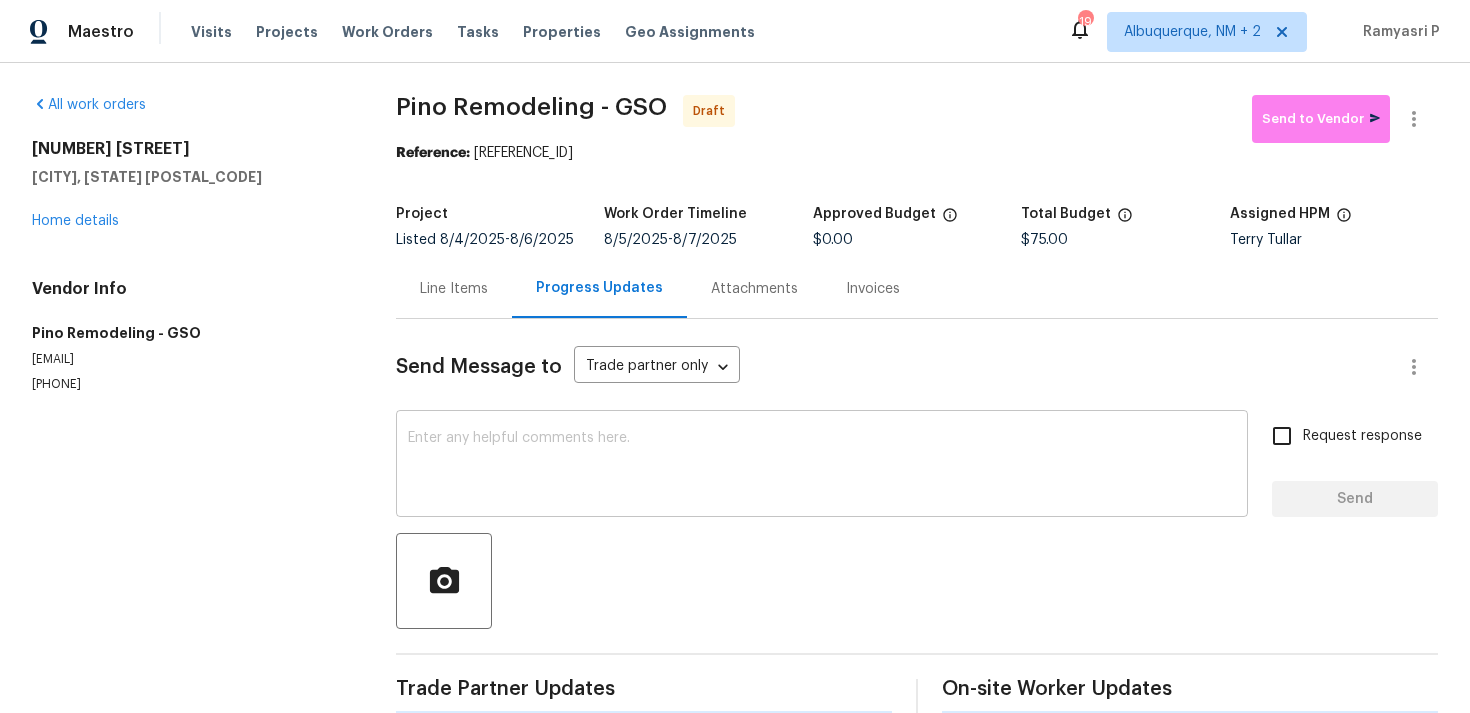 click at bounding box center (822, 466) 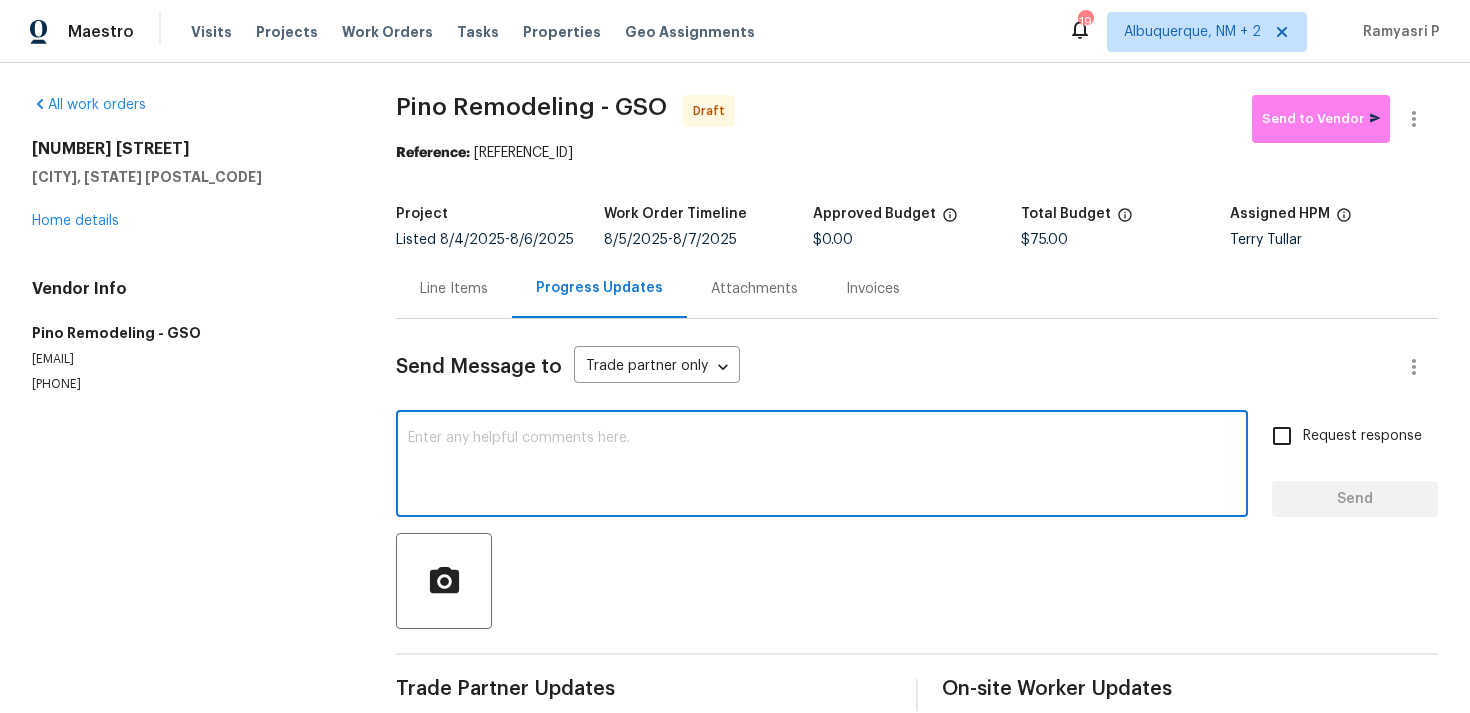 paste on "Hi, this is Ramyasri with Opendoor. I’m confirming you received the WO for the property at [ADDRESS]. Please review and accept the WO within 24 hours and provide a schedule date. Please disregard the contact information for the HPM included in the WO. Our Centralised LWO Team is responsible for Listed WOs" 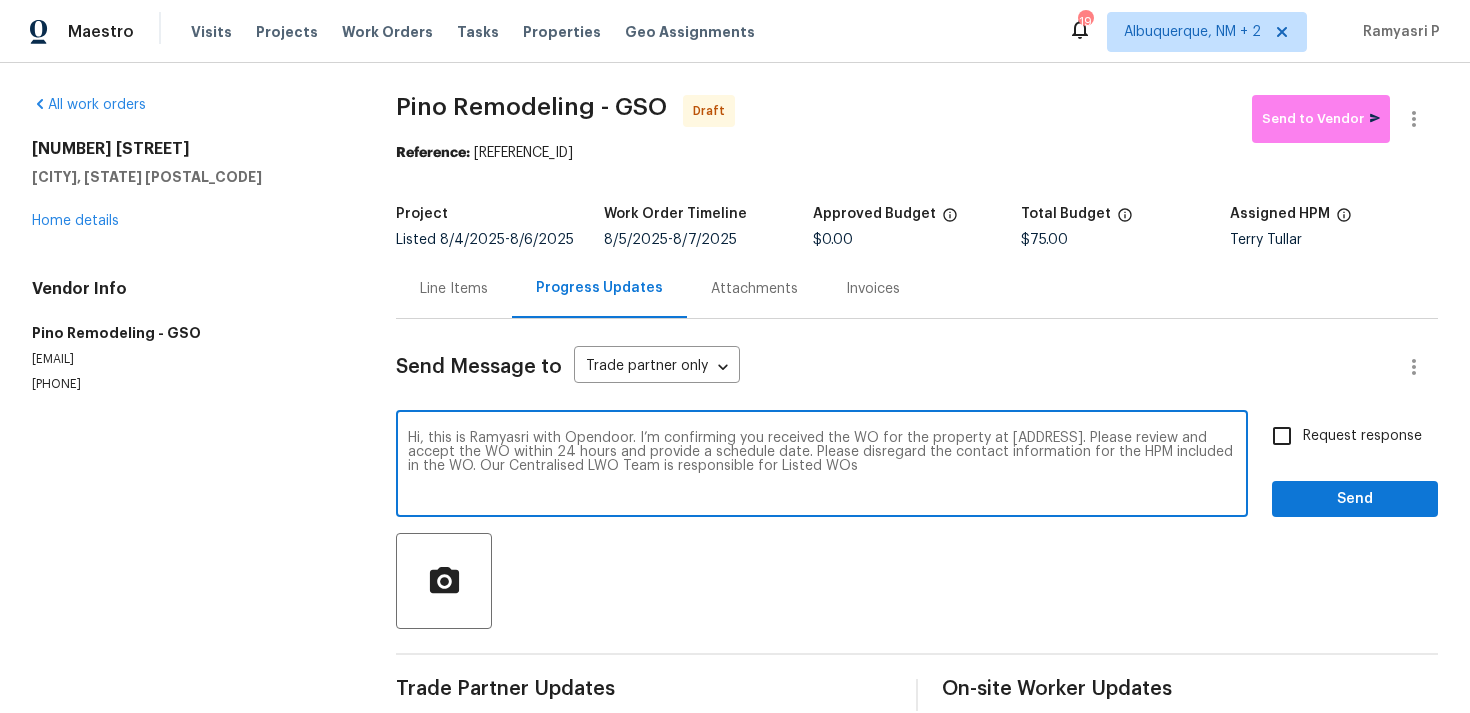 click on "Hi, this is Ramyasri with Opendoor. I’m confirming you received the WO for the property at [ADDRESS]. Please review and accept the WO within 24 hours and provide a schedule date. Please disregard the contact information for the HPM included in the WO. Our Centralised LWO Team is responsible for Listed WOs" at bounding box center (822, 466) 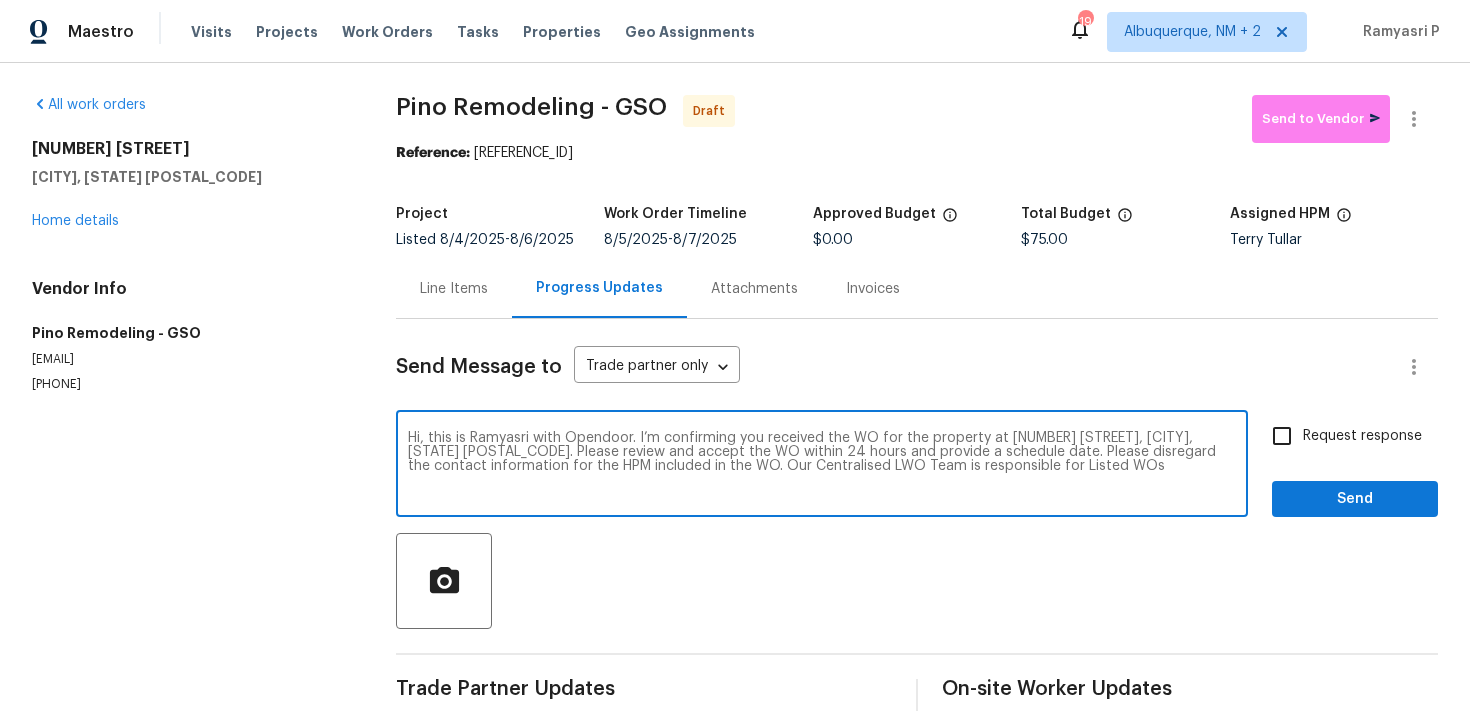 type on "Hi, this is Ramyasri with Opendoor. I’m confirming you received the WO for the property at [NUMBER] [STREET], [CITY], [STATE] [POSTAL_CODE]. Please review and accept the WO within 24 hours and provide a schedule date. Please disregard the contact information for the HPM included in the WO. Our Centralised LWO Team is responsible for Listed WOs" 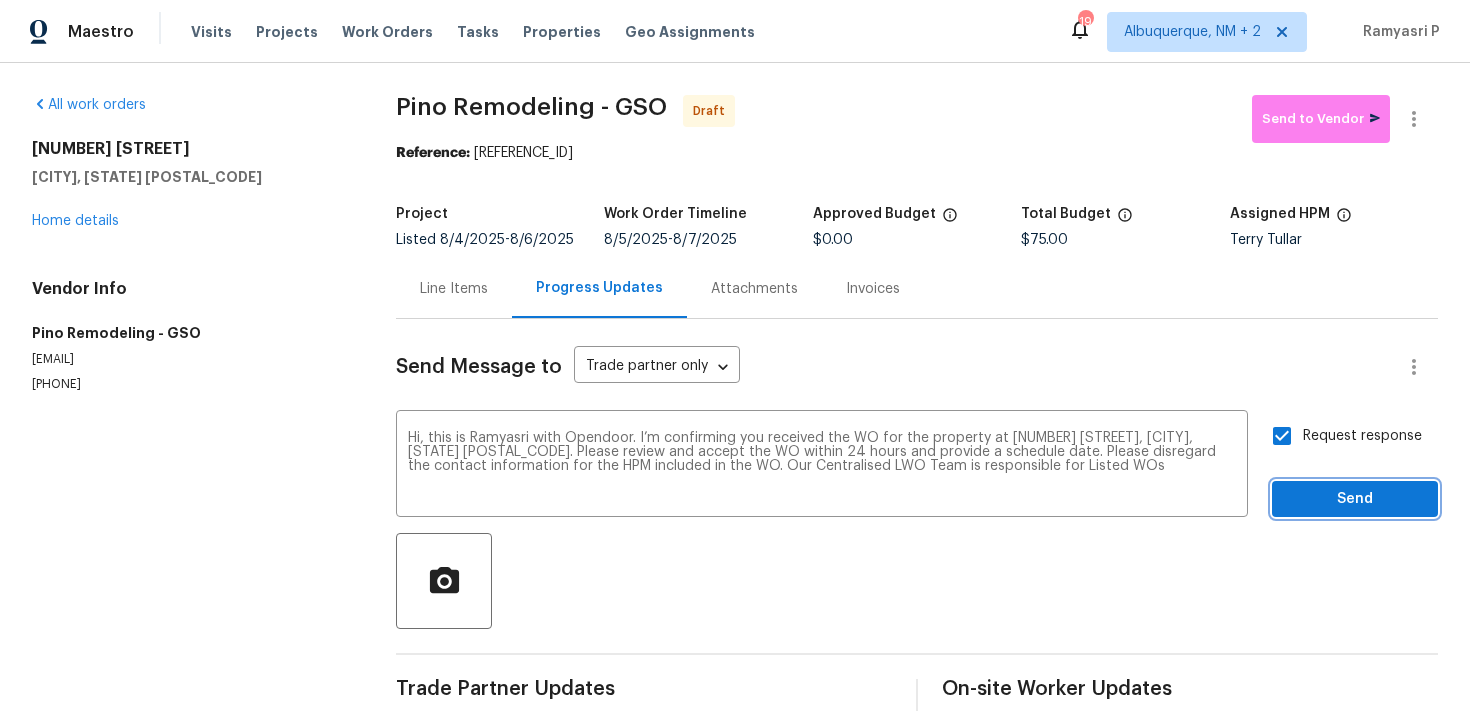 click on "Send" at bounding box center (1355, 499) 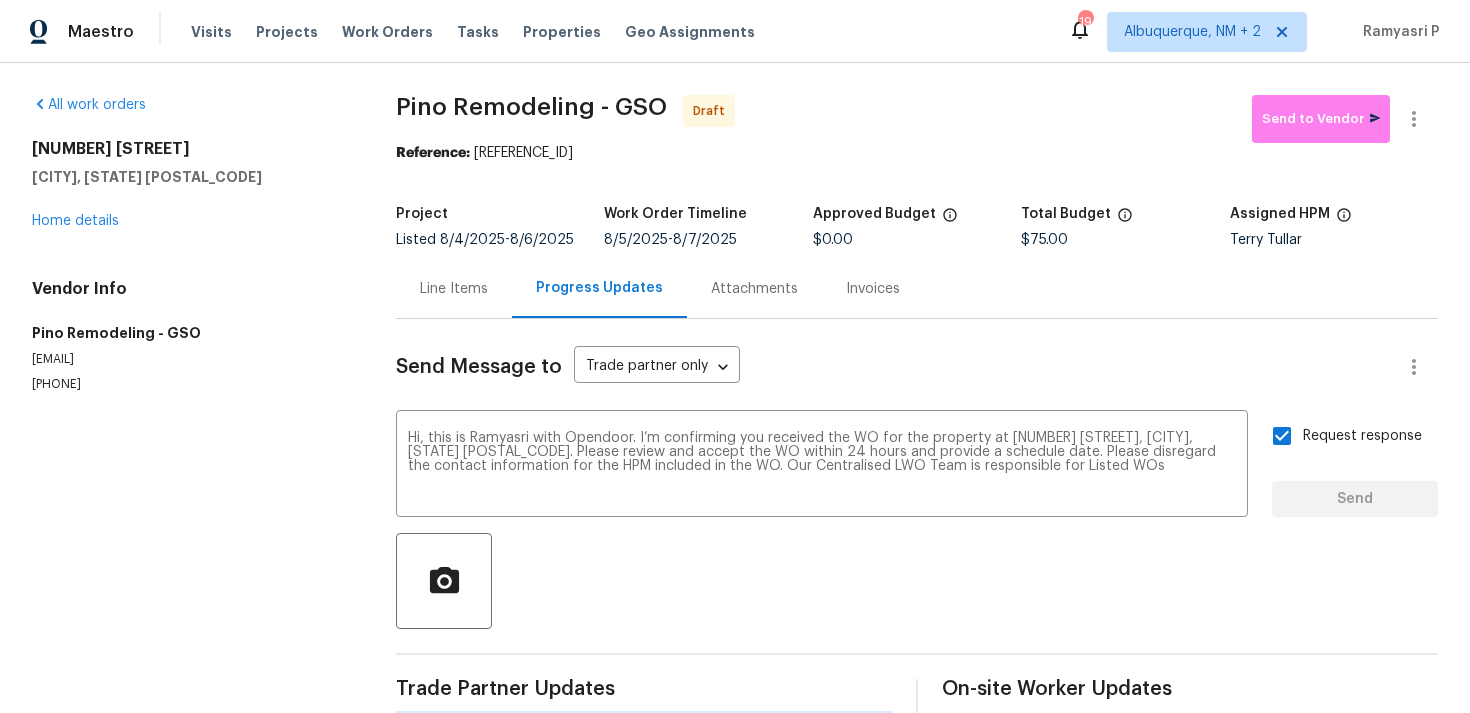 type 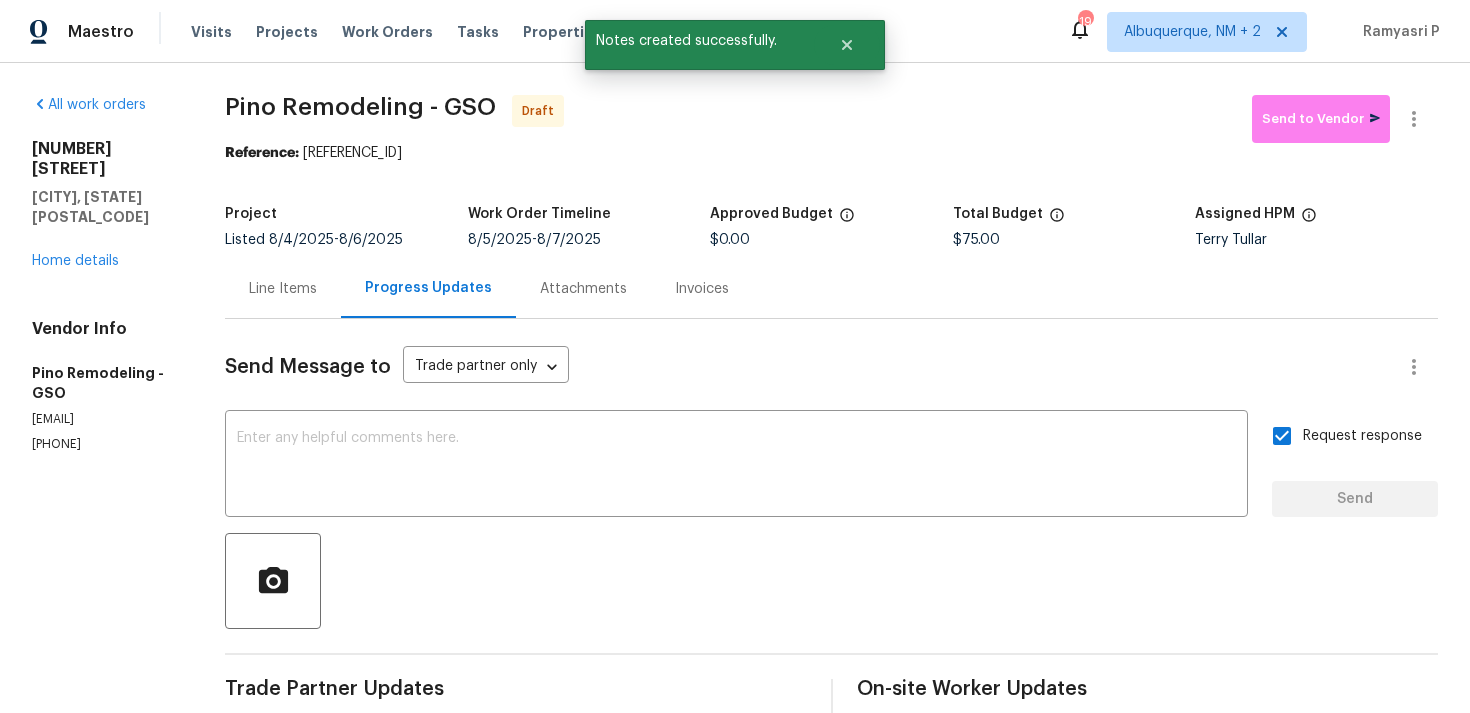 click at bounding box center (831, 581) 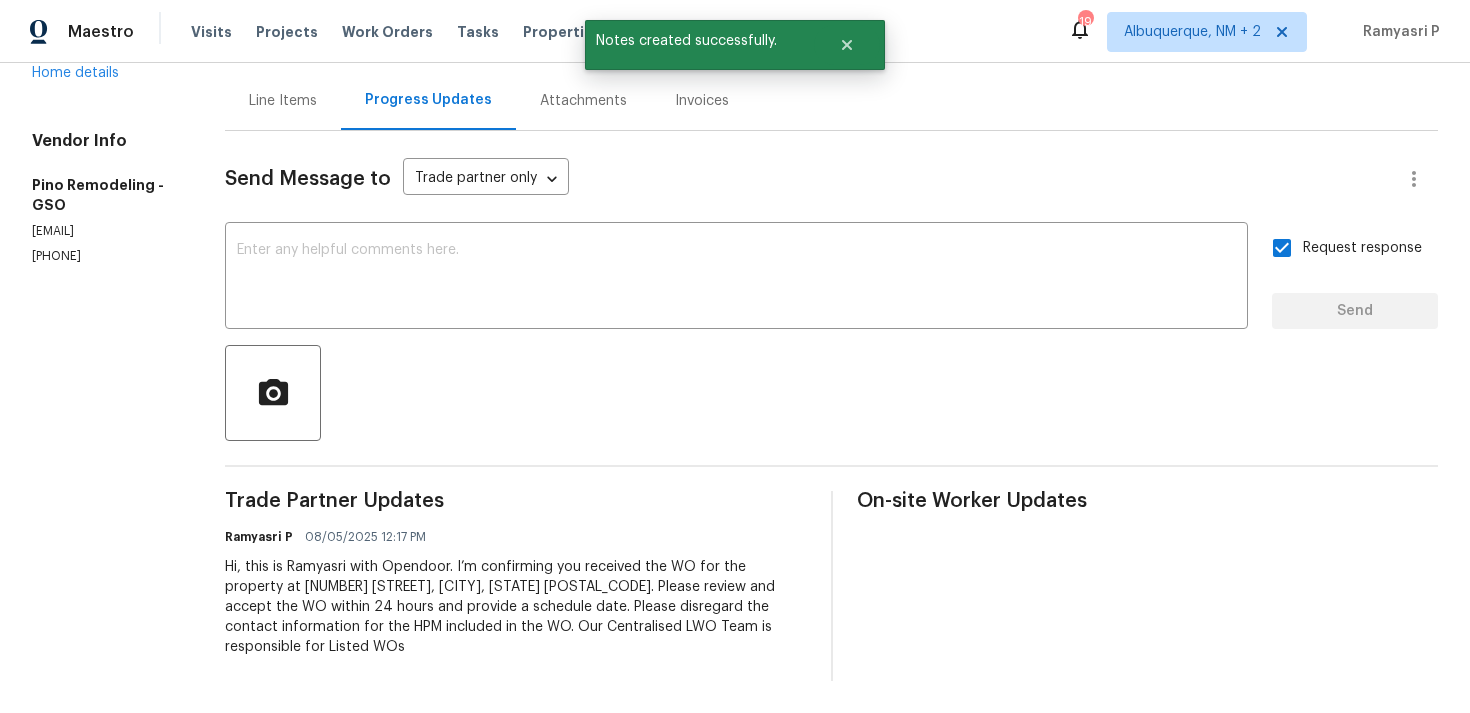scroll, scrollTop: 0, scrollLeft: 0, axis: both 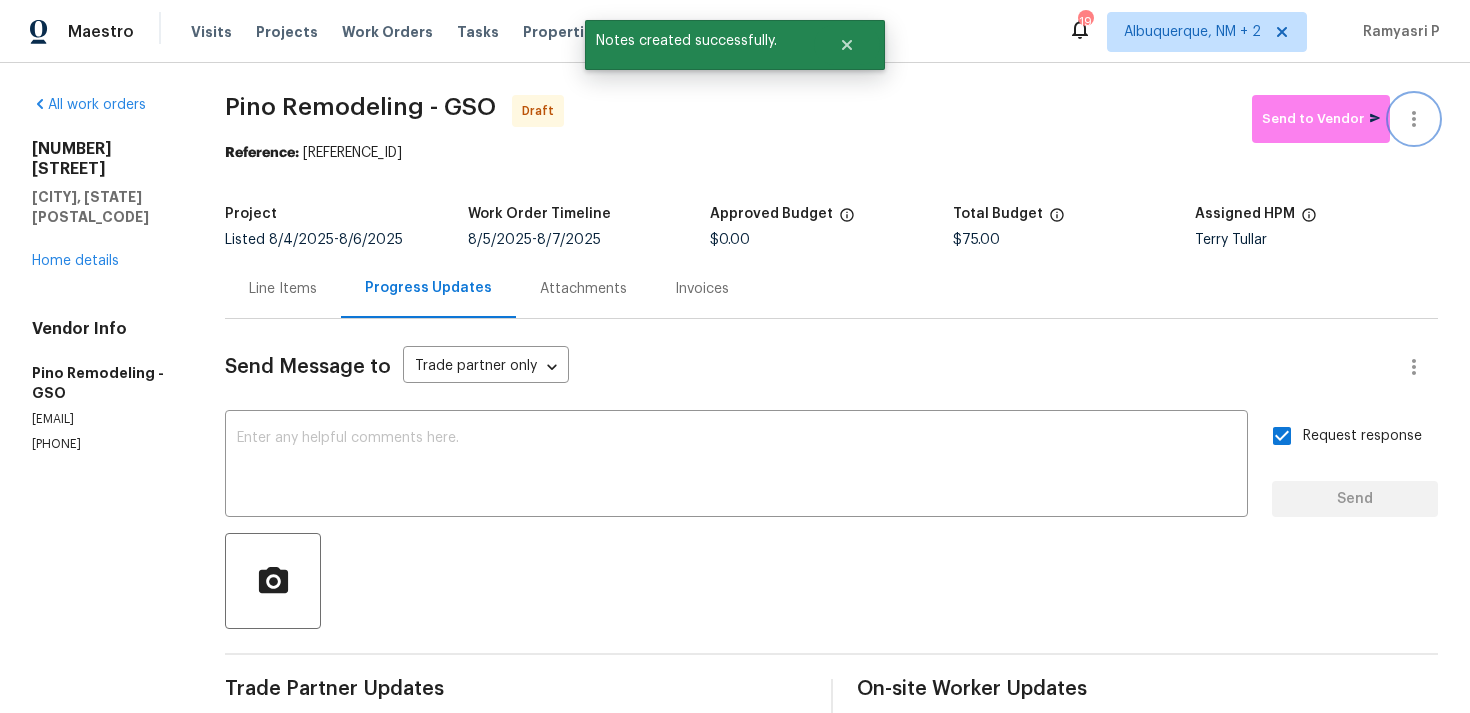 click at bounding box center (1414, 119) 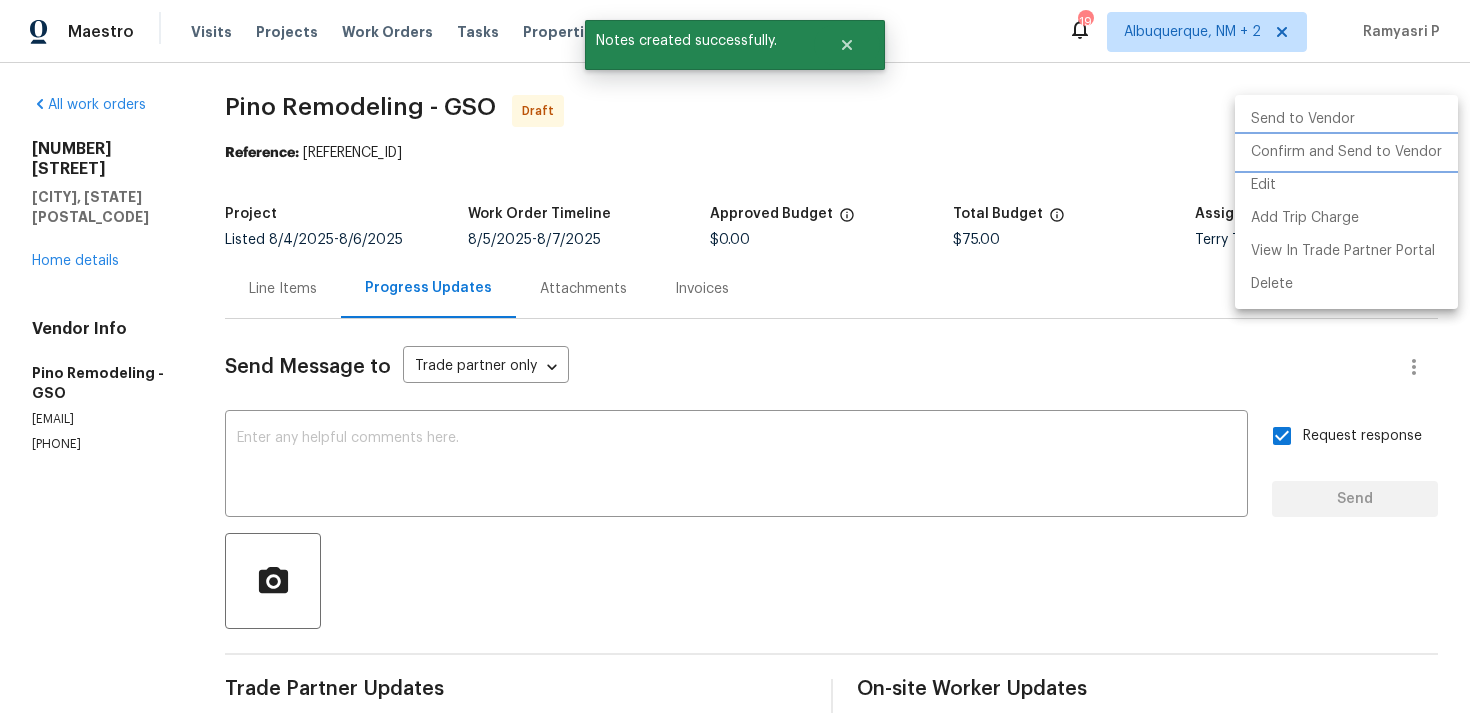 click on "Confirm and Send to Vendor" at bounding box center [1346, 152] 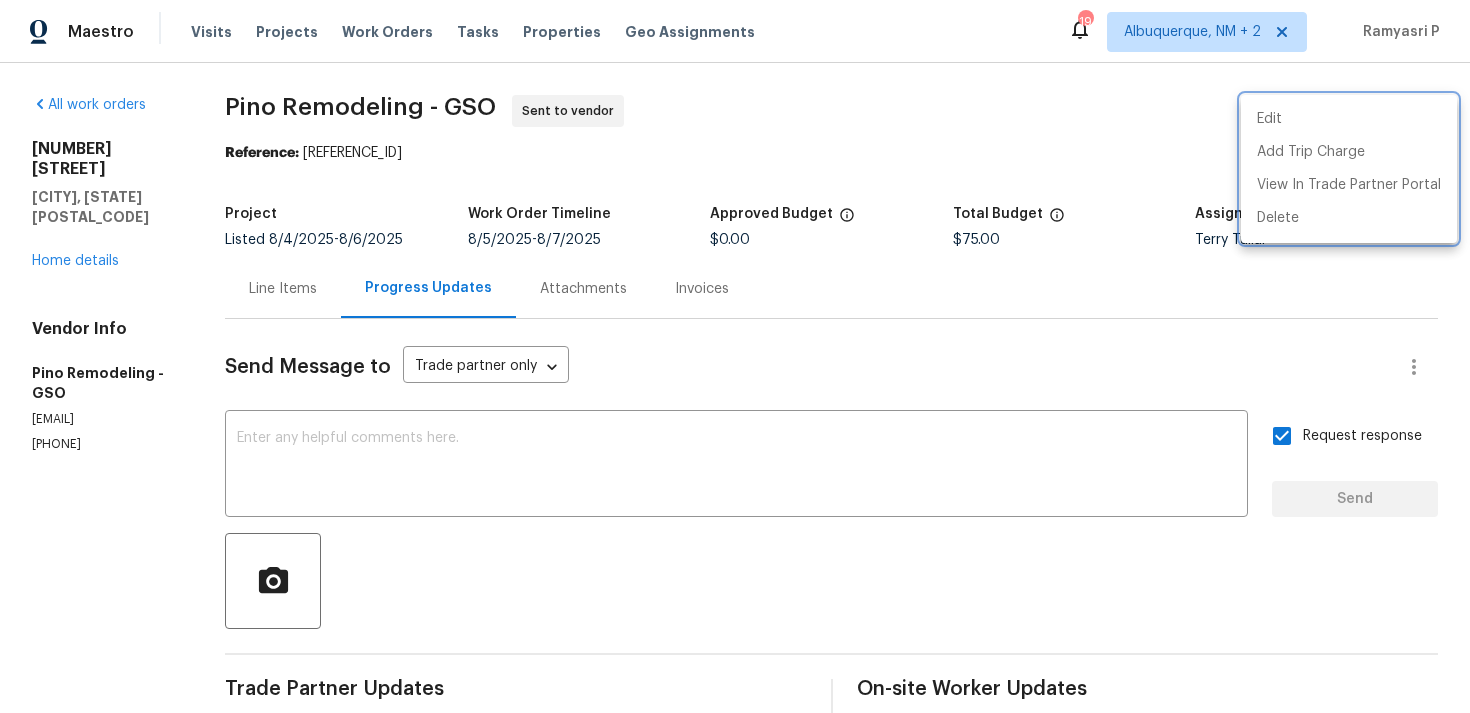 click at bounding box center (735, 356) 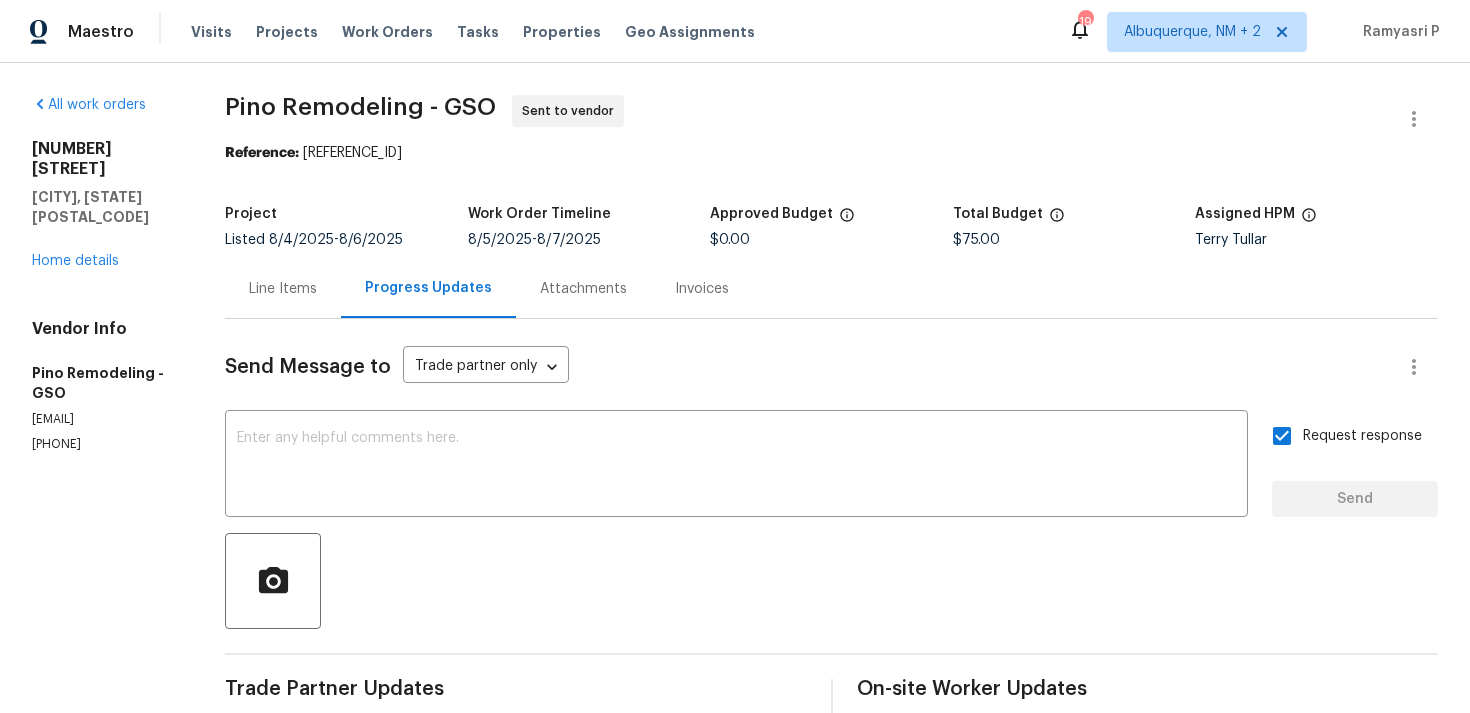 drag, startPoint x: 318, startPoint y: 153, endPoint x: 541, endPoint y: 153, distance: 223 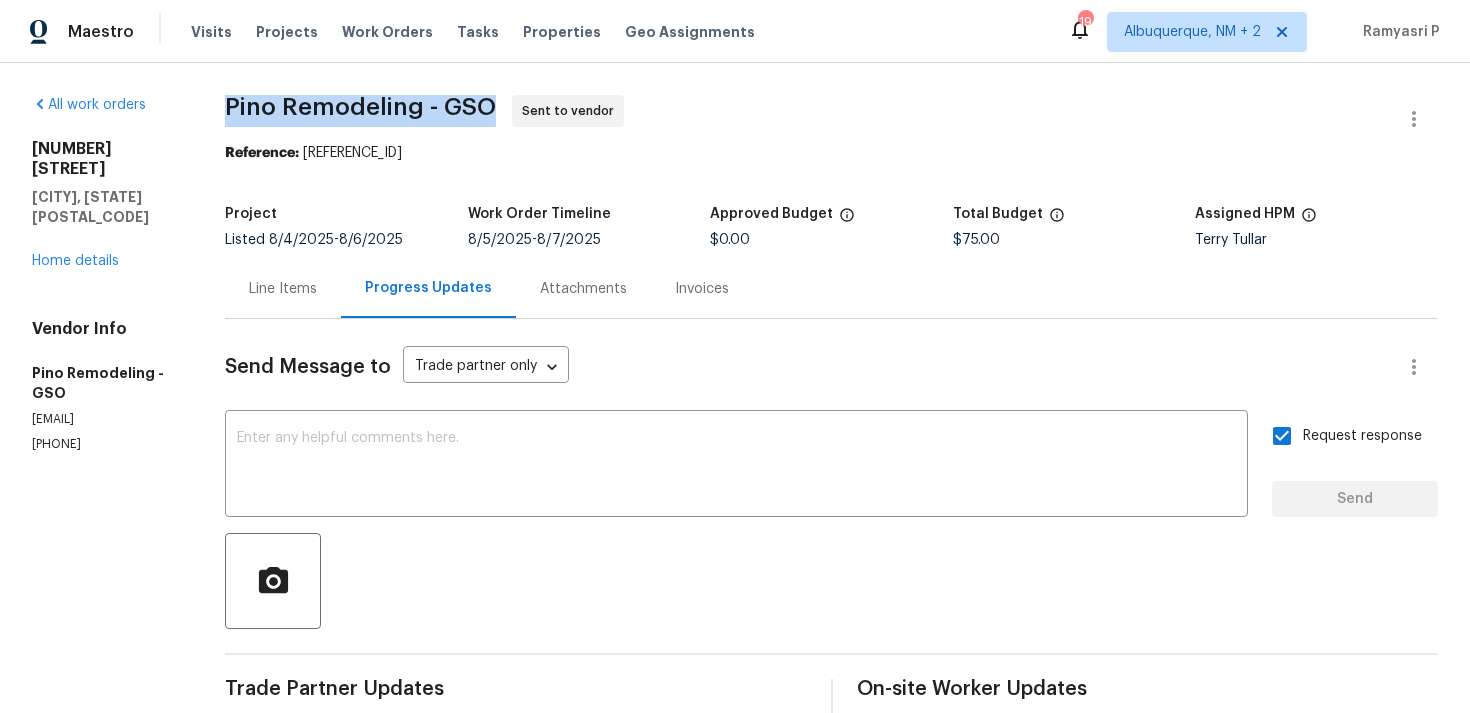 drag, startPoint x: 243, startPoint y: 107, endPoint x: 503, endPoint y: 104, distance: 260.0173 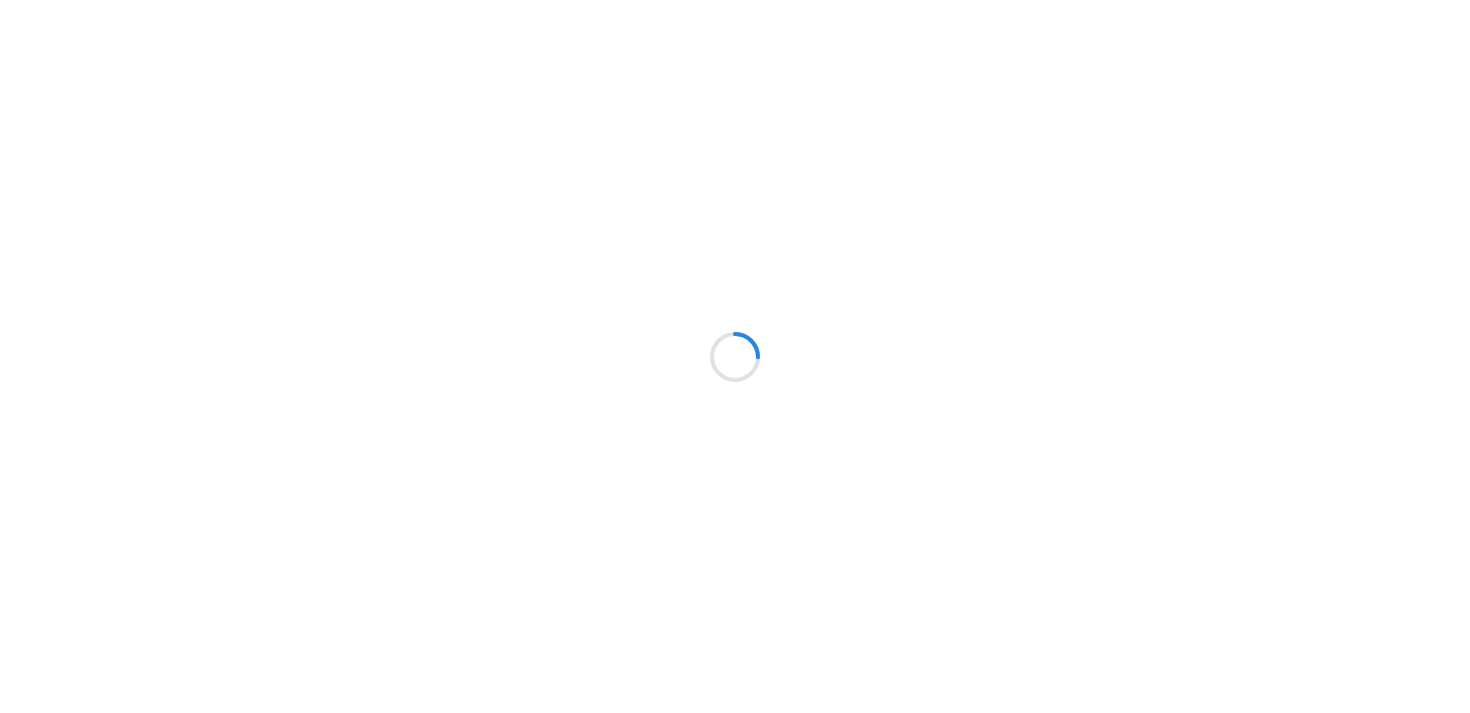 scroll, scrollTop: 0, scrollLeft: 0, axis: both 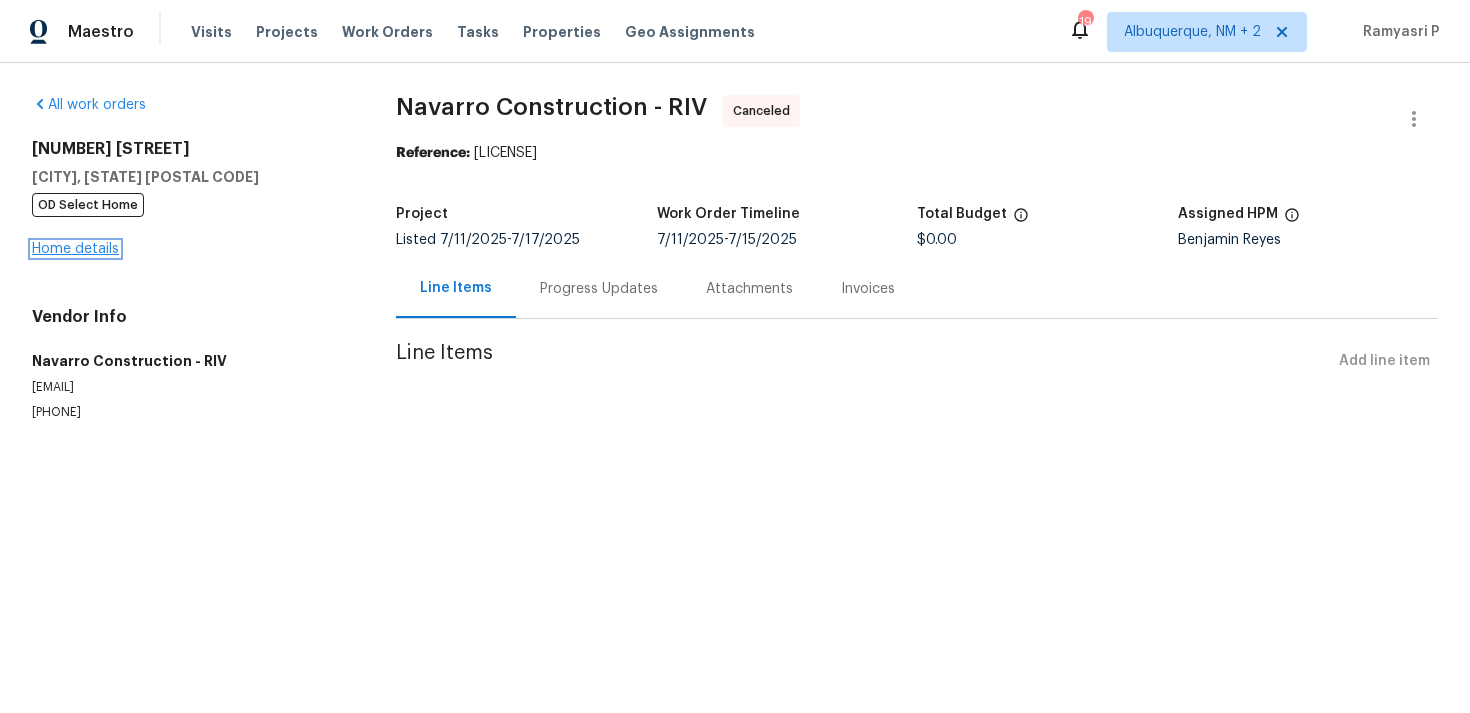 click on "Home details" at bounding box center (75, 249) 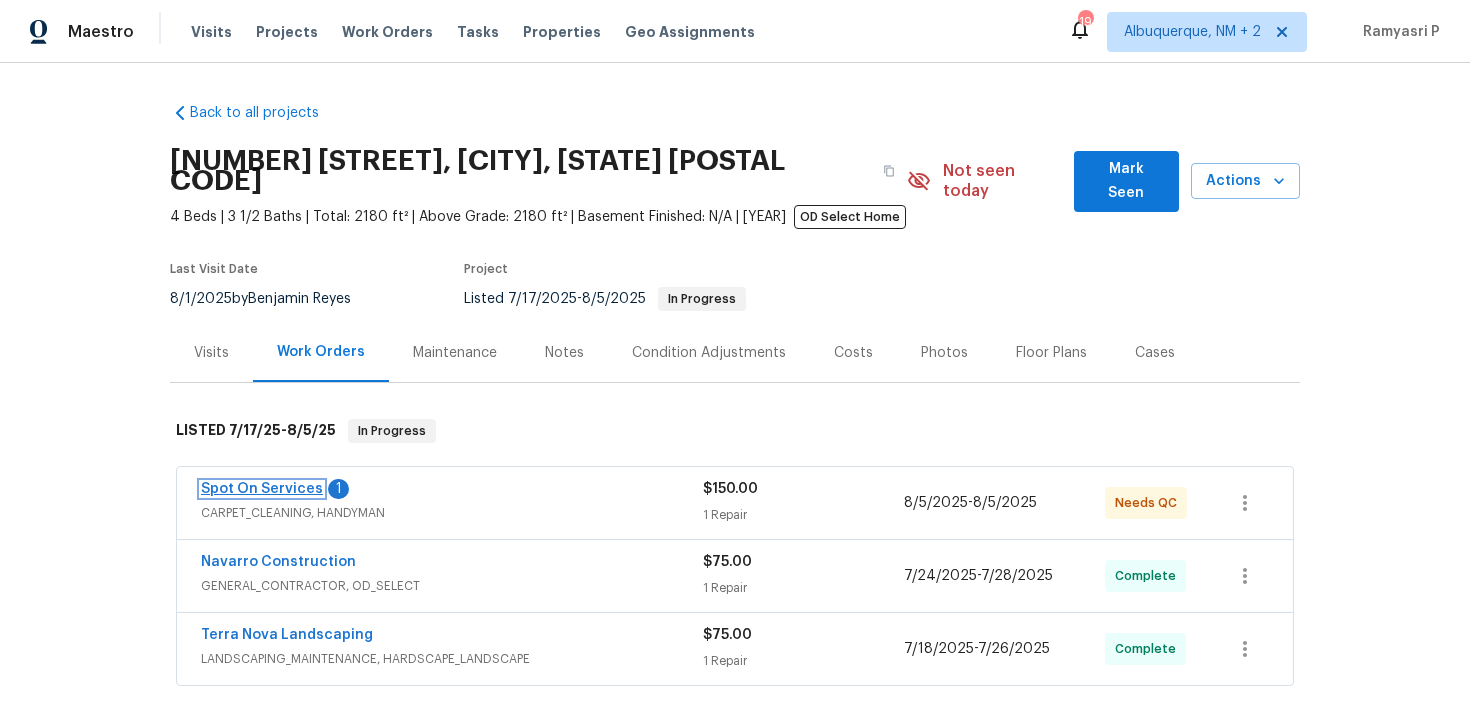click on "Spot On Services" at bounding box center [262, 489] 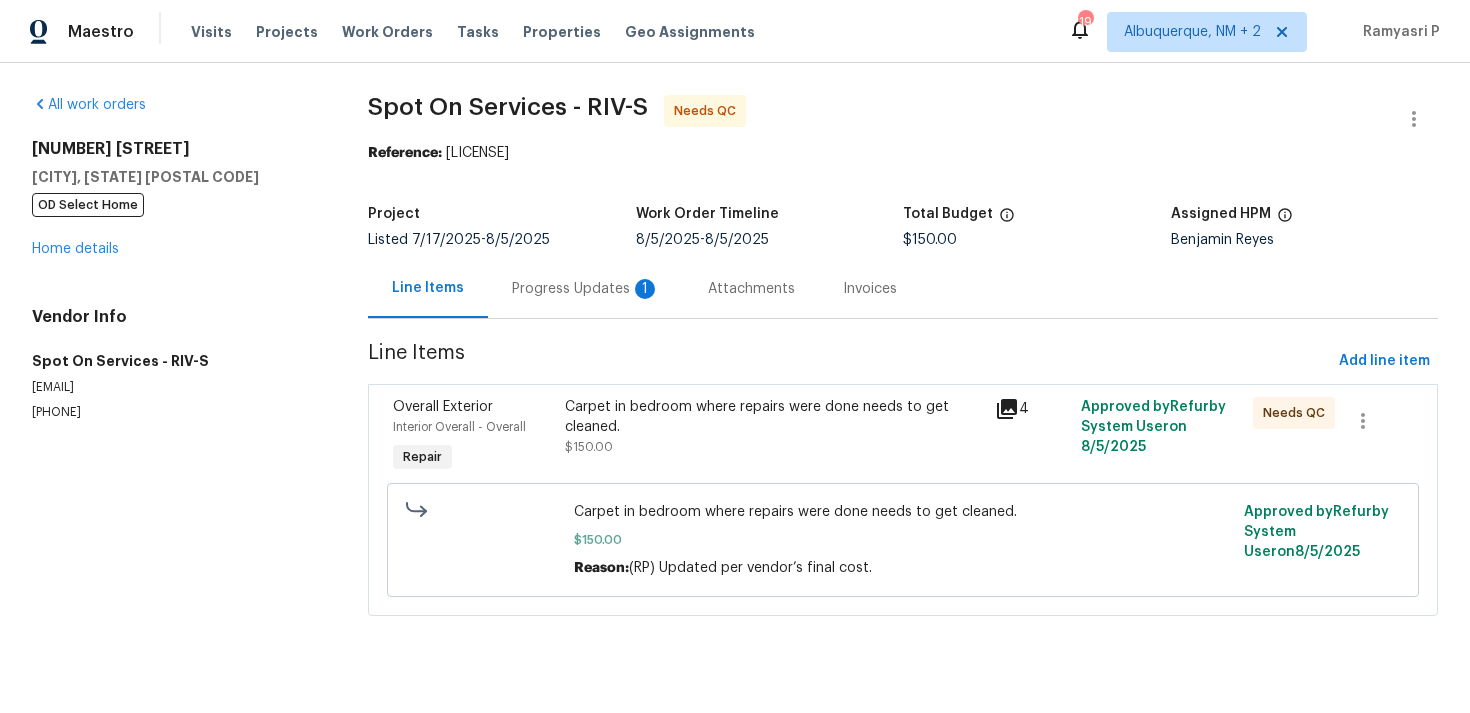 click on "Progress Updates 1" at bounding box center (586, 289) 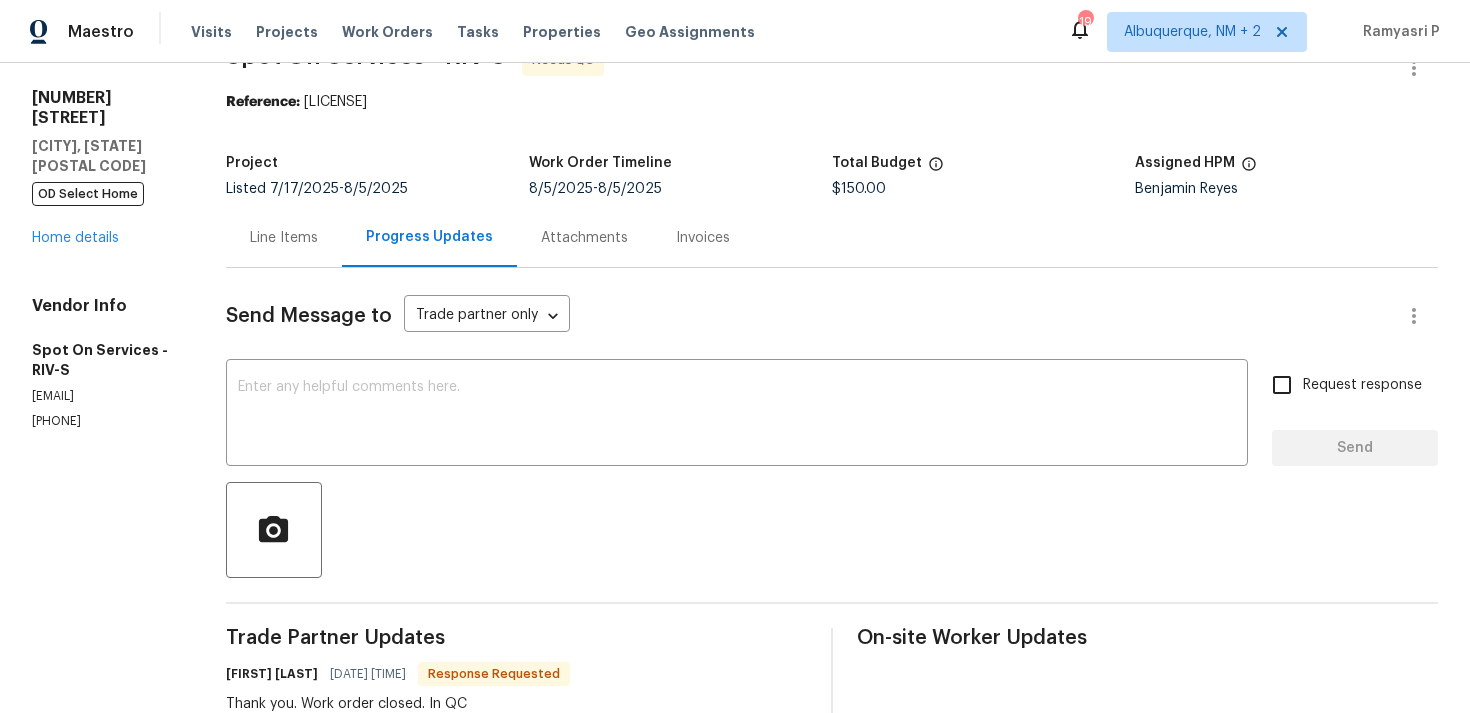 scroll, scrollTop: 0, scrollLeft: 0, axis: both 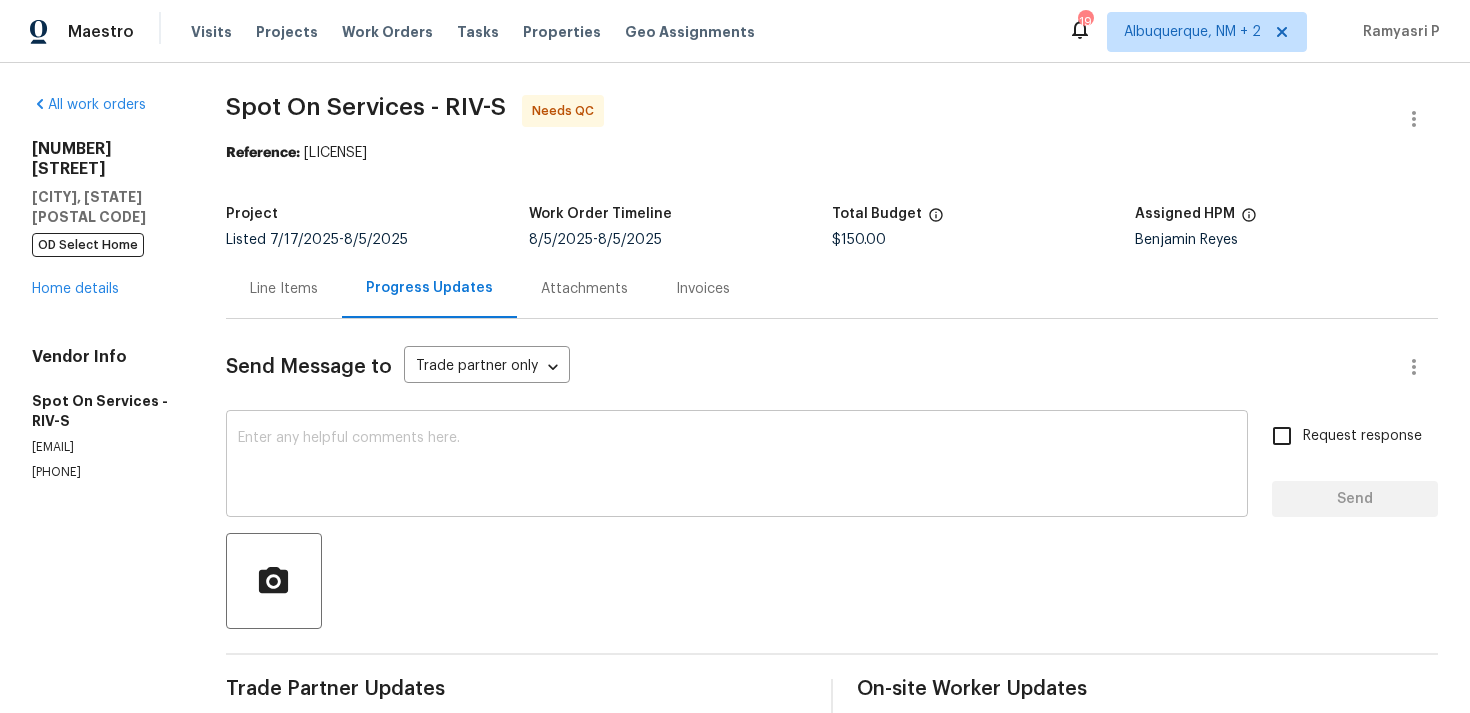 click at bounding box center (737, 466) 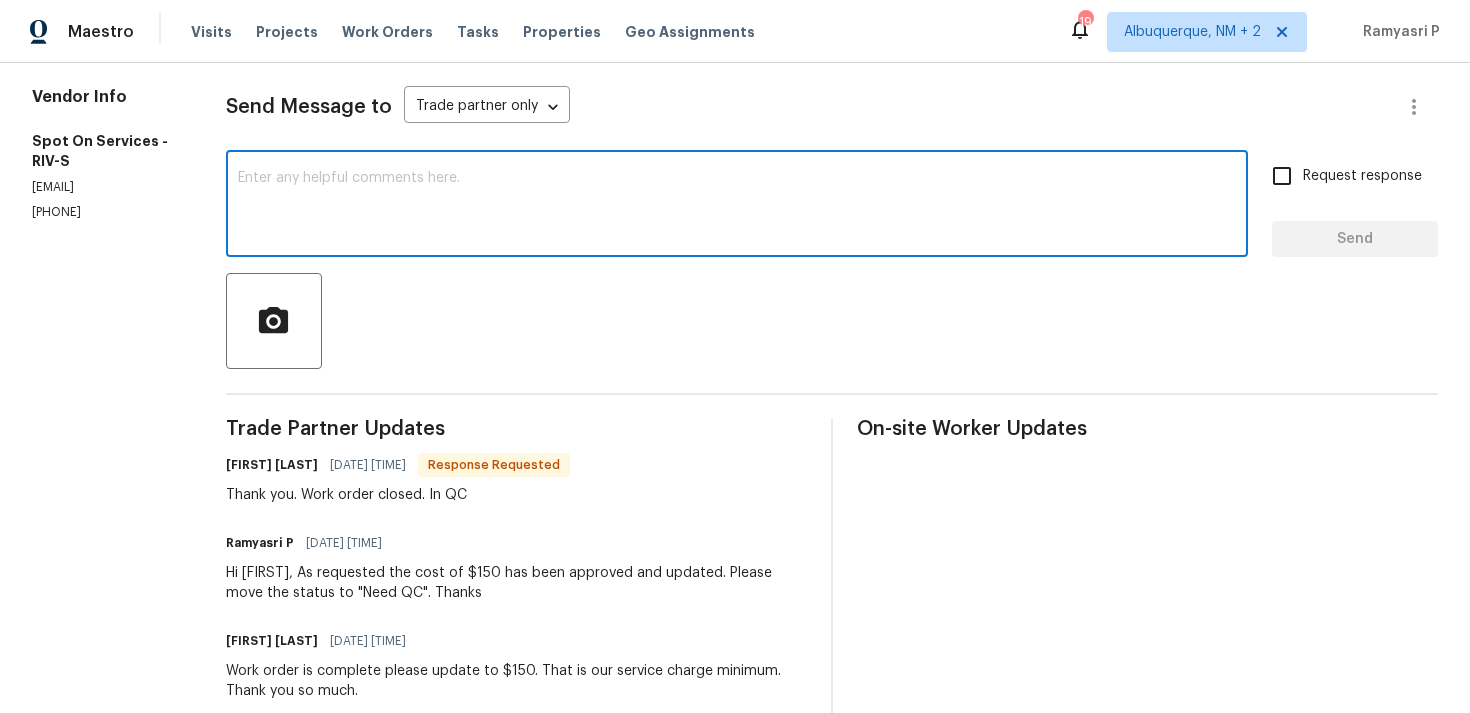 scroll, scrollTop: 281, scrollLeft: 0, axis: vertical 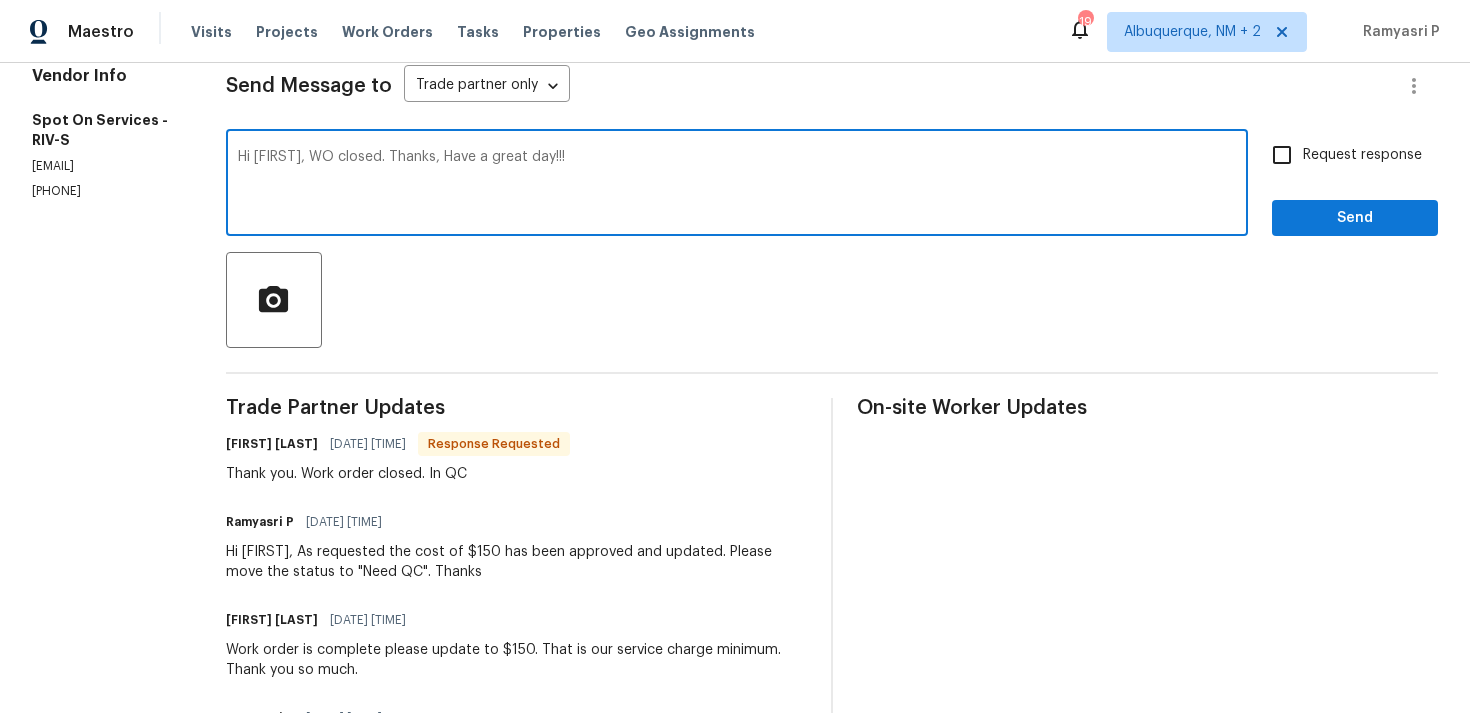 type on "Hi Robert, WO closed. Thanks, Have a great day!!!" 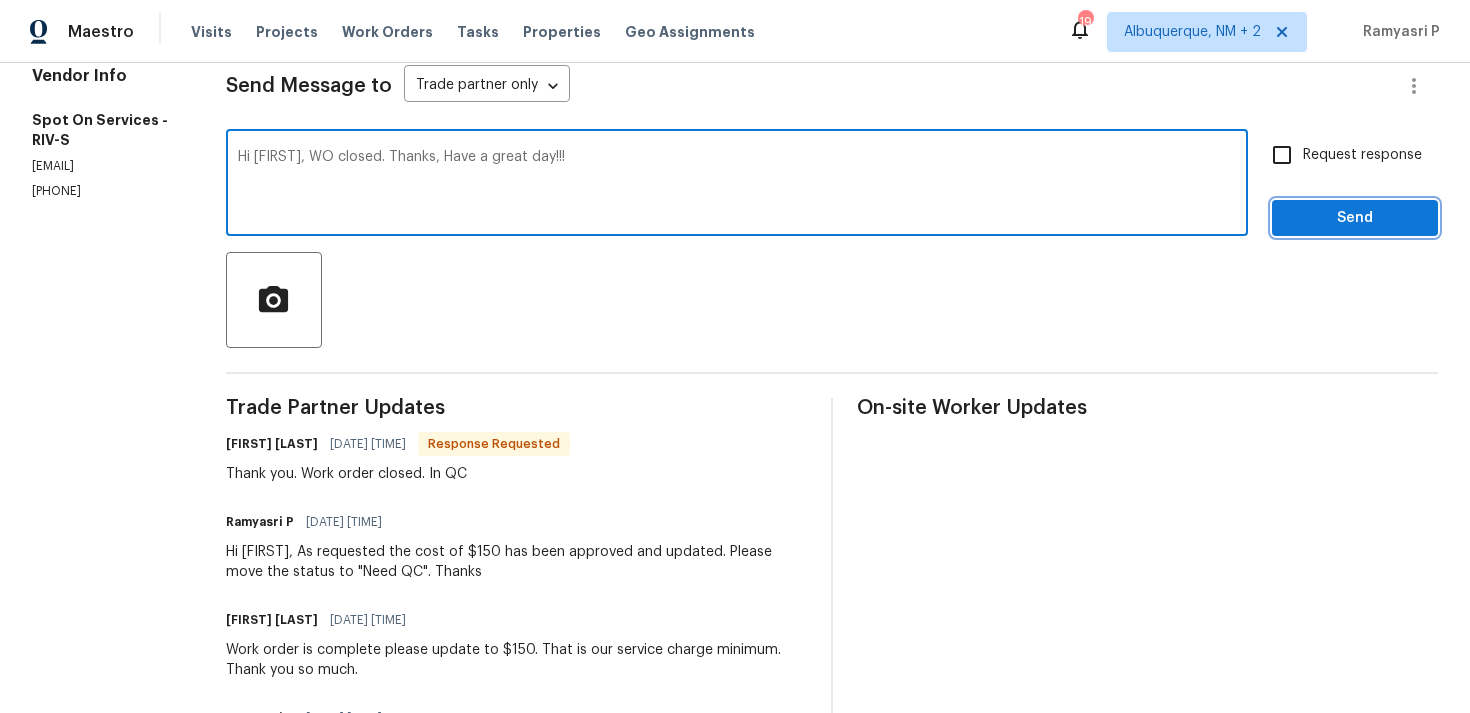 click on "Send" at bounding box center (1355, 218) 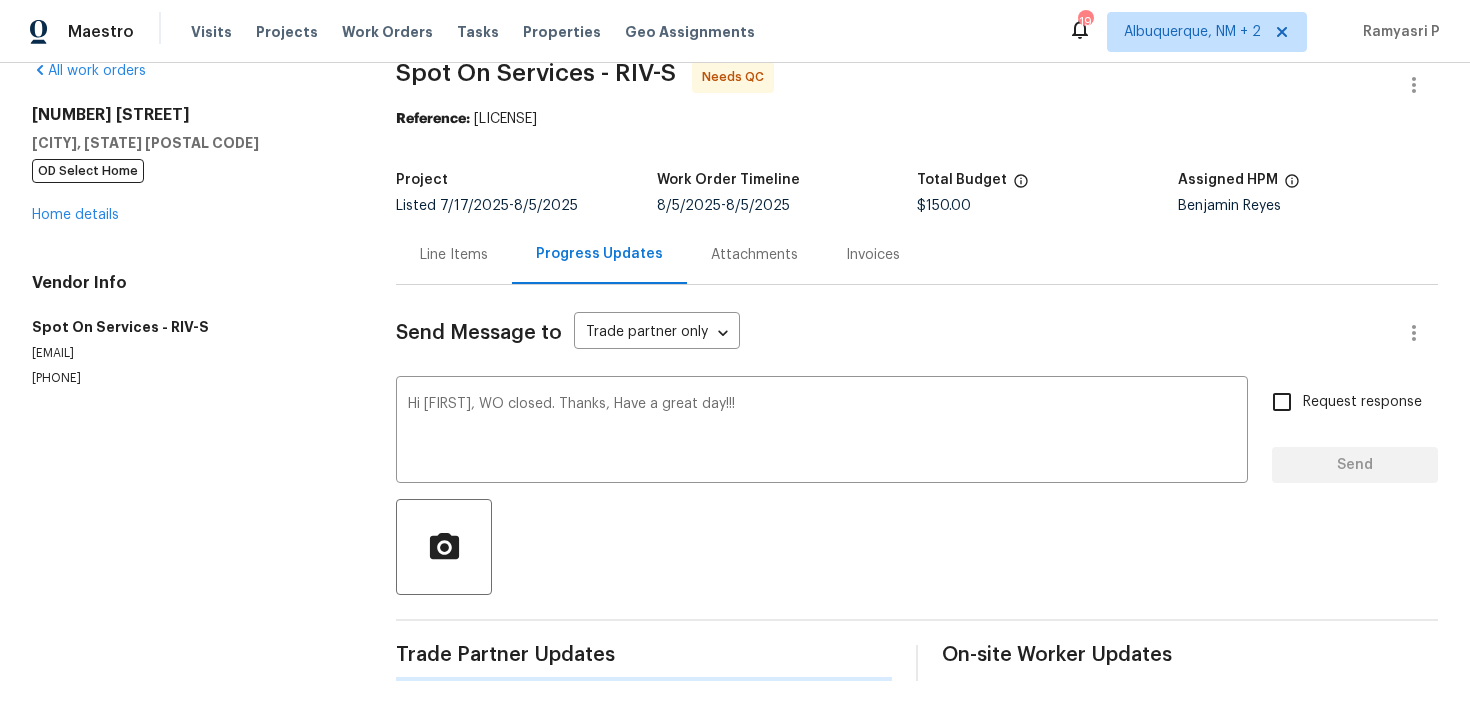 type 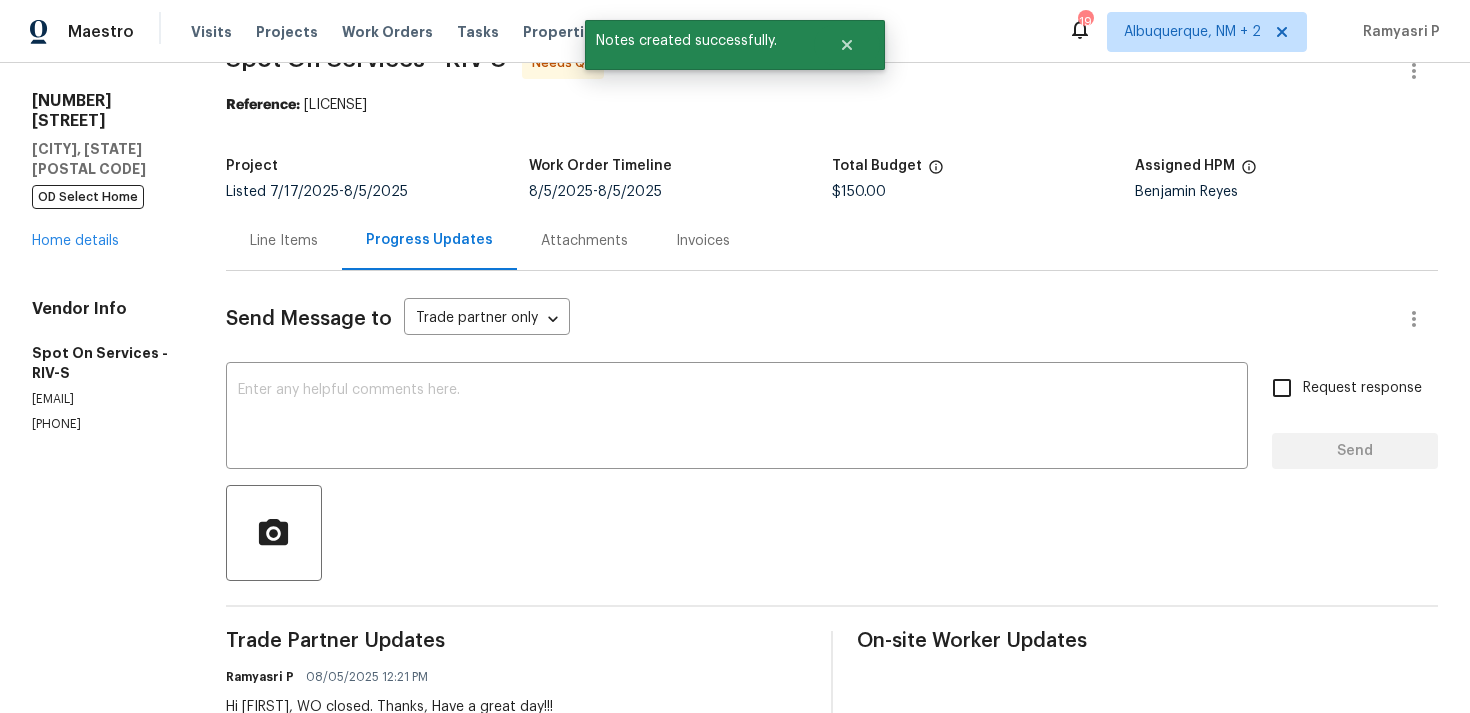 scroll, scrollTop: 0, scrollLeft: 0, axis: both 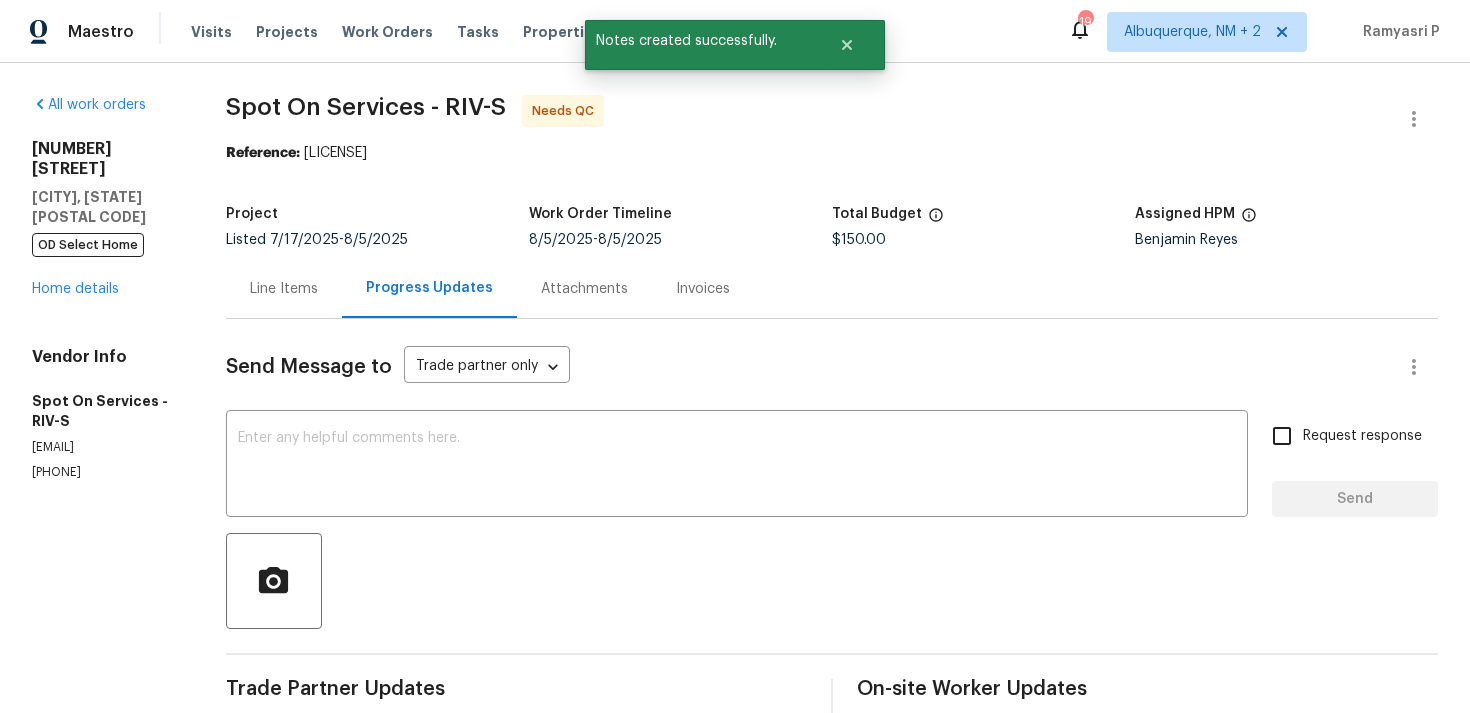 click on "Line Items" at bounding box center (284, 289) 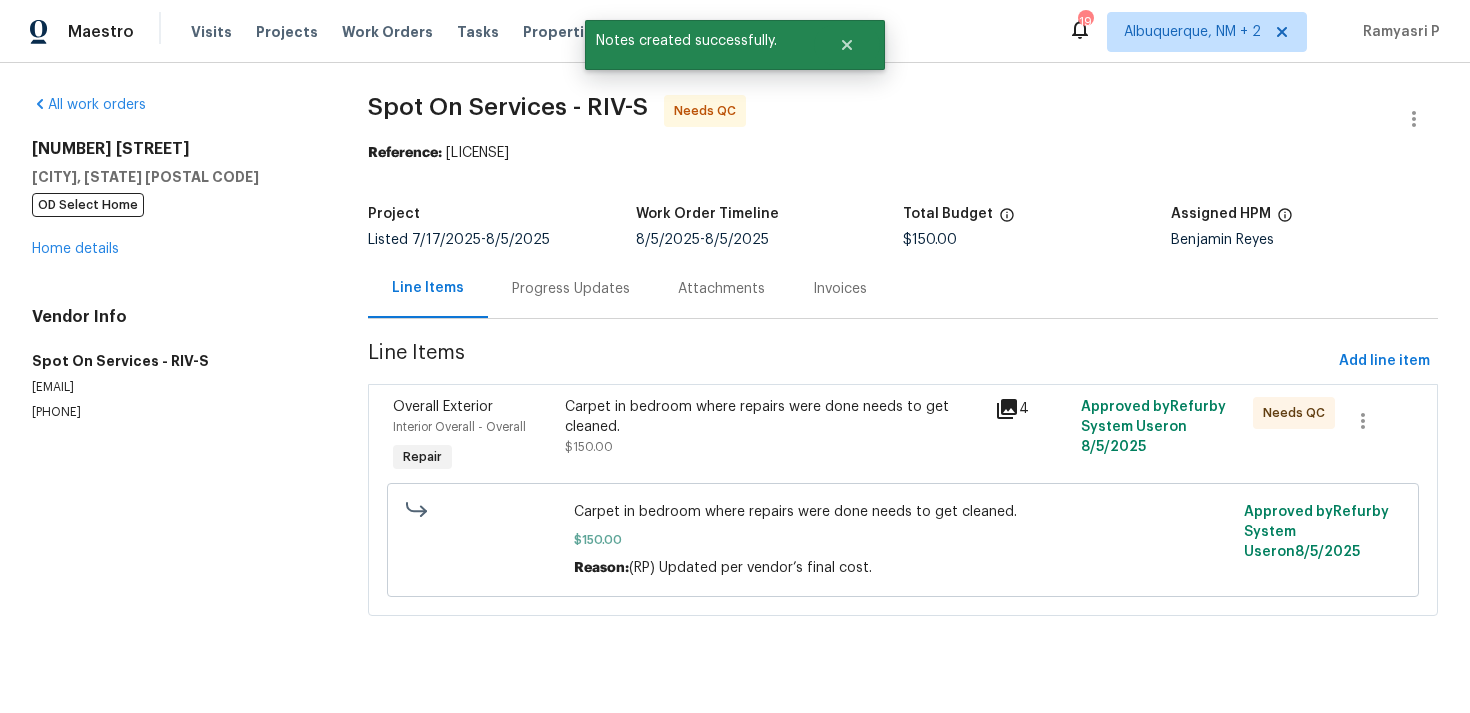 click on "Carpet in bedroom where repairs were done needs to get cleaned." at bounding box center (774, 417) 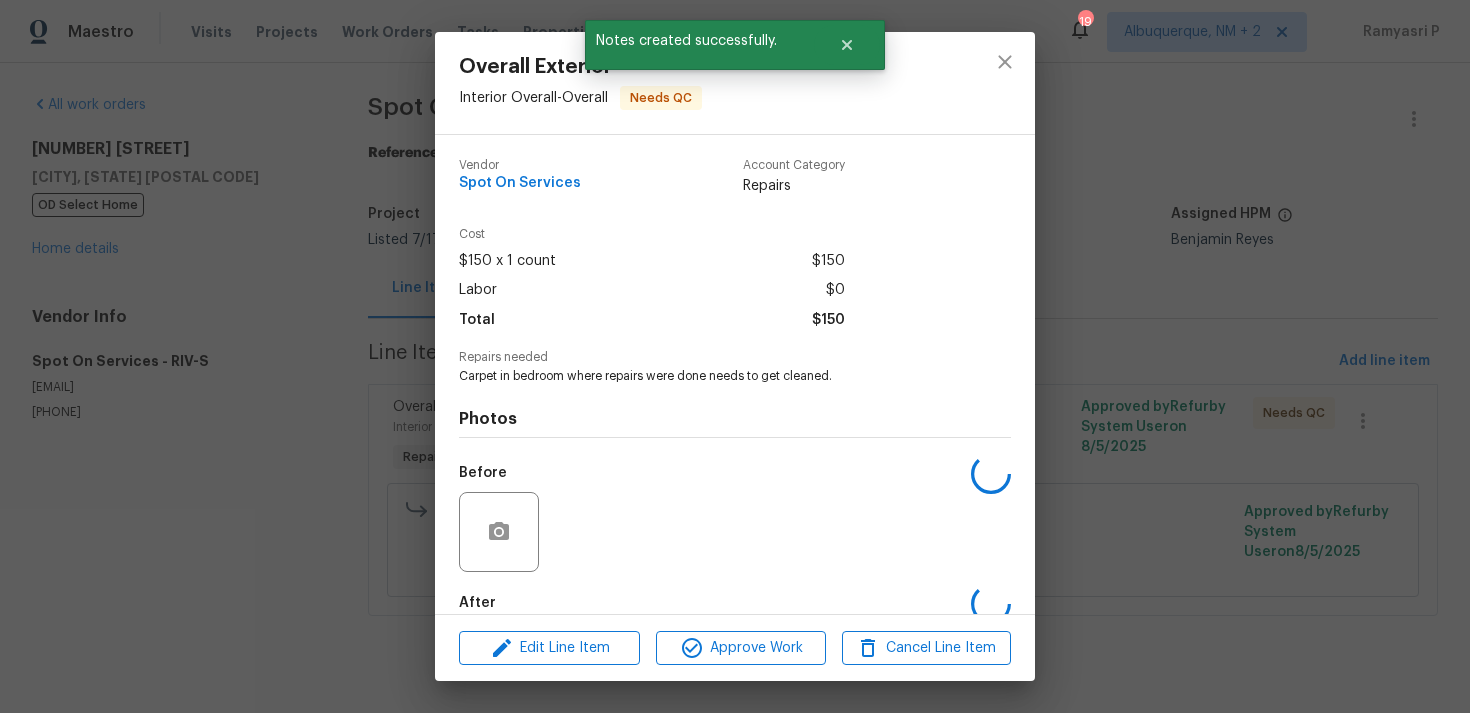 scroll, scrollTop: 108, scrollLeft: 0, axis: vertical 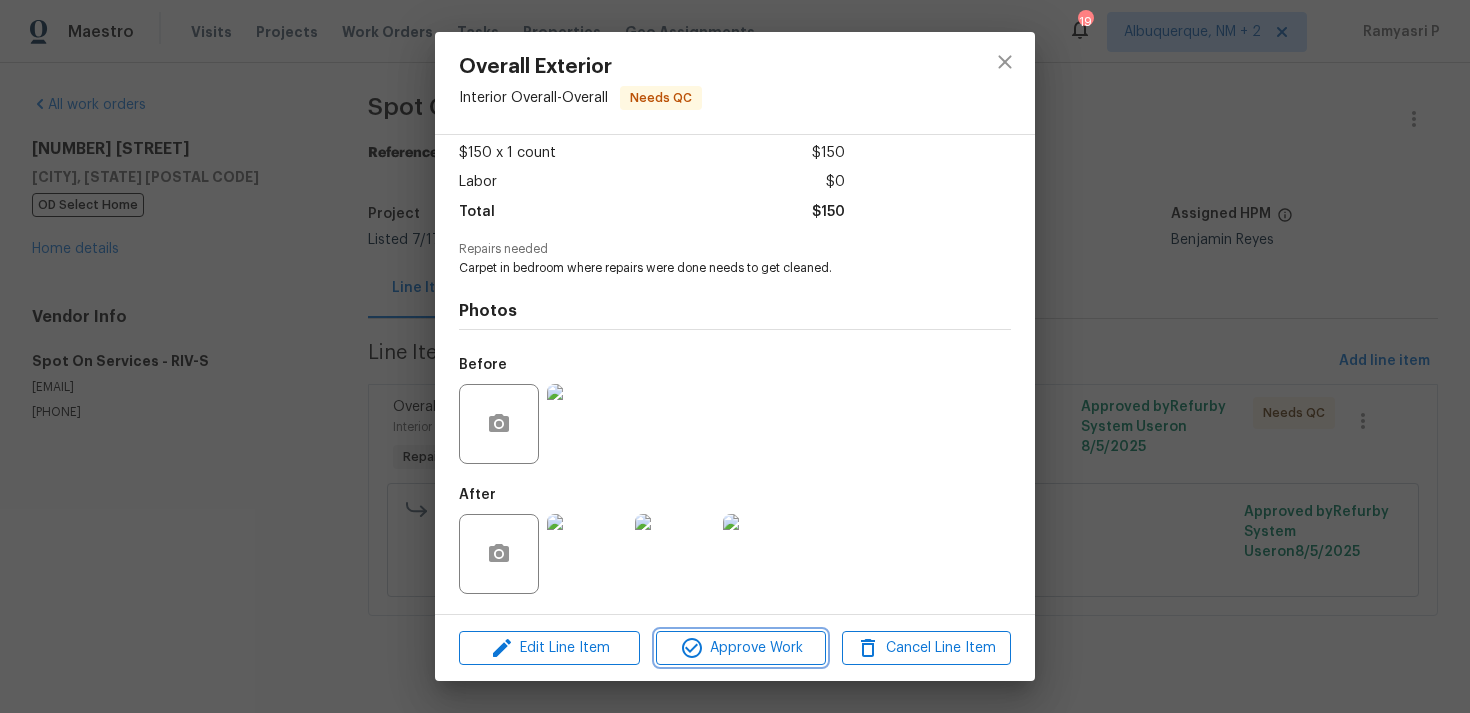 click on "Approve Work" at bounding box center (740, 648) 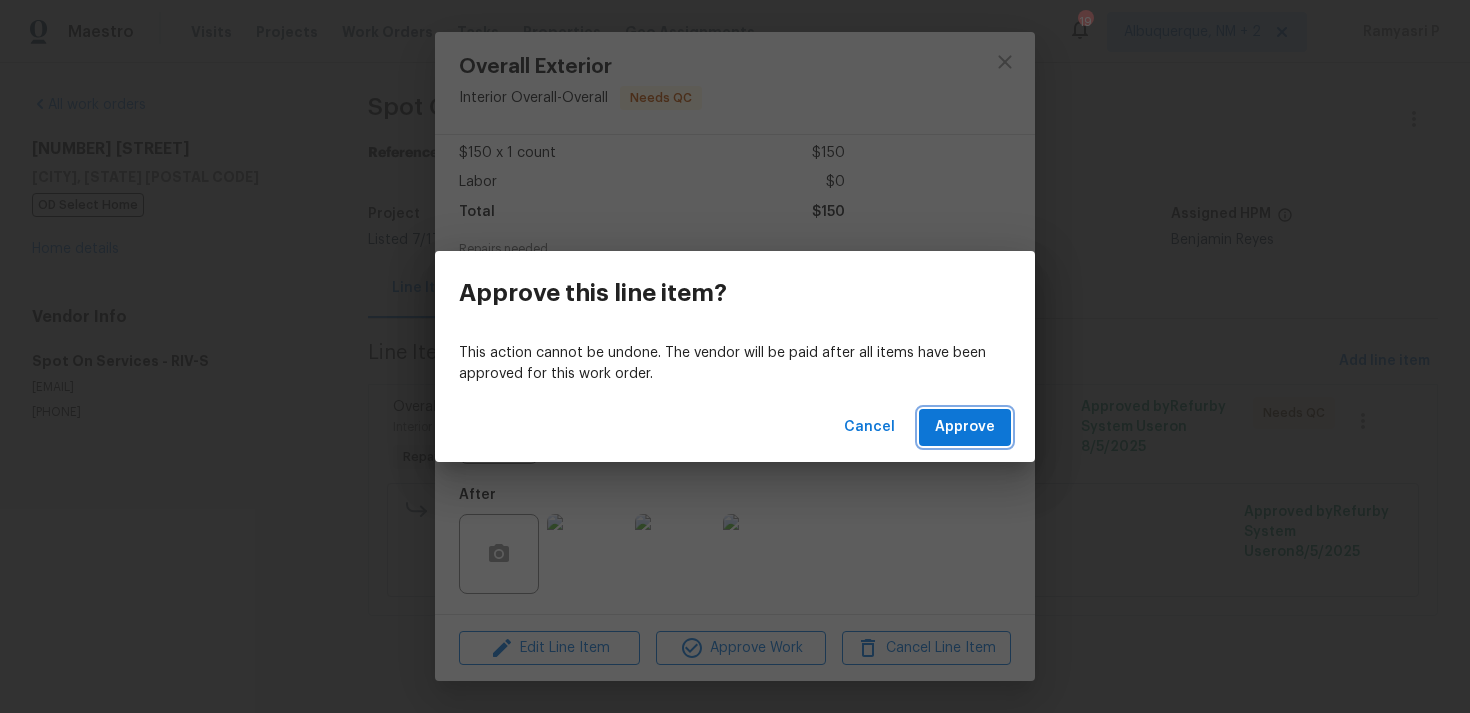 click on "Approve" at bounding box center [965, 427] 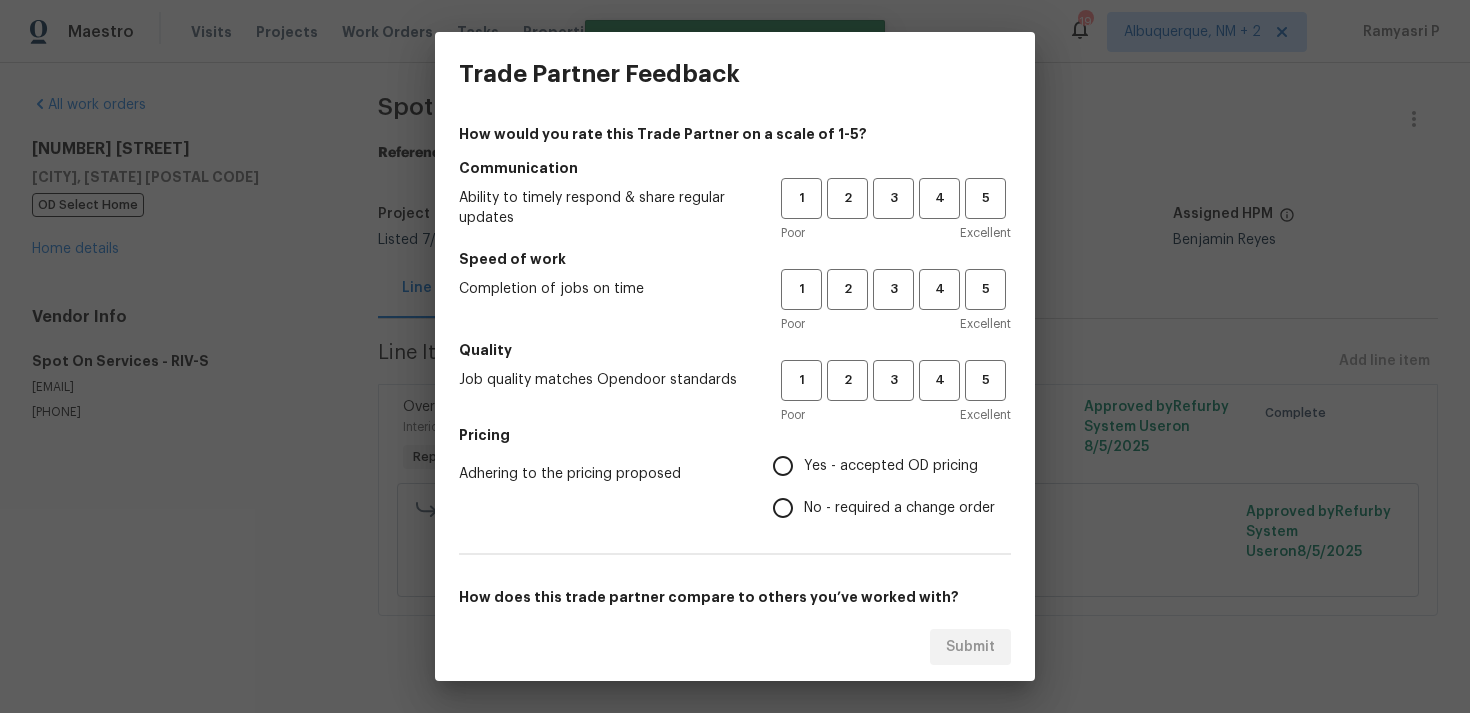 click on "1 2 3 4 5" at bounding box center [896, 198] 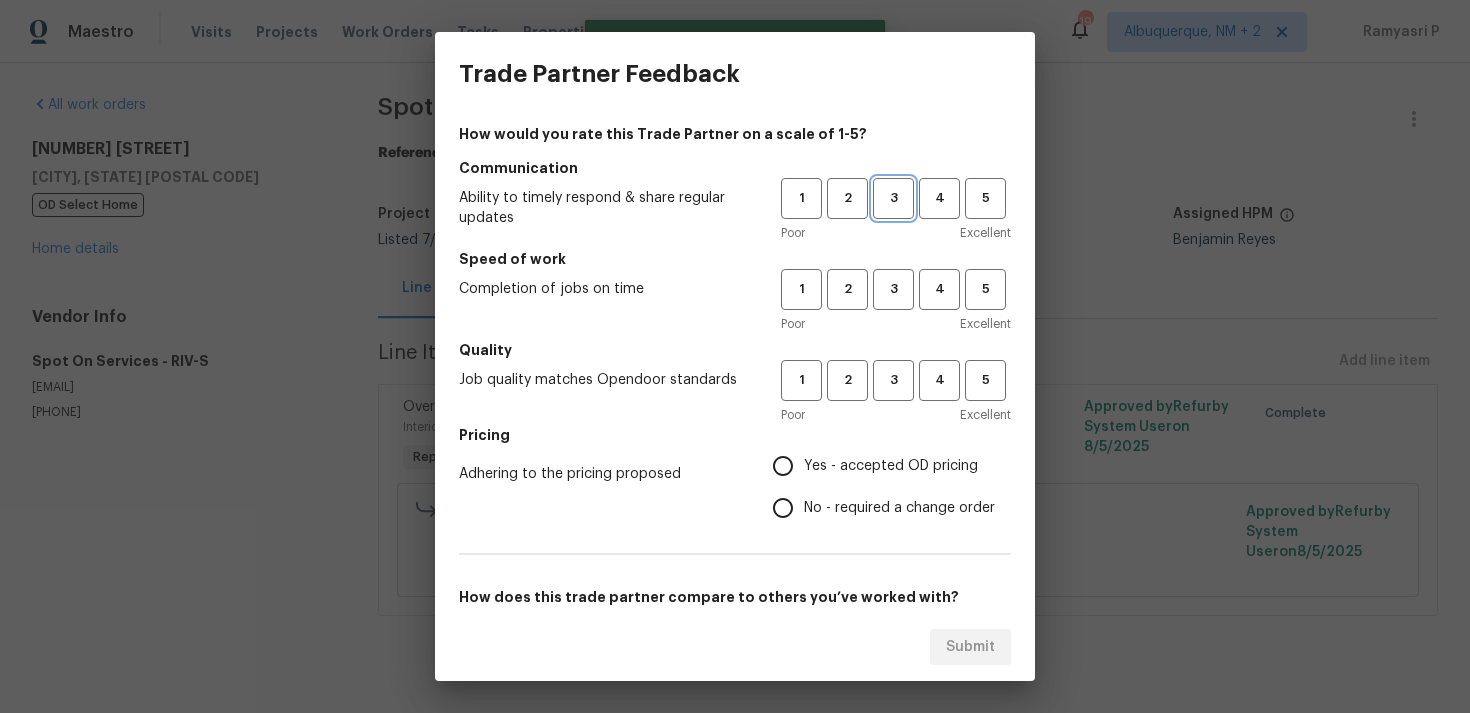 click on "3" at bounding box center (893, 198) 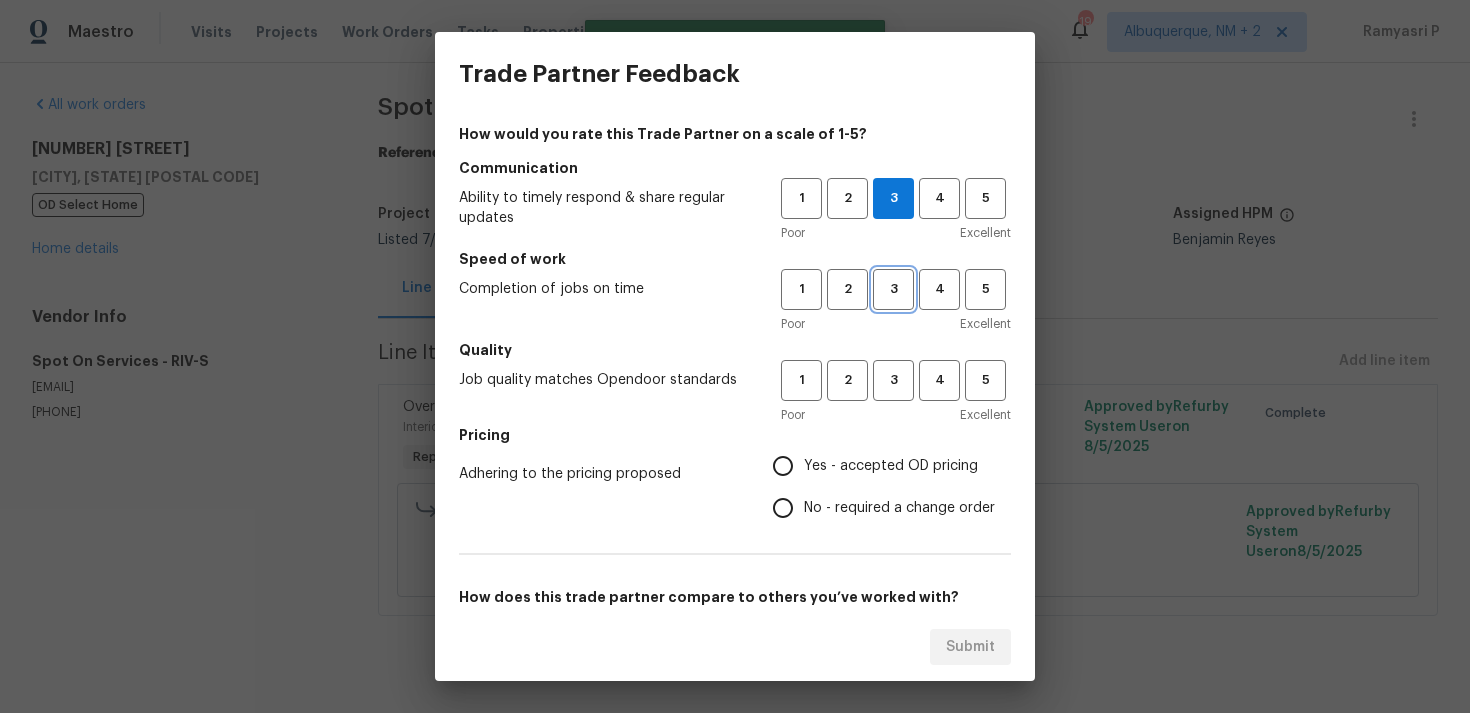 click on "3" at bounding box center [893, 289] 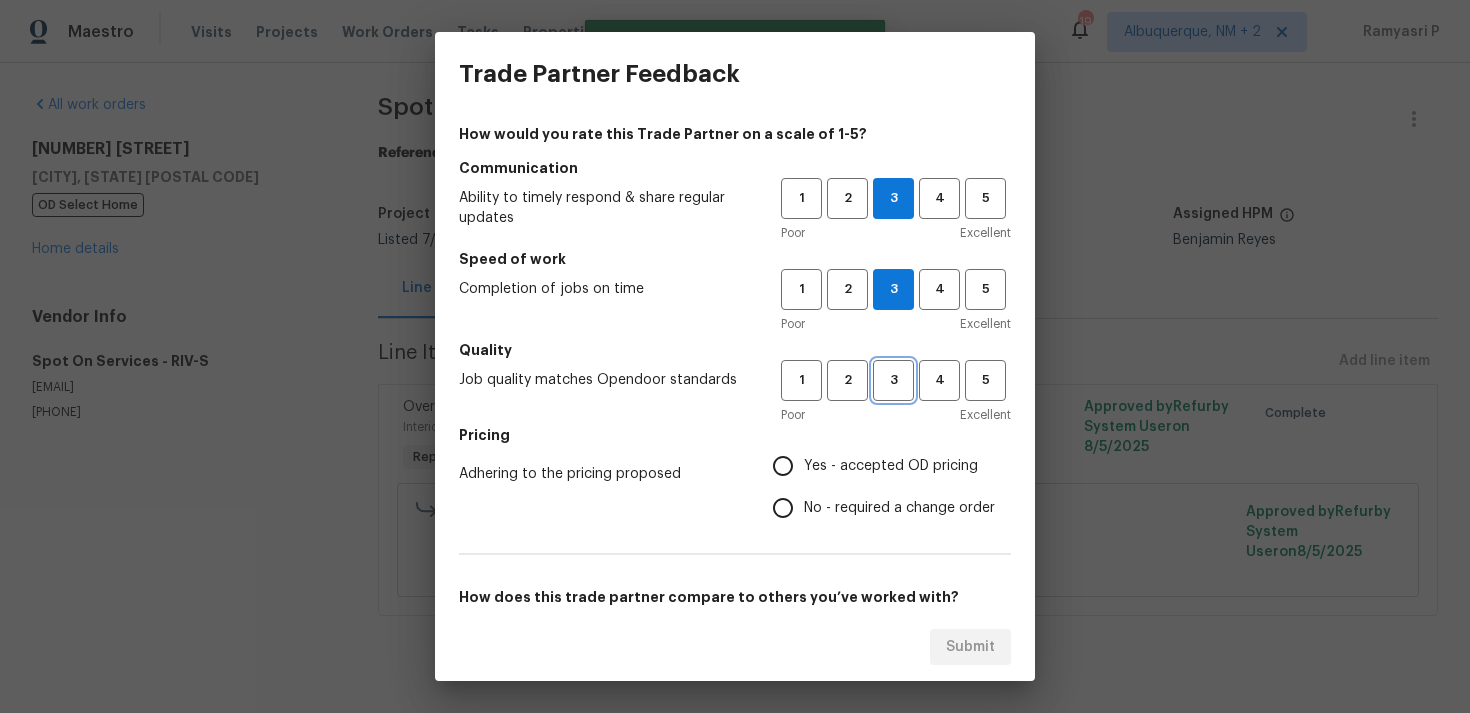 click on "3" at bounding box center [893, 380] 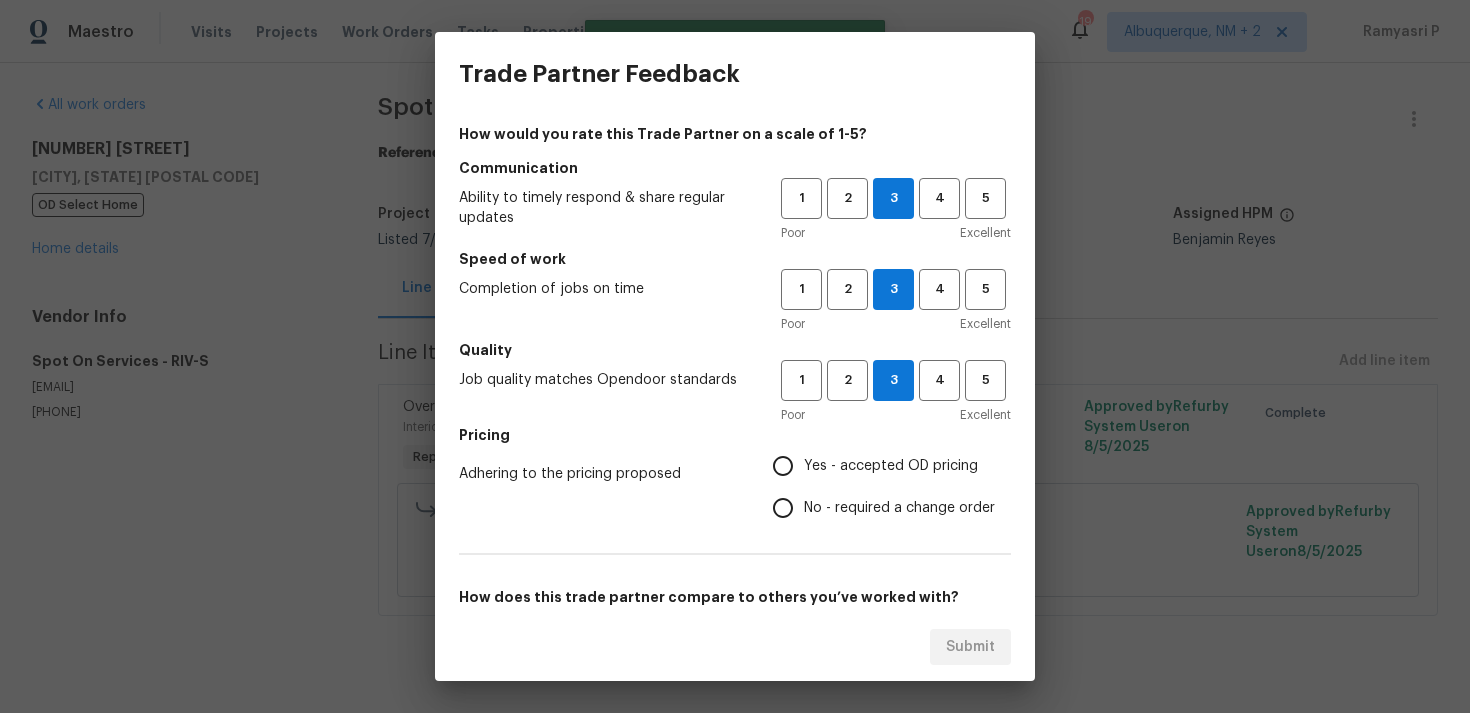 click on "No - required a change order" at bounding box center (899, 508) 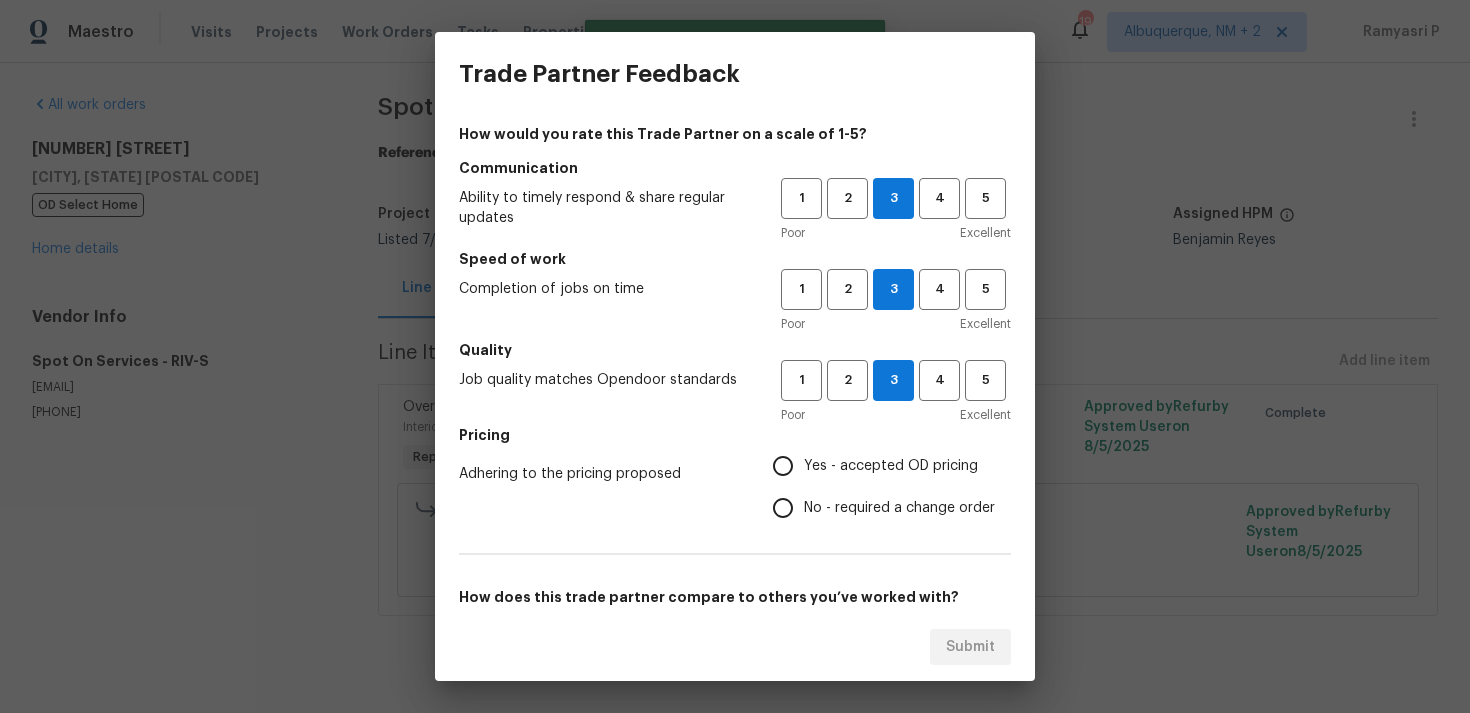 click on "No - required a change order" at bounding box center [783, 508] 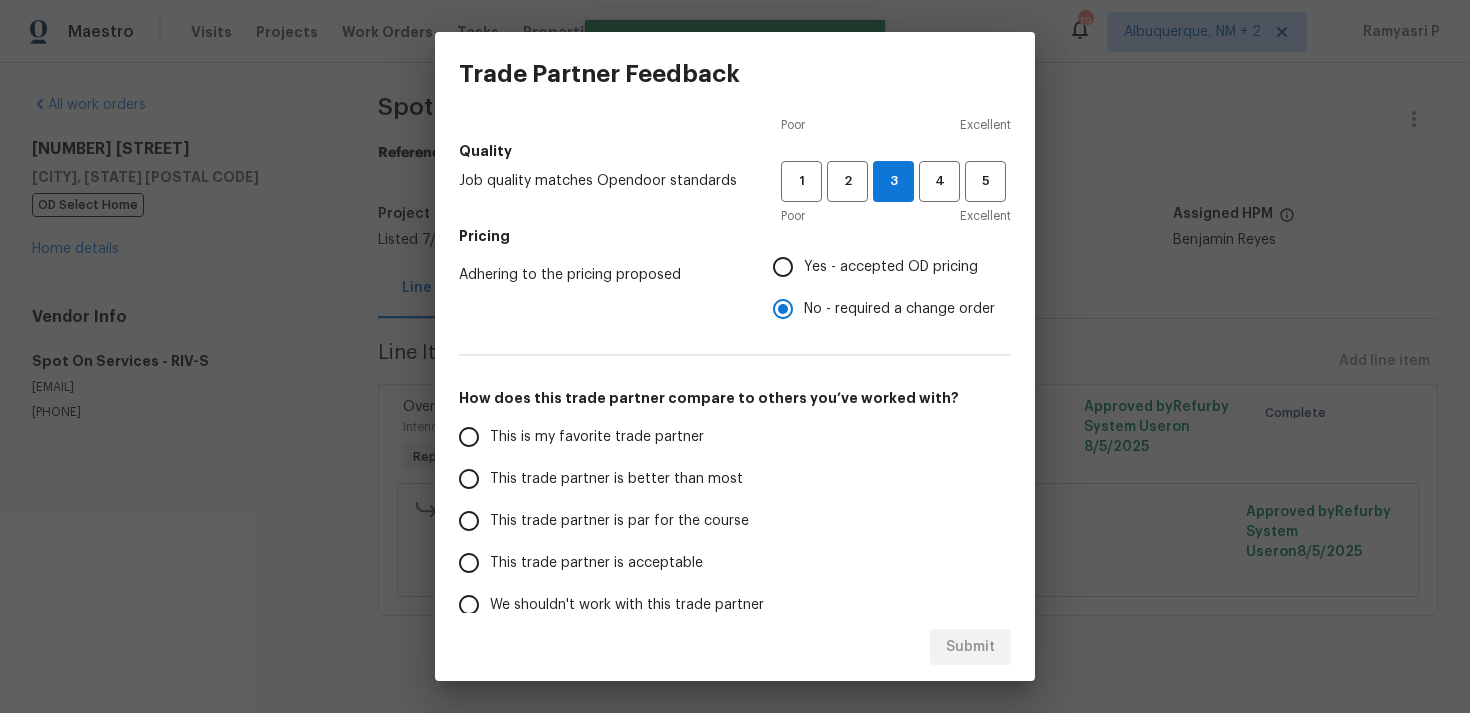 scroll, scrollTop: 283, scrollLeft: 0, axis: vertical 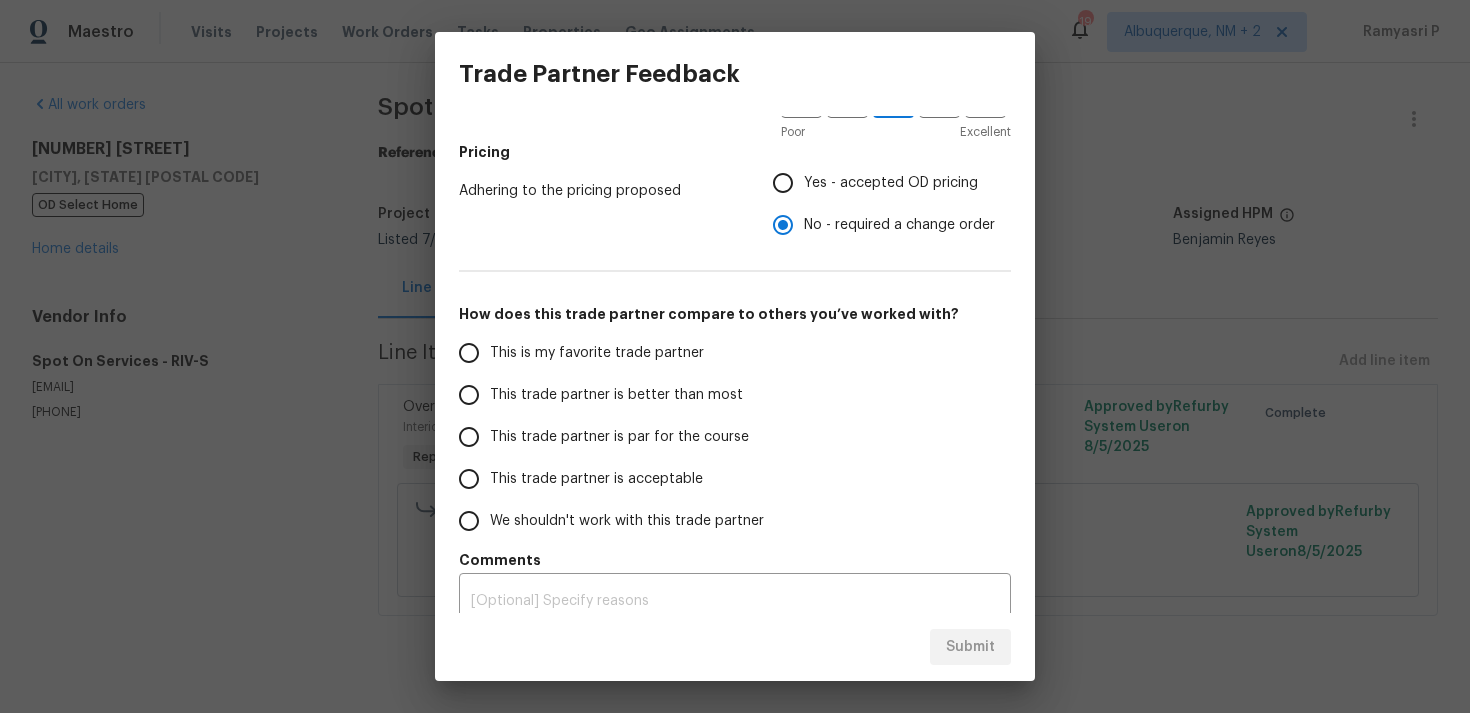 click on "This trade partner is par for the course" at bounding box center (619, 437) 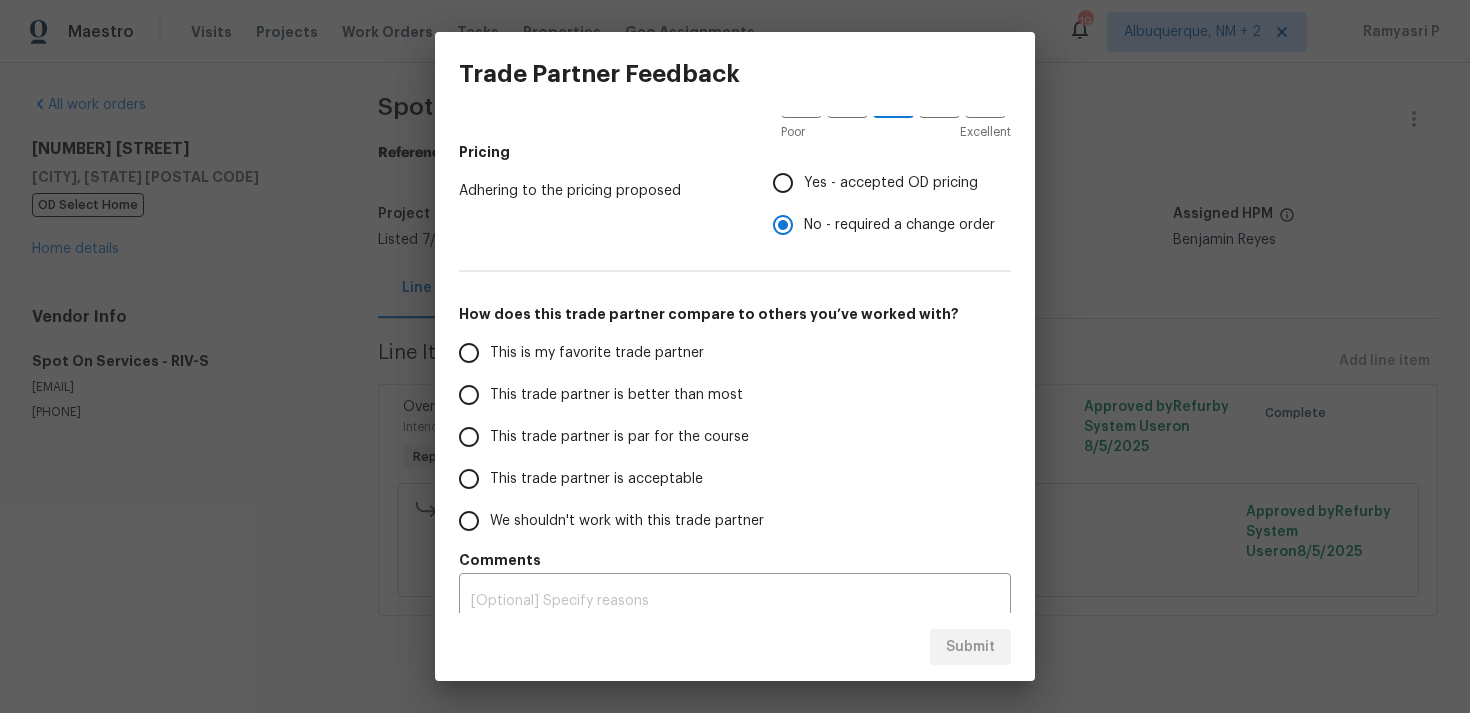 click on "This trade partner is par for the course" at bounding box center [469, 437] 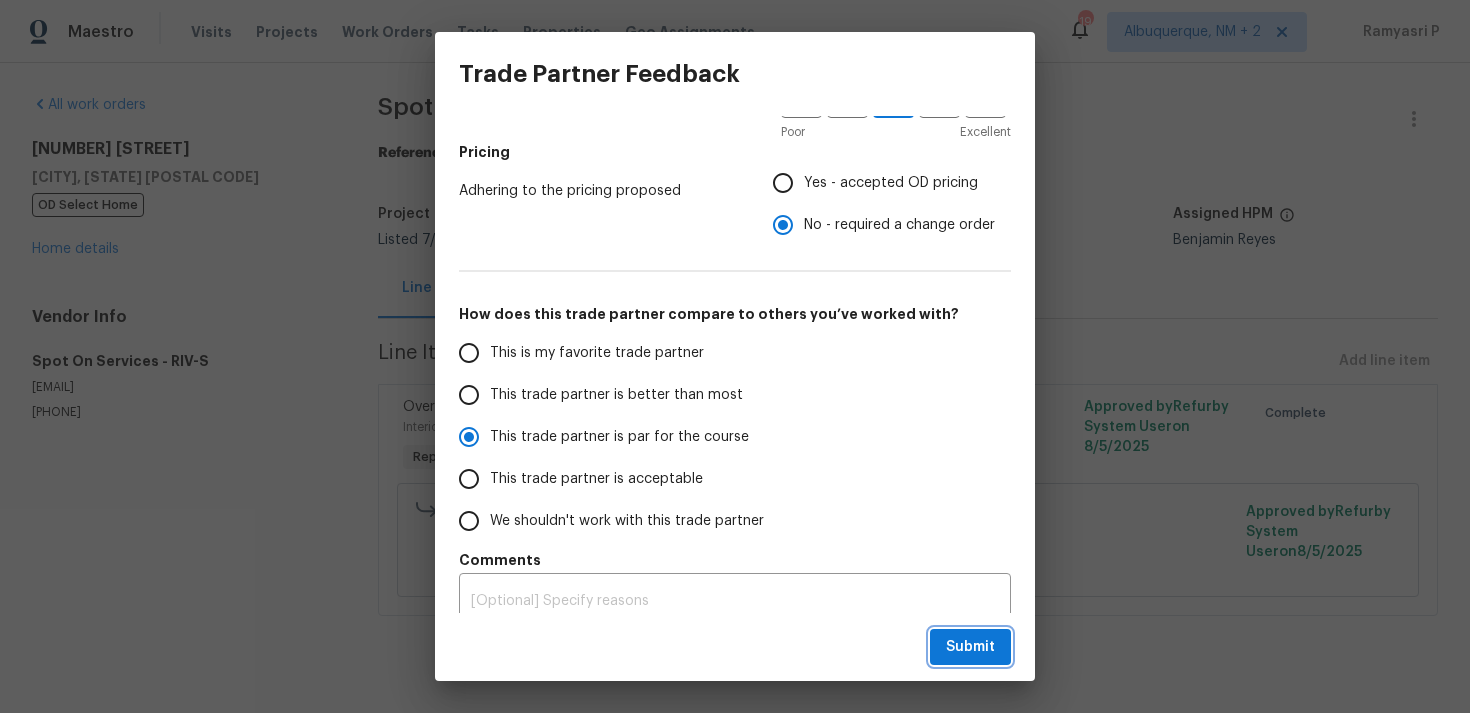 click on "Submit" at bounding box center [970, 647] 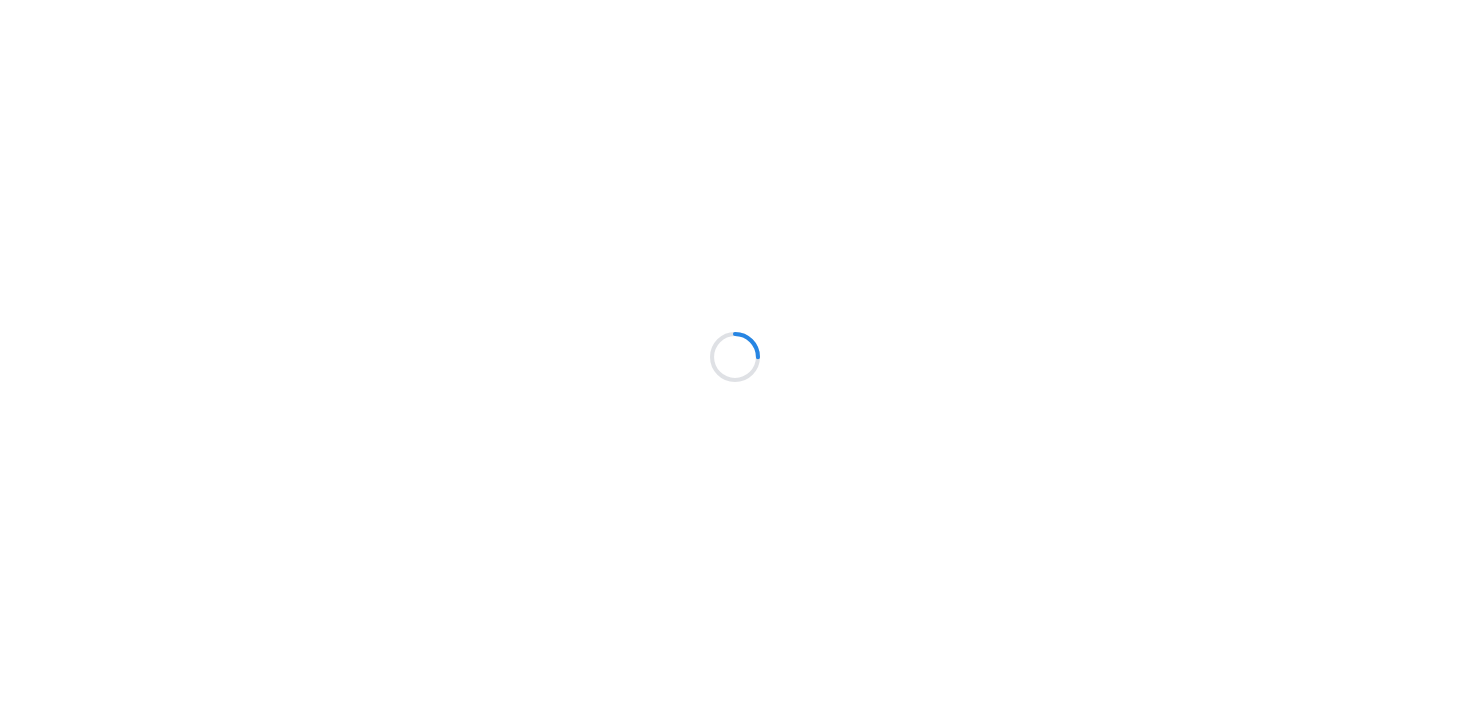 scroll, scrollTop: 0, scrollLeft: 0, axis: both 